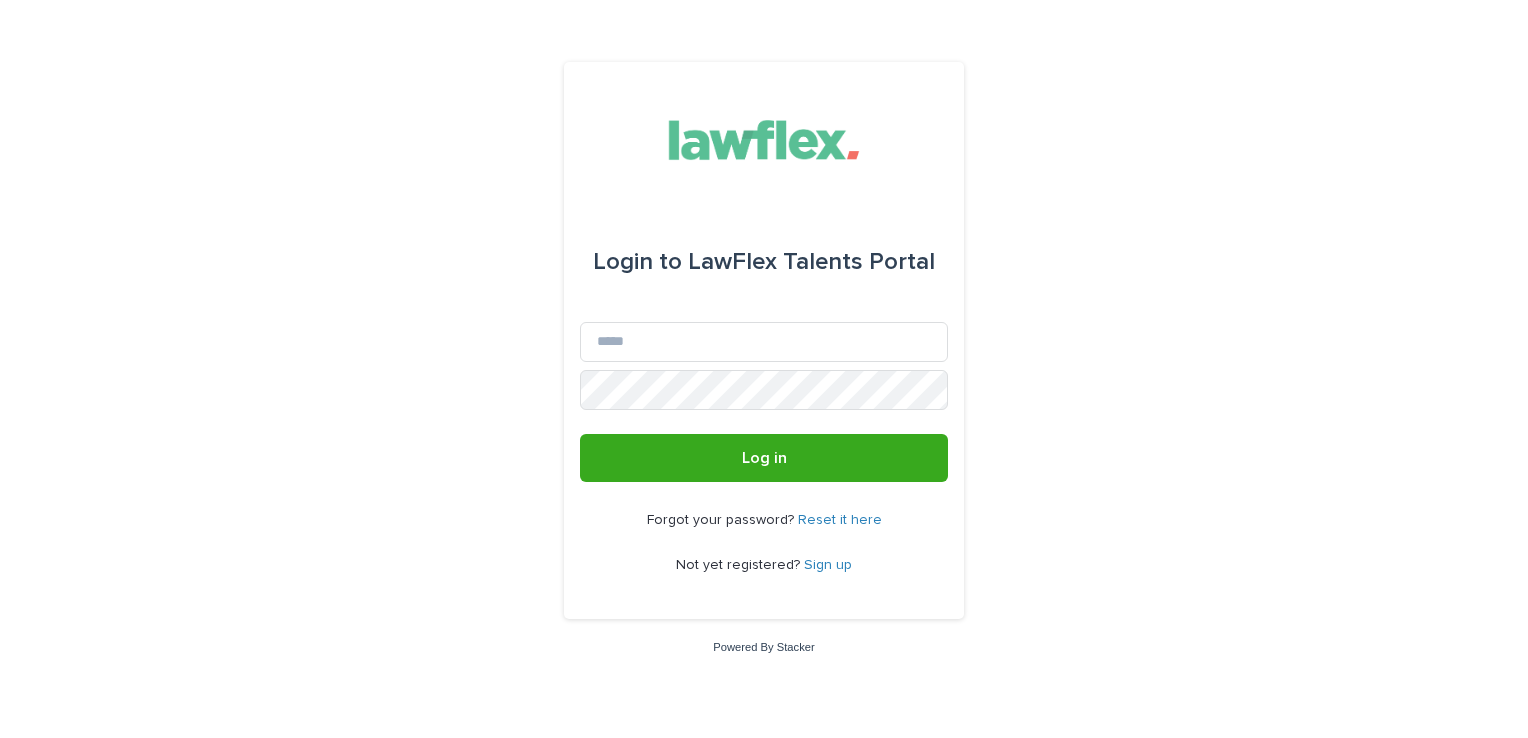 scroll, scrollTop: 0, scrollLeft: 0, axis: both 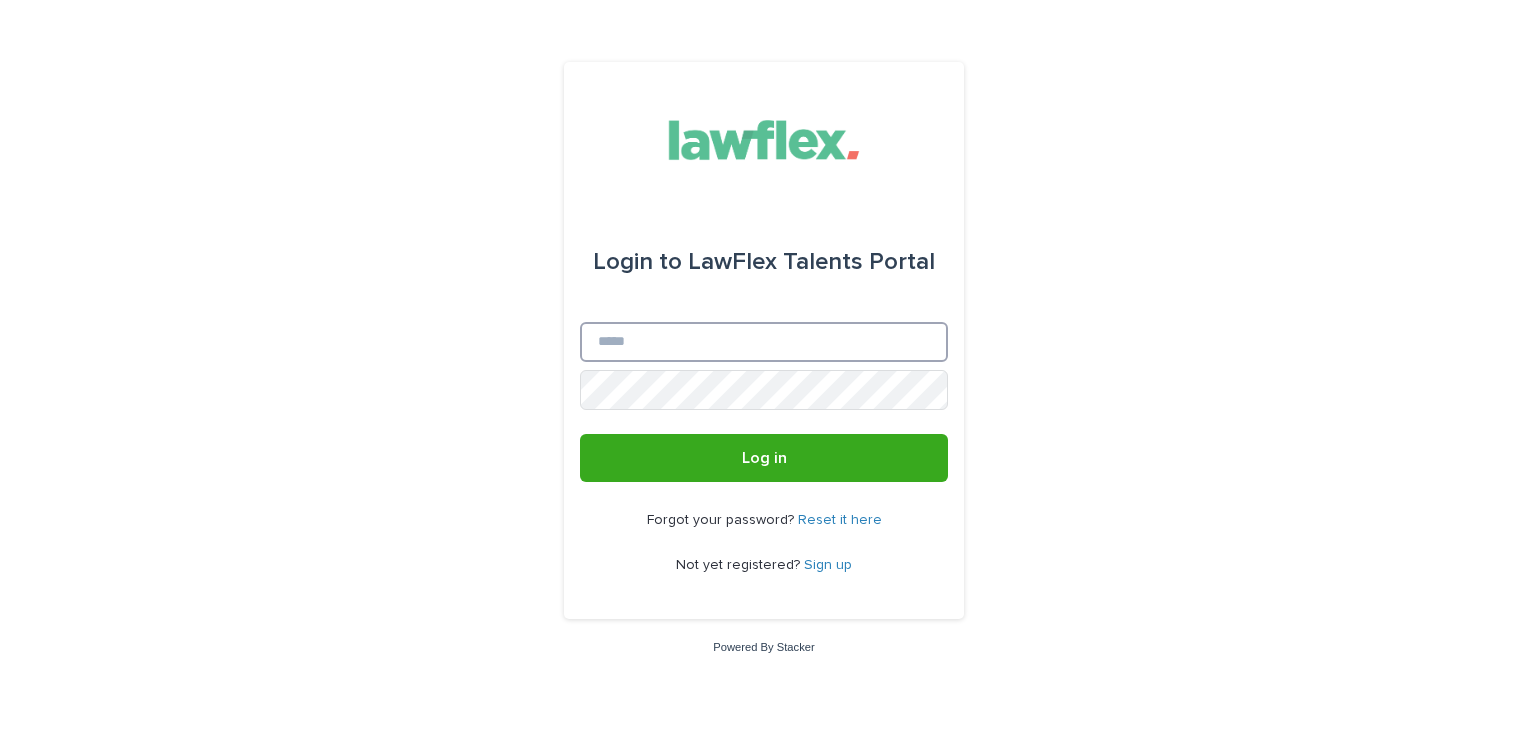 click on "Email" at bounding box center [764, 342] 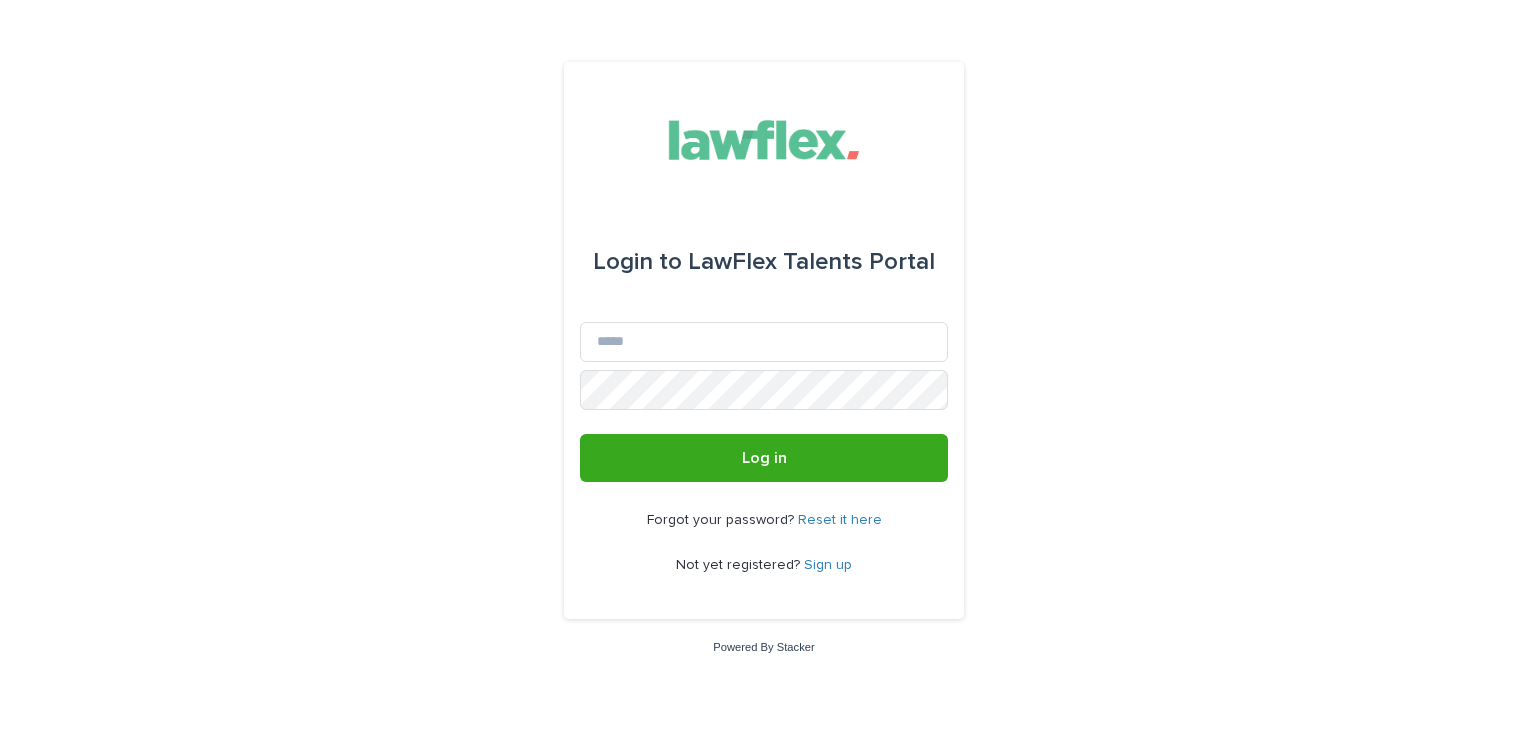 click on "Sign up" at bounding box center [828, 565] 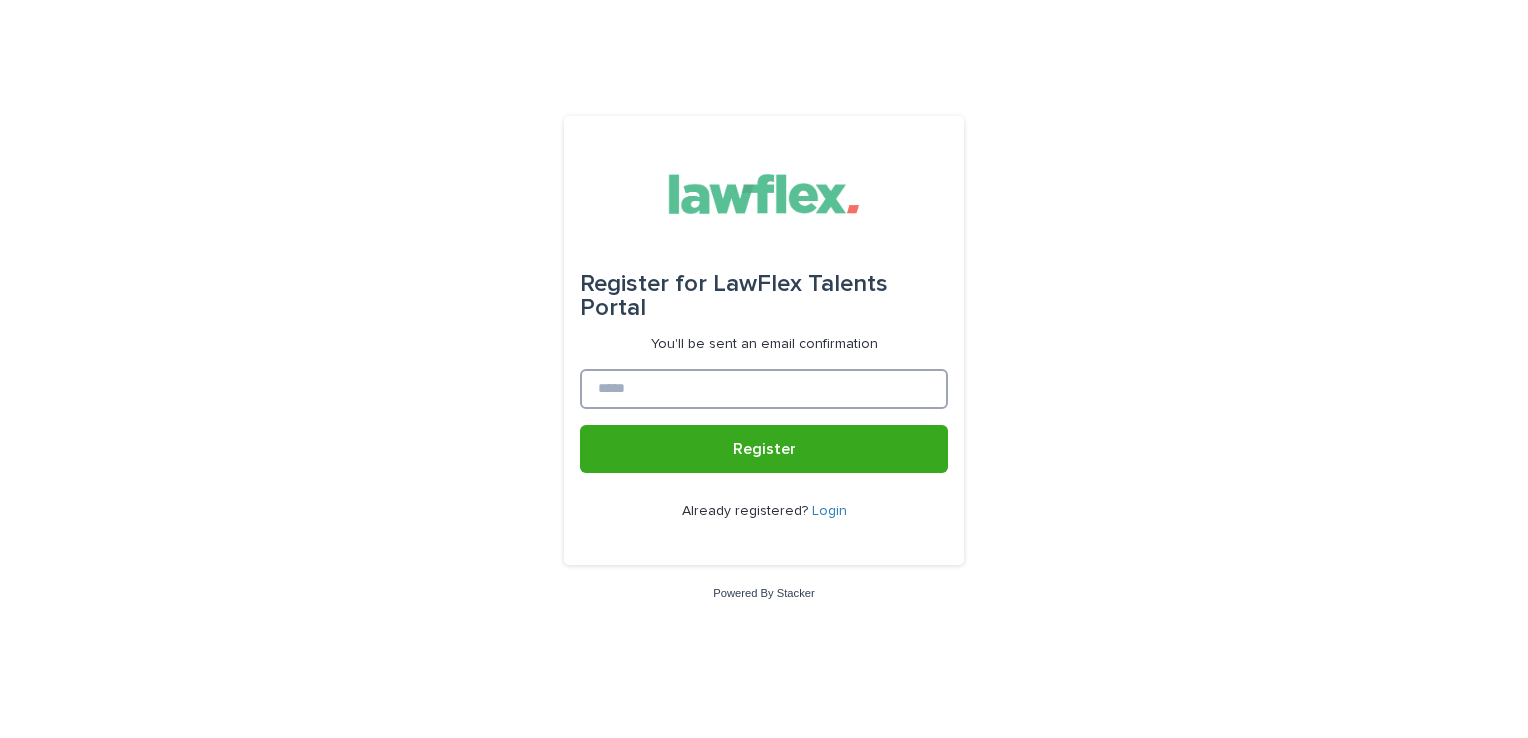 click at bounding box center (764, 389) 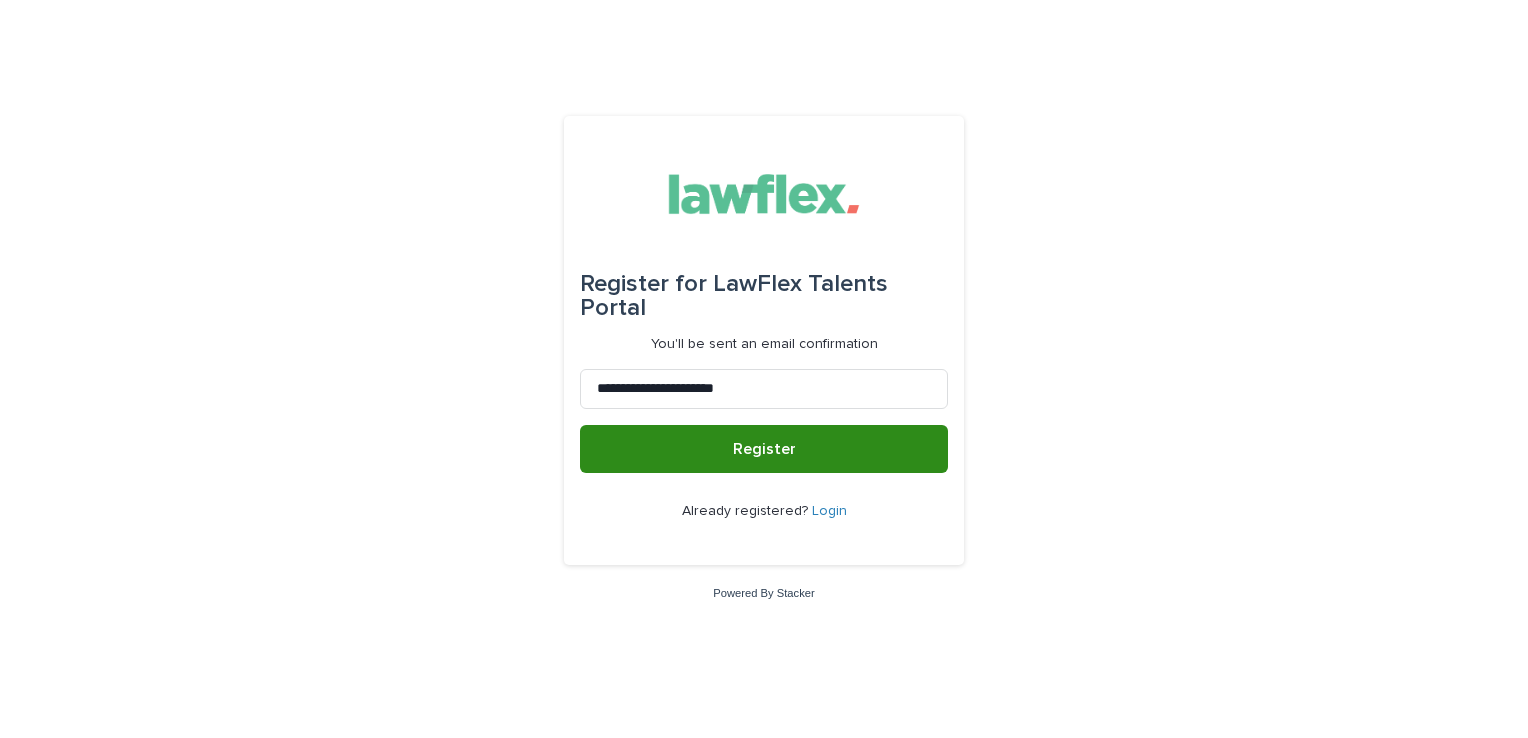 click on "Register" at bounding box center (764, 449) 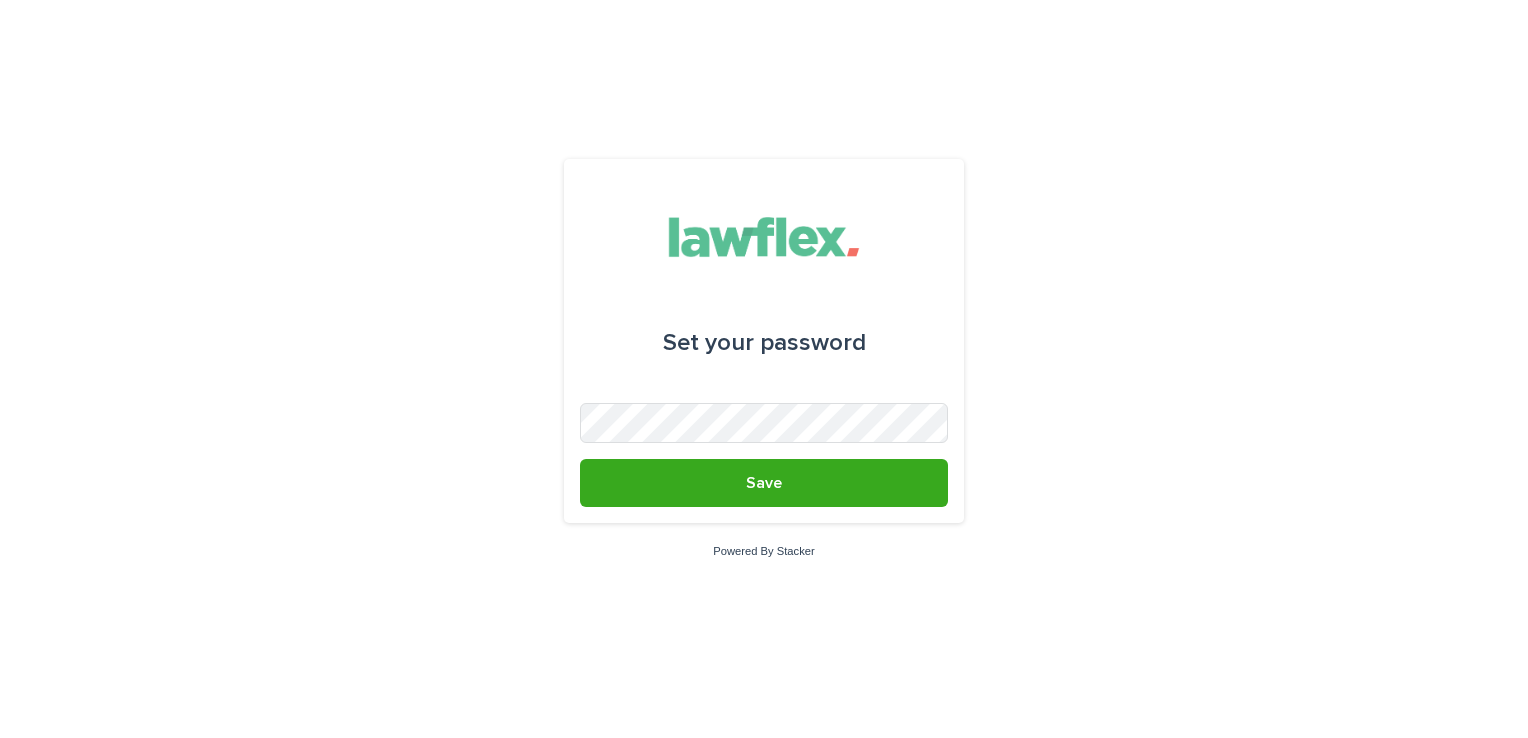scroll, scrollTop: 0, scrollLeft: 0, axis: both 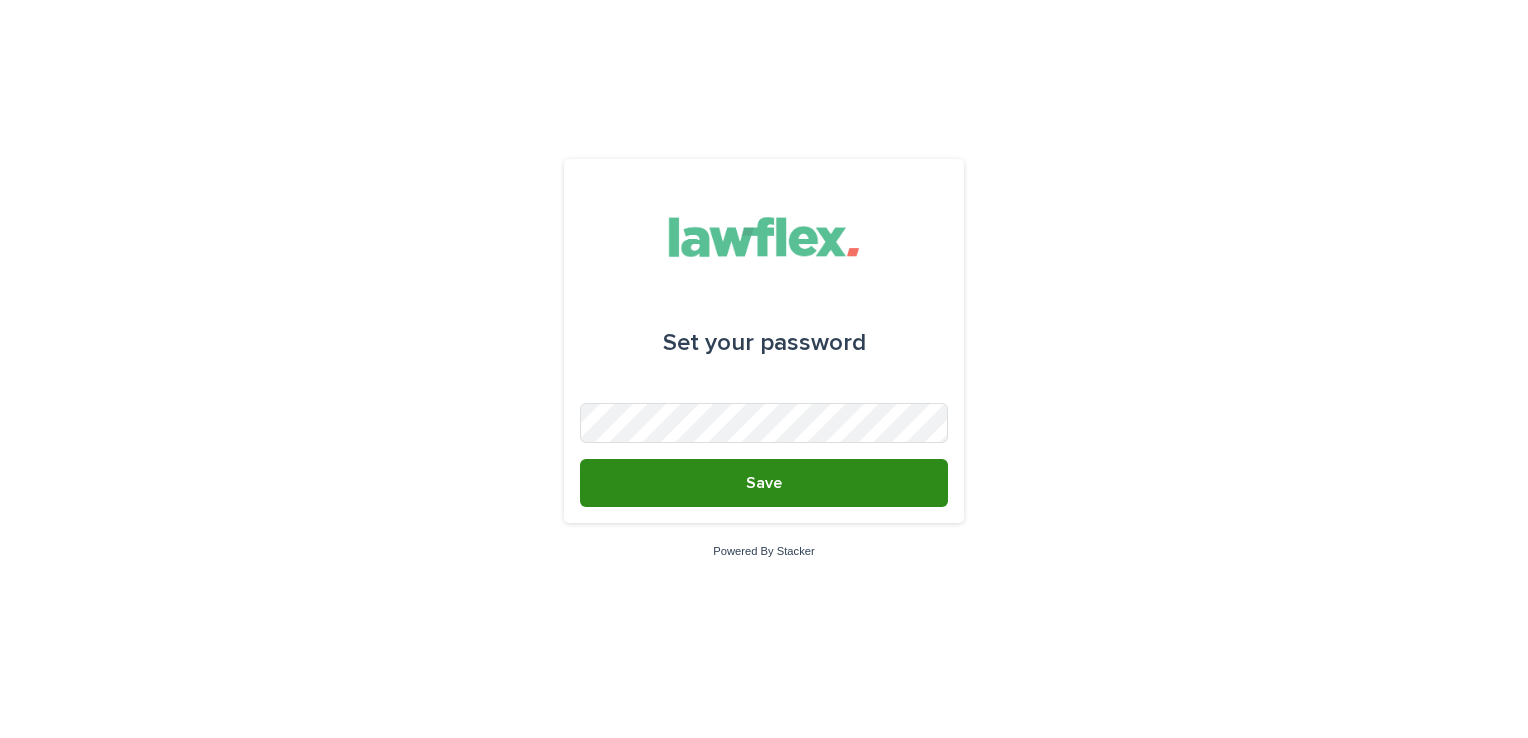 click on "Save" at bounding box center (764, 483) 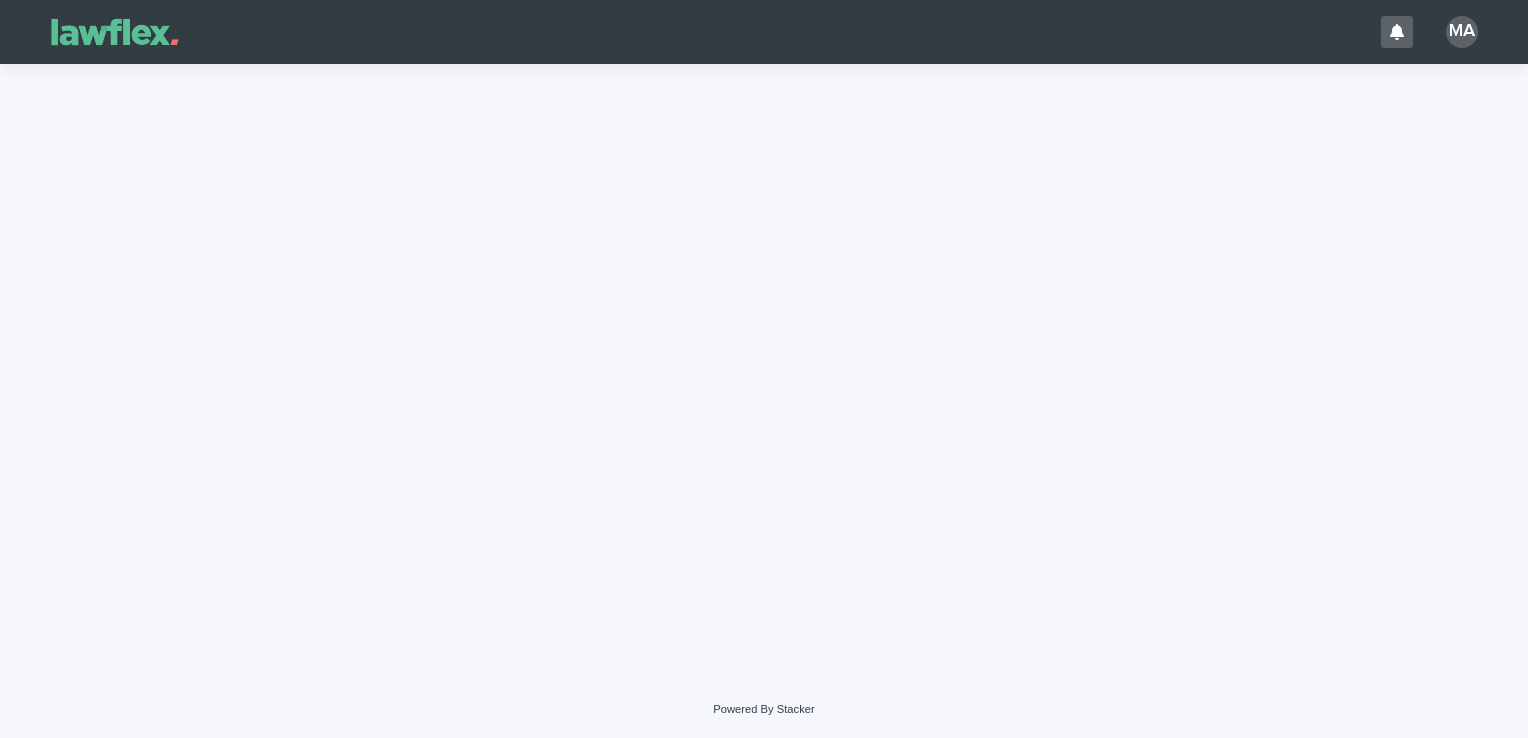 scroll, scrollTop: 0, scrollLeft: 0, axis: both 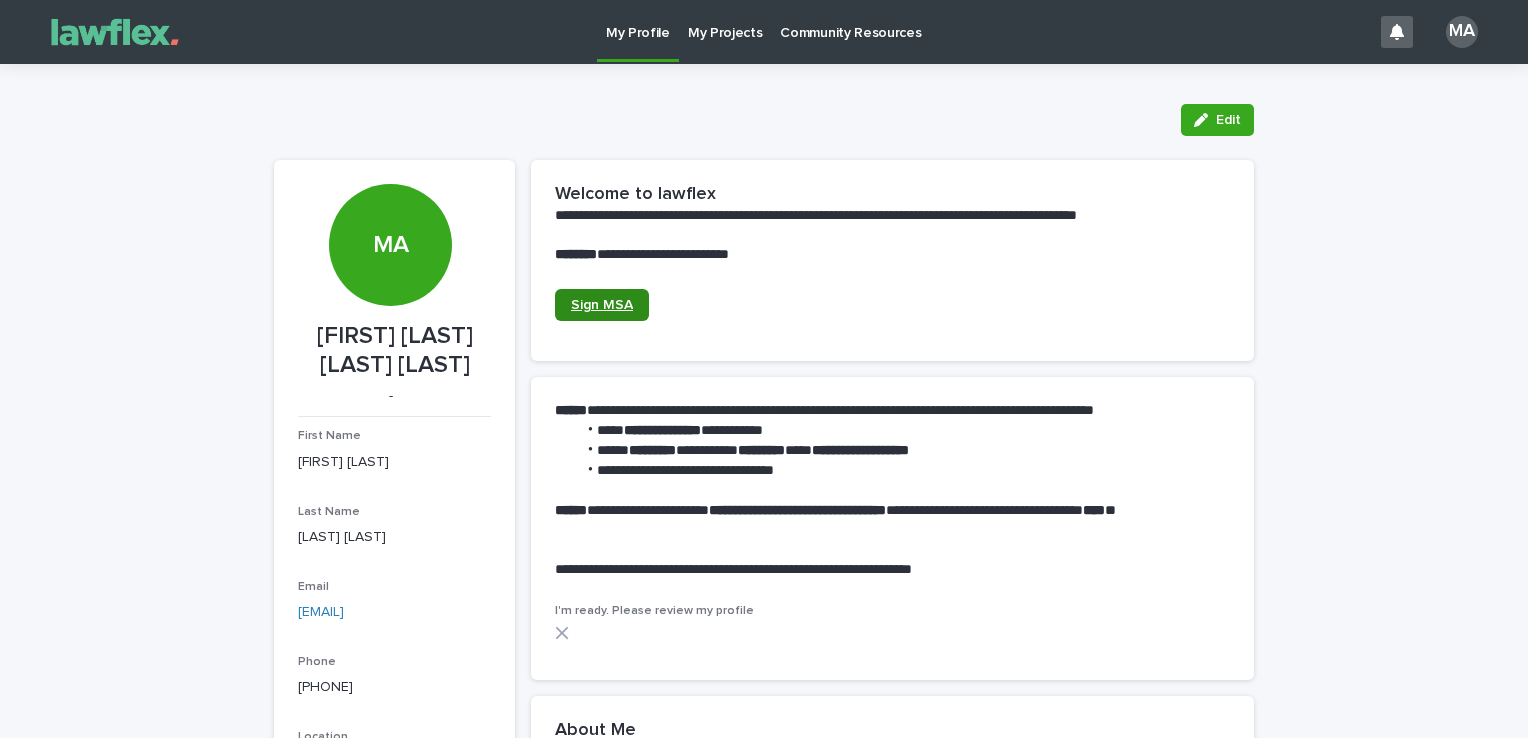 click on "Sign MSA" at bounding box center [602, 305] 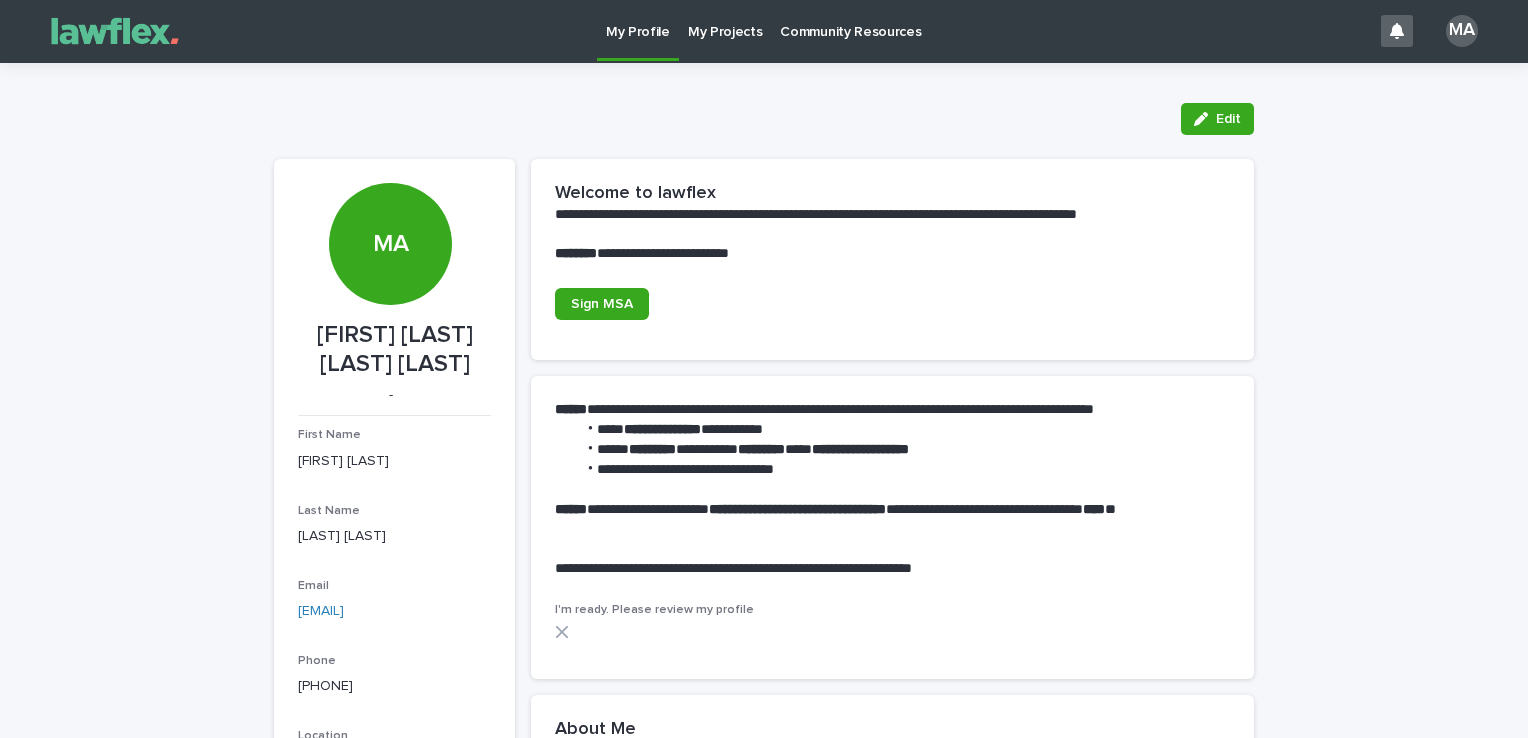 scroll, scrollTop: 0, scrollLeft: 0, axis: both 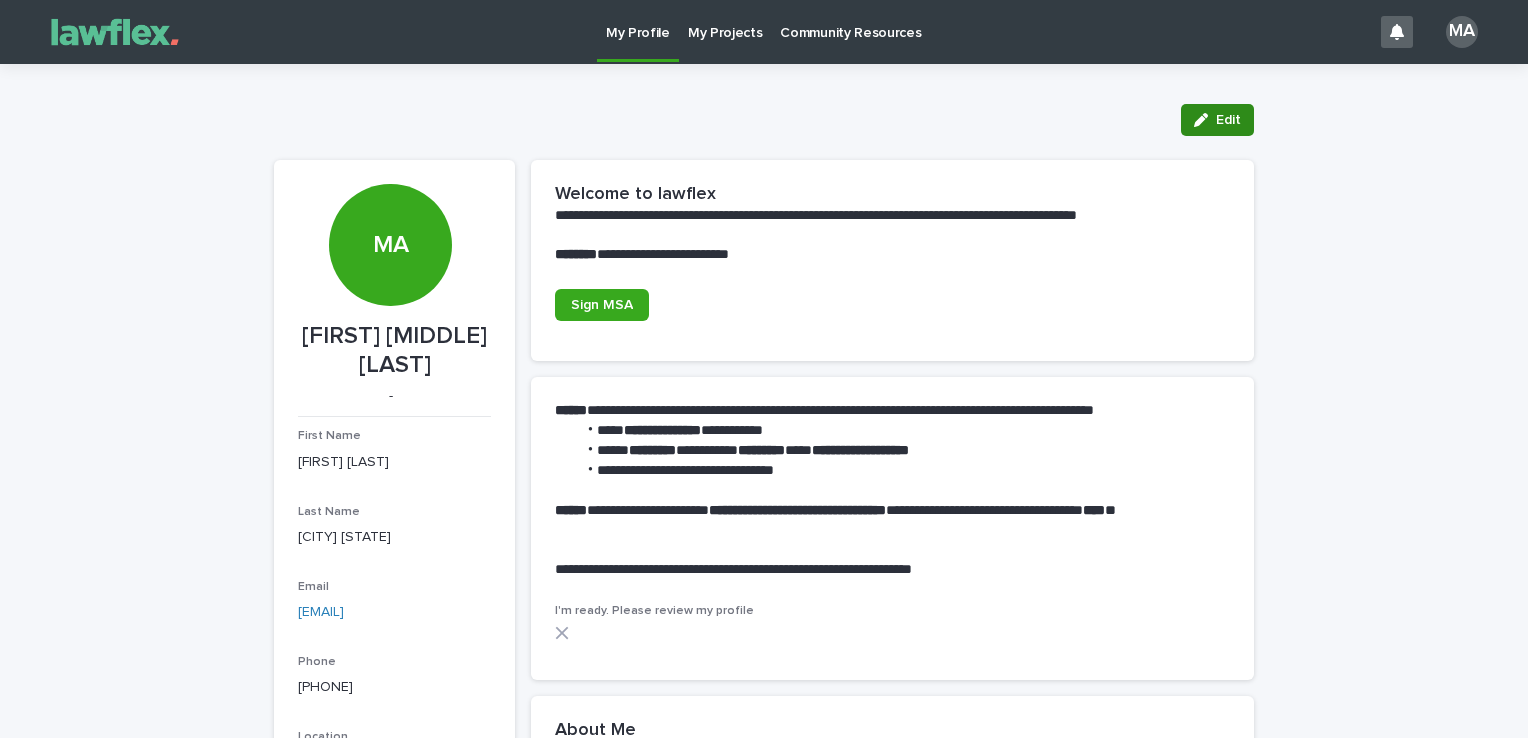 click on "Edit" at bounding box center [1217, 120] 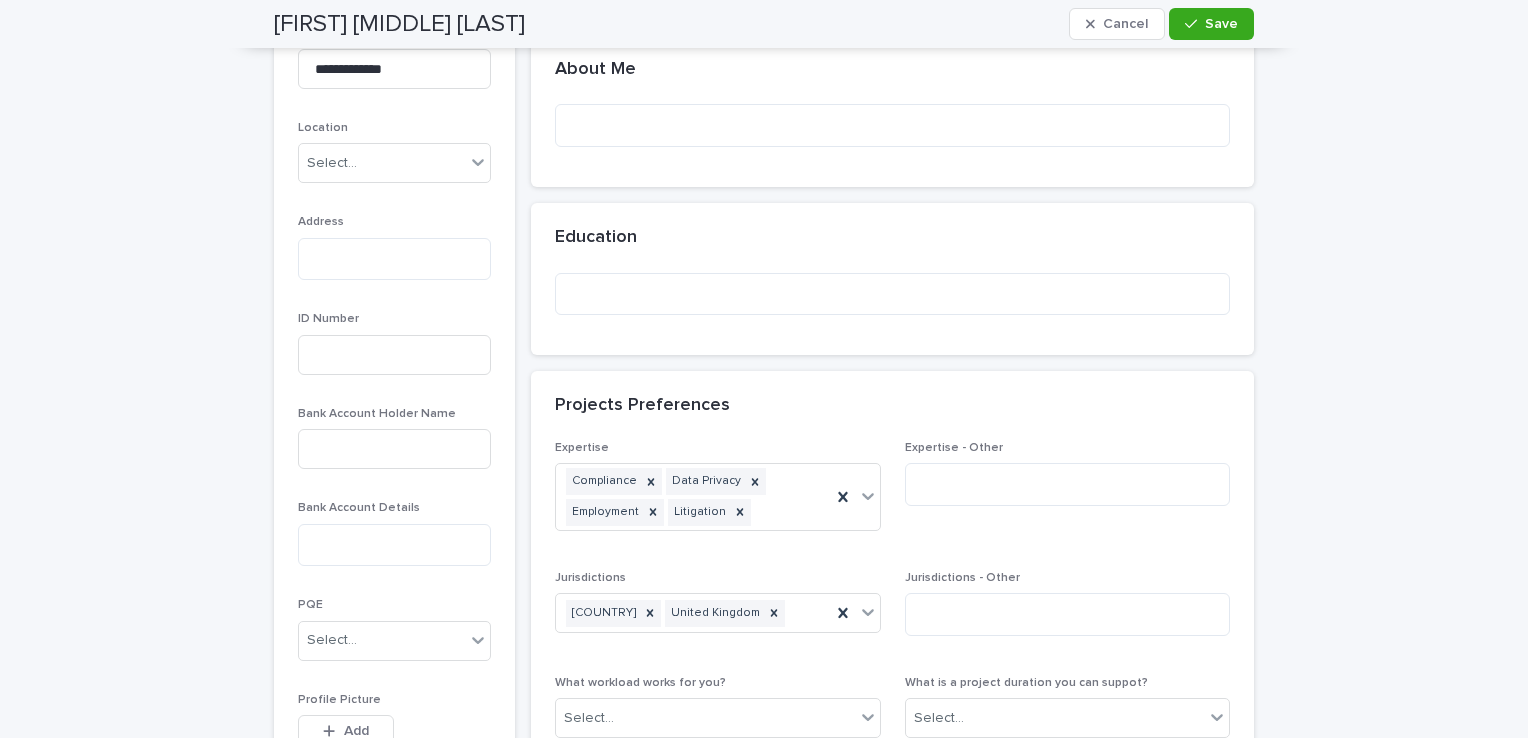 scroll, scrollTop: 700, scrollLeft: 0, axis: vertical 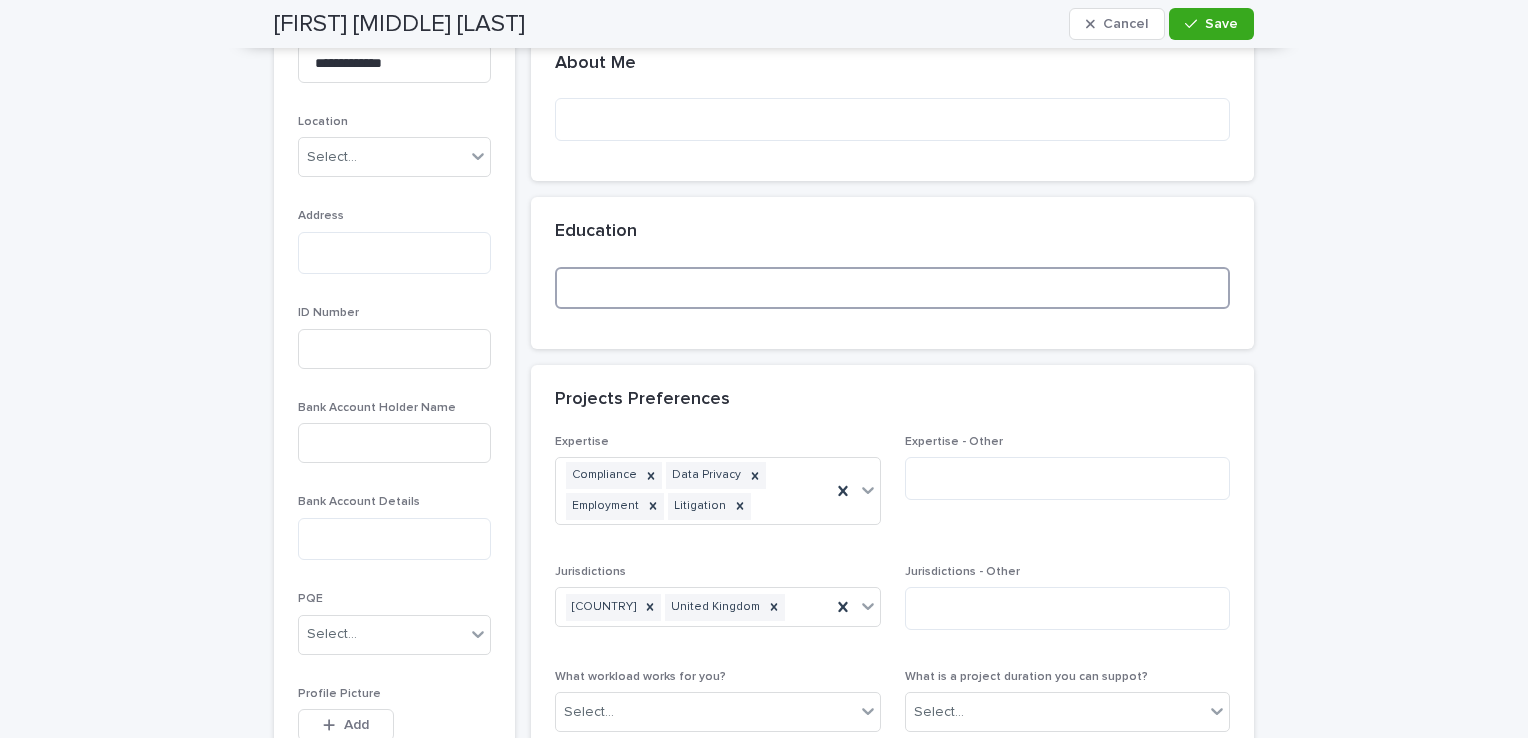 click at bounding box center [892, 288] 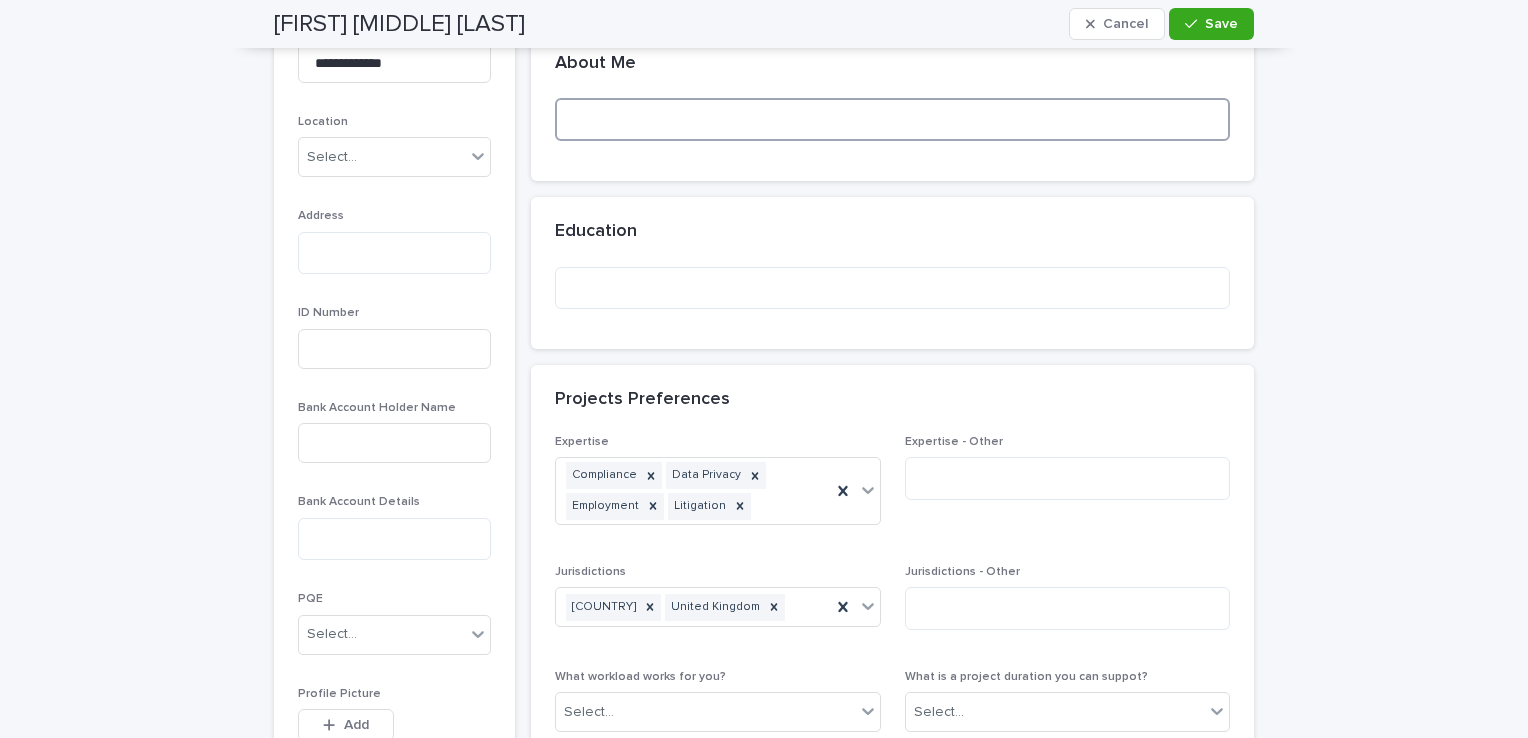 click at bounding box center (892, 119) 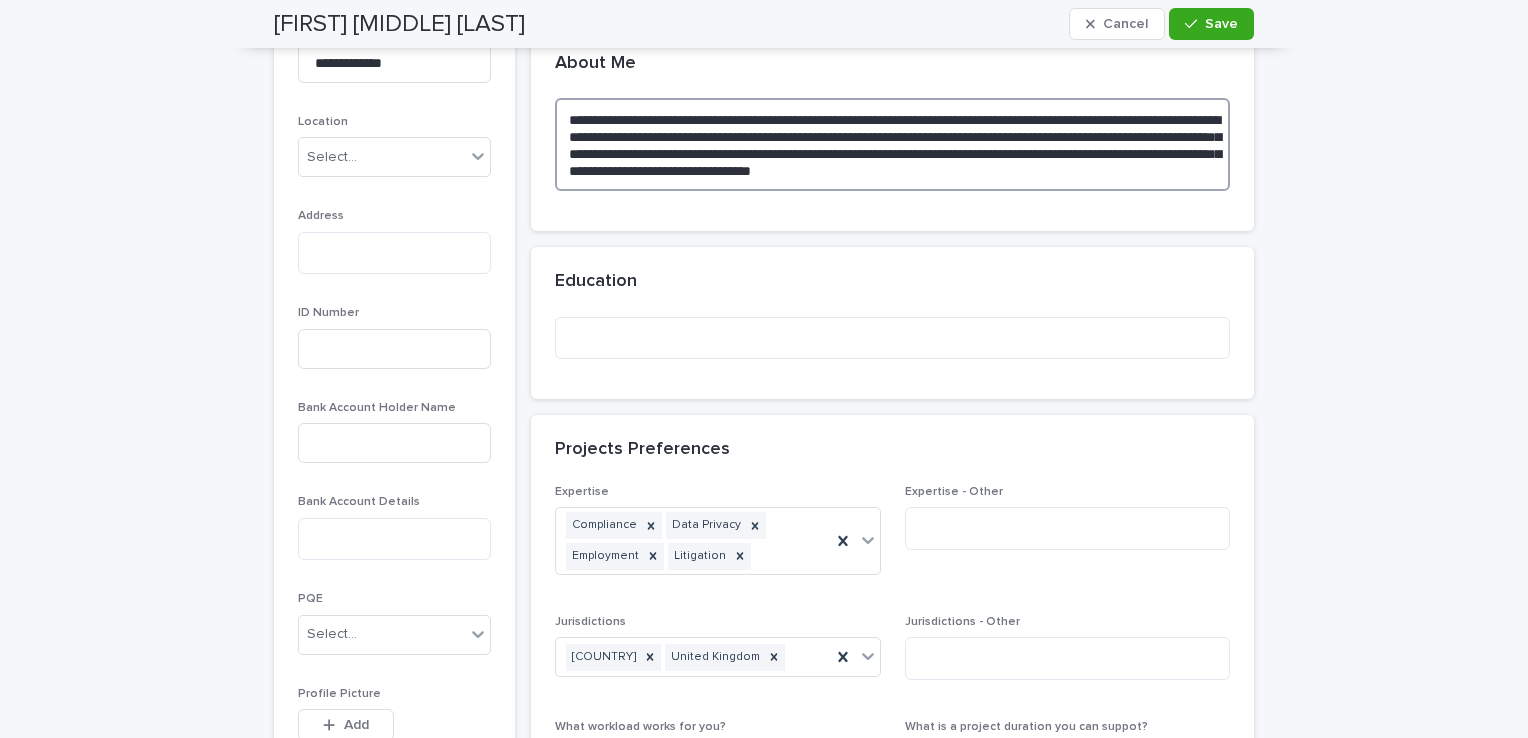 type on "**********" 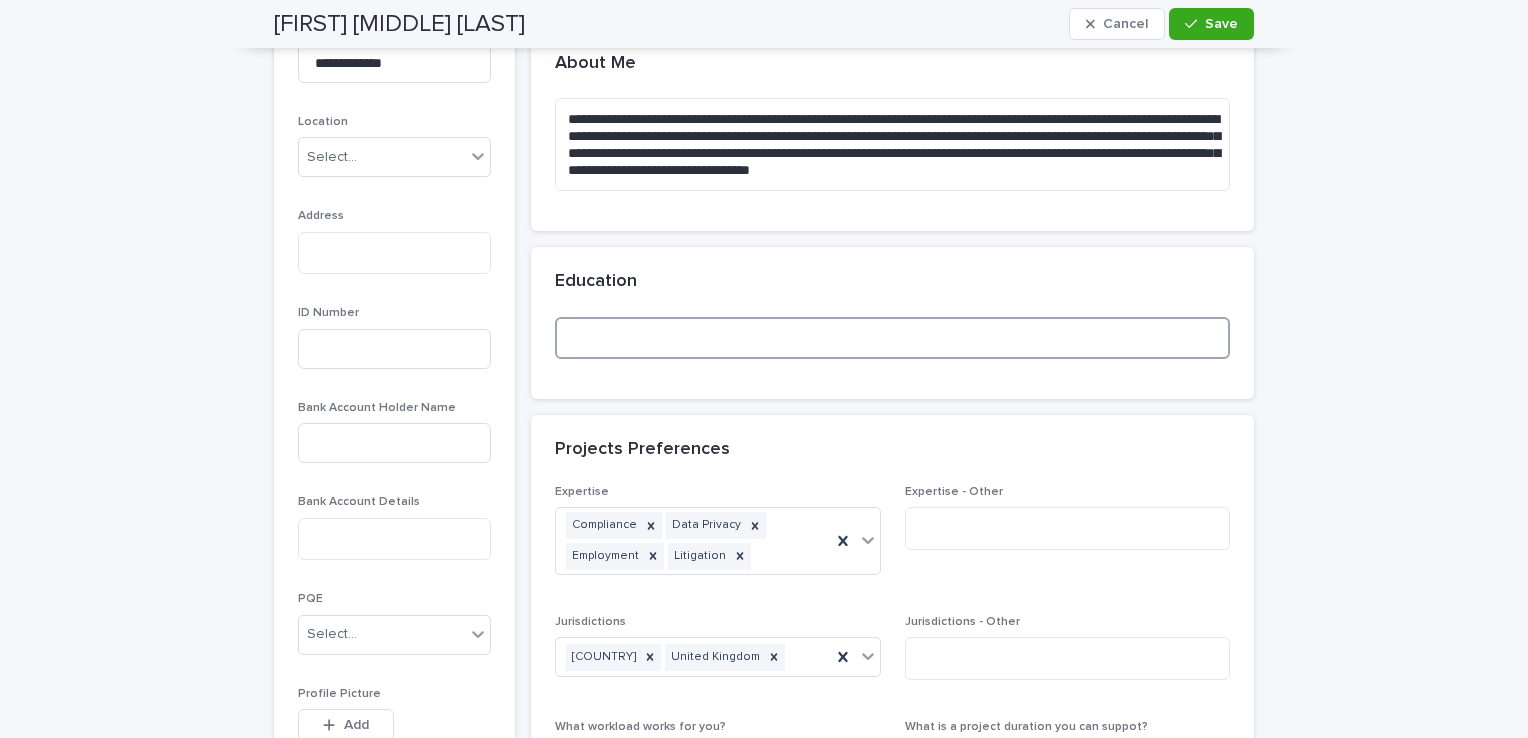 click at bounding box center [892, 338] 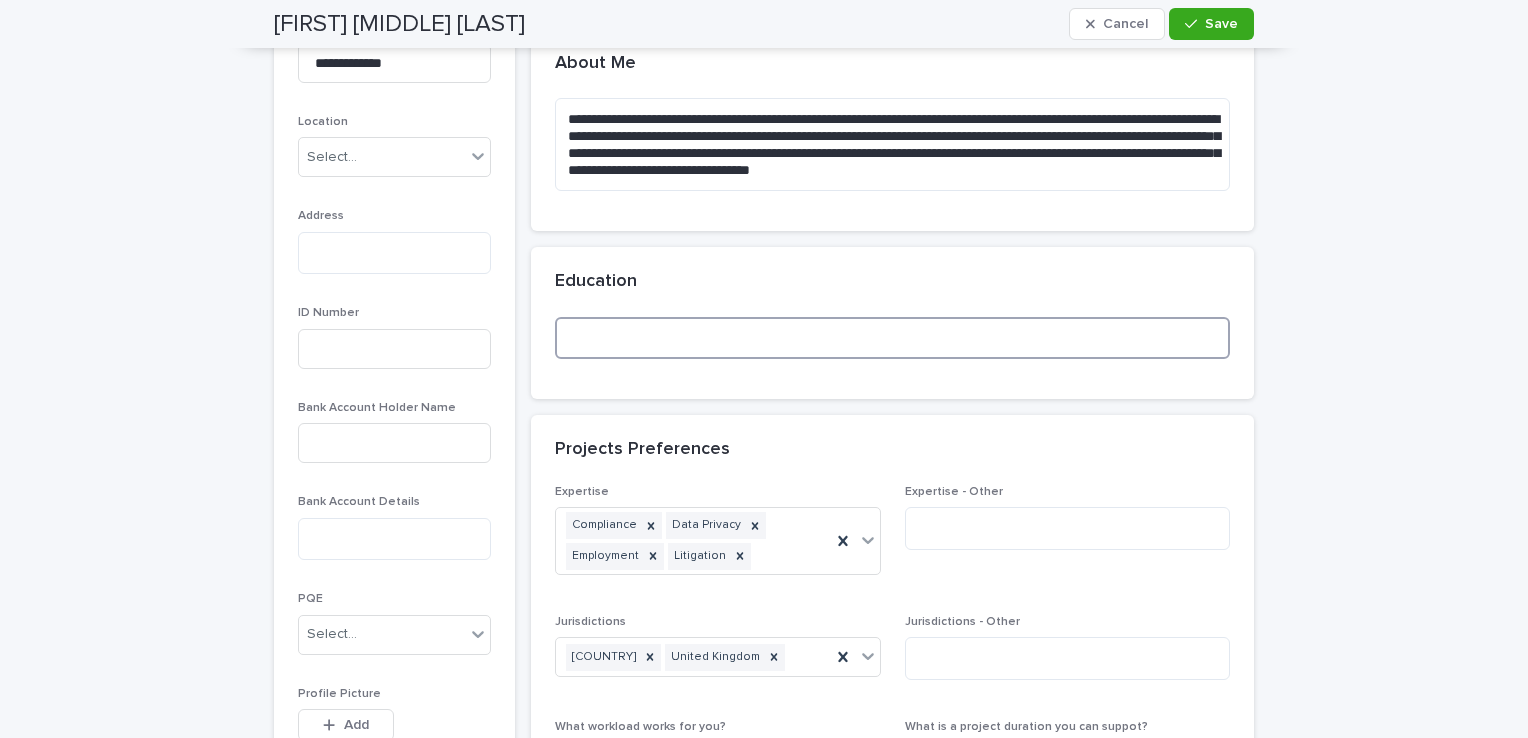 paste on "**********" 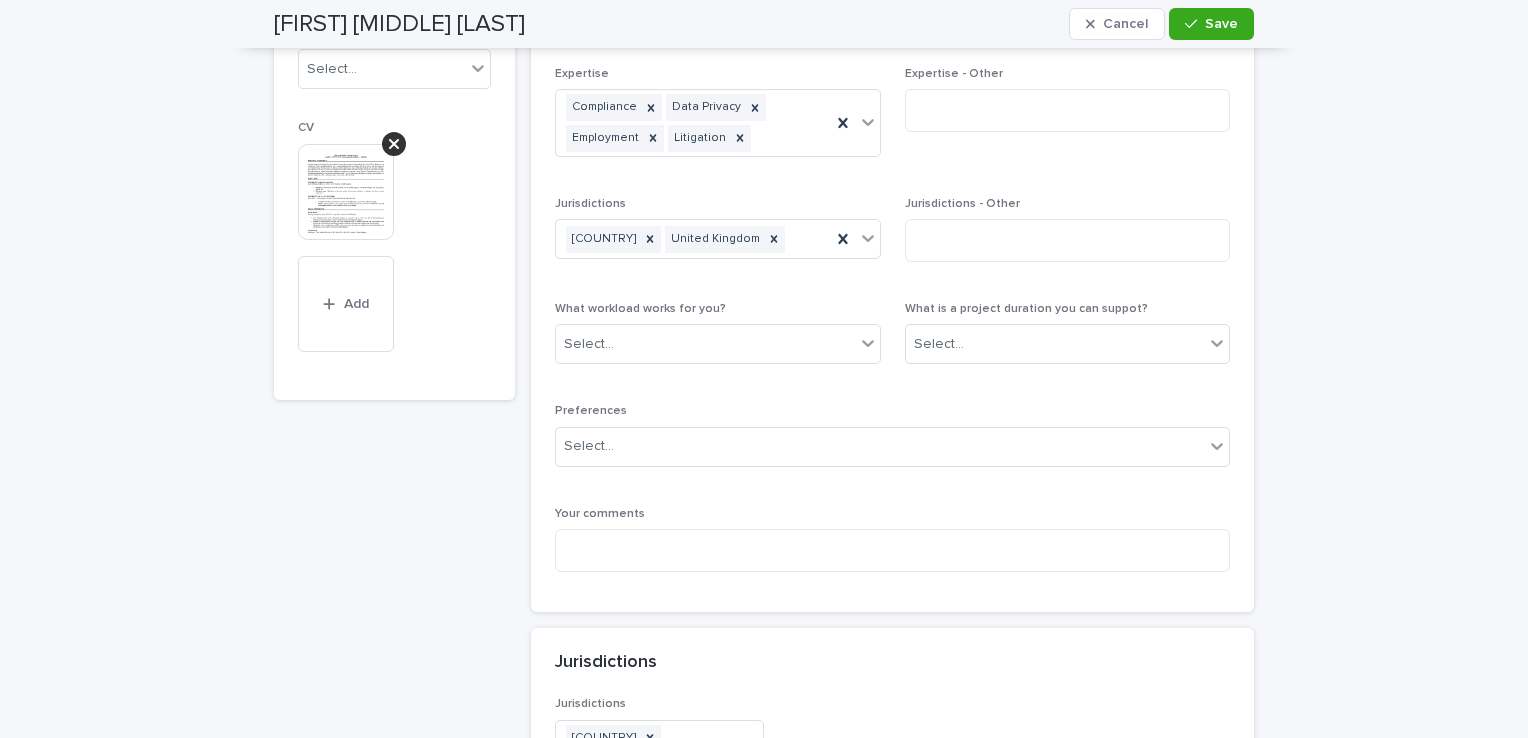 scroll, scrollTop: 1504, scrollLeft: 0, axis: vertical 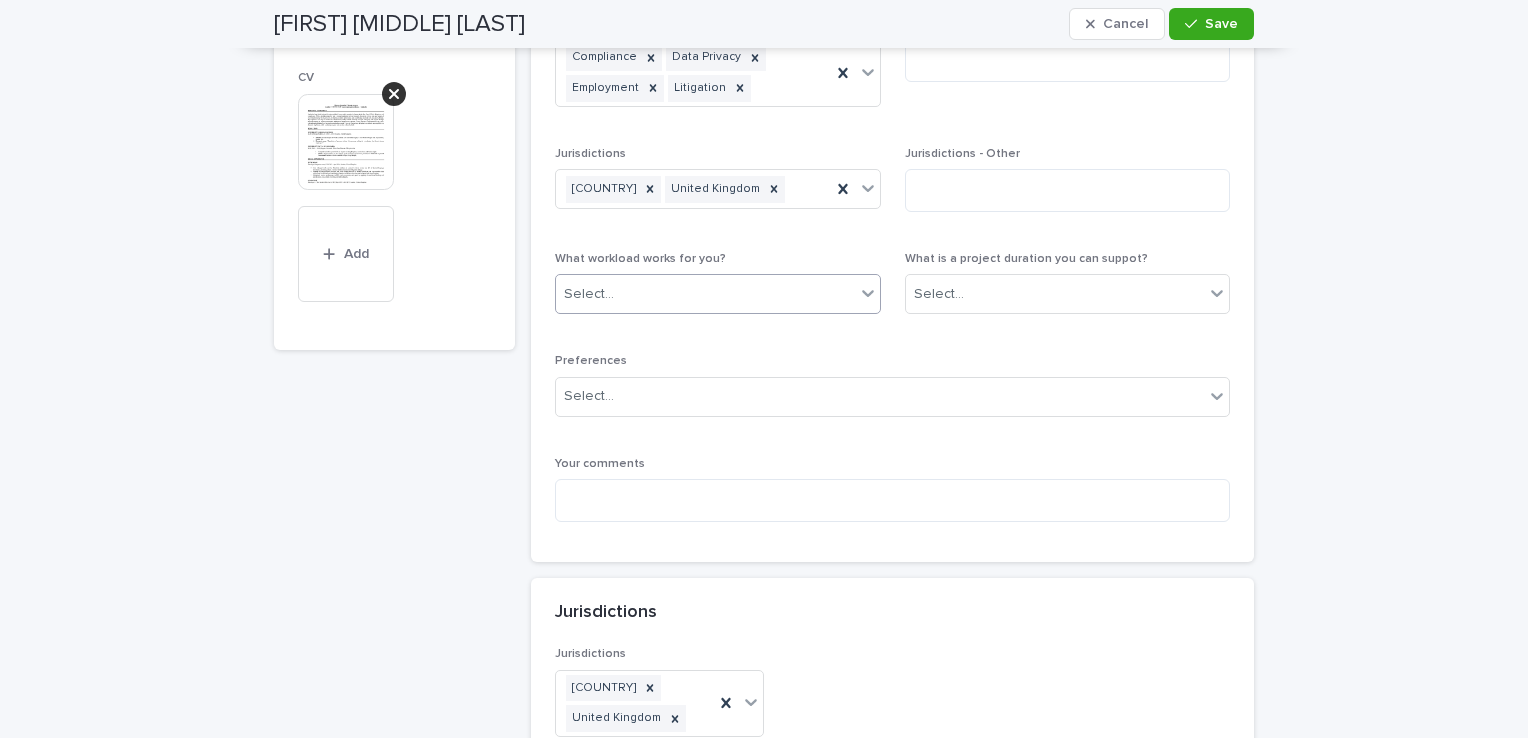 type on "**********" 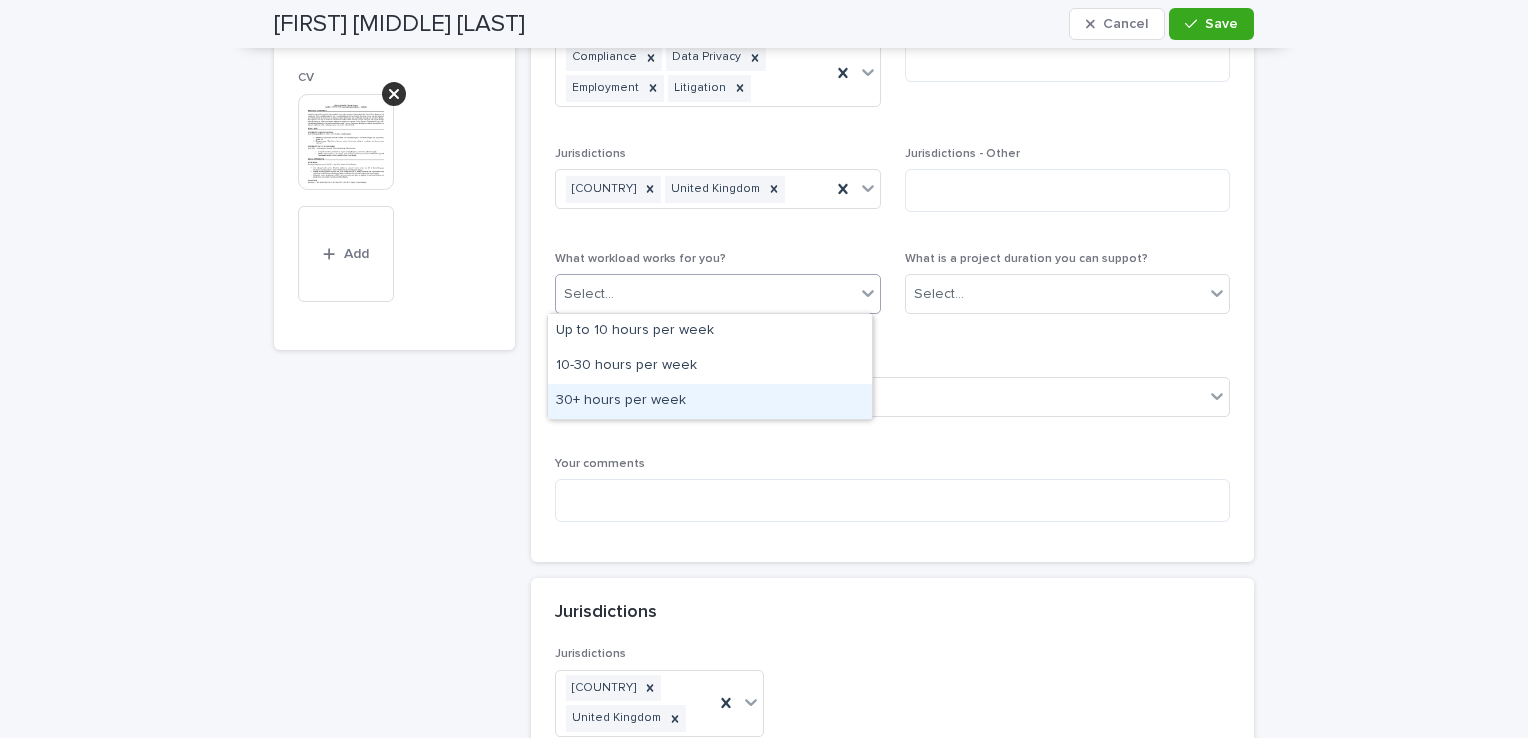 click on "30+ hours per week" at bounding box center [710, 401] 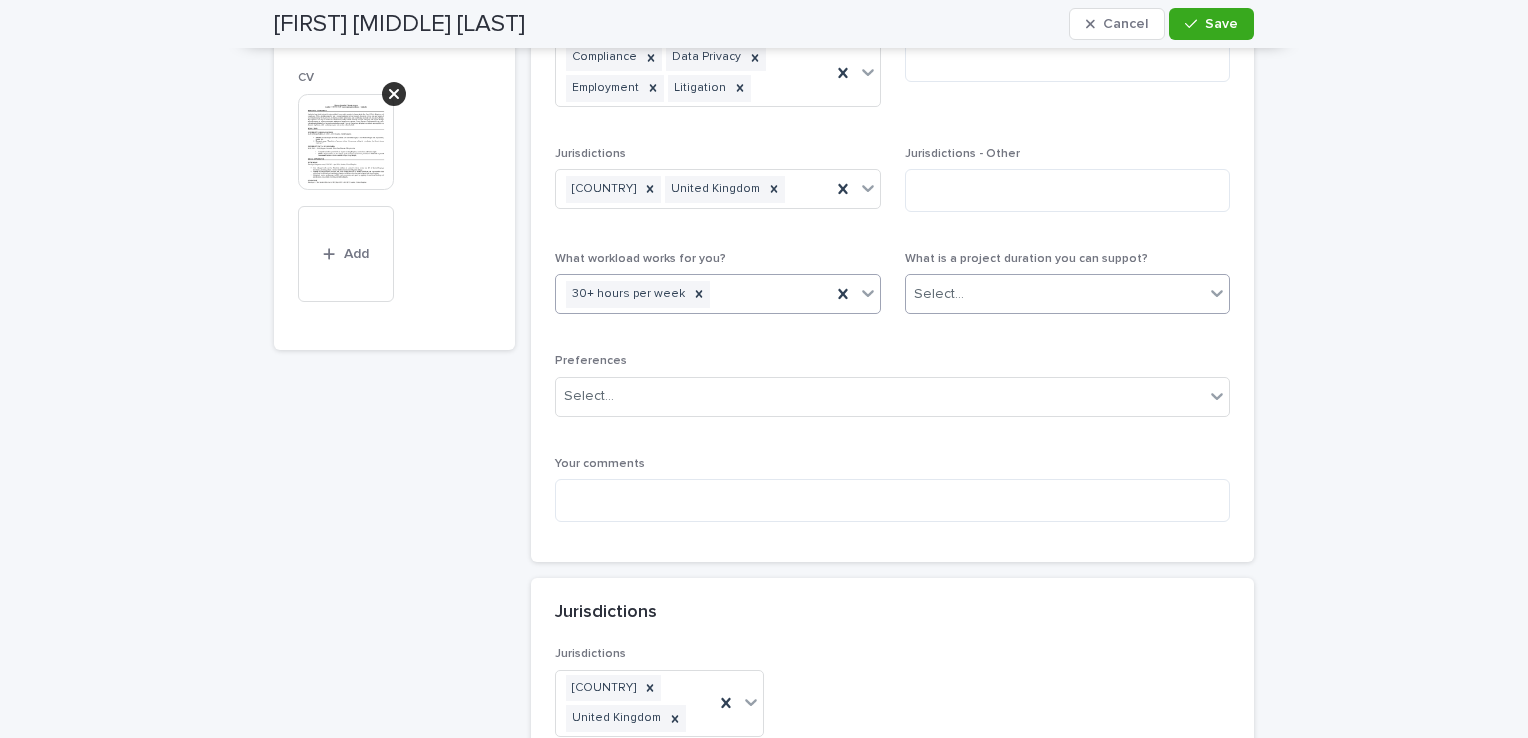 click on "Select..." at bounding box center [939, 294] 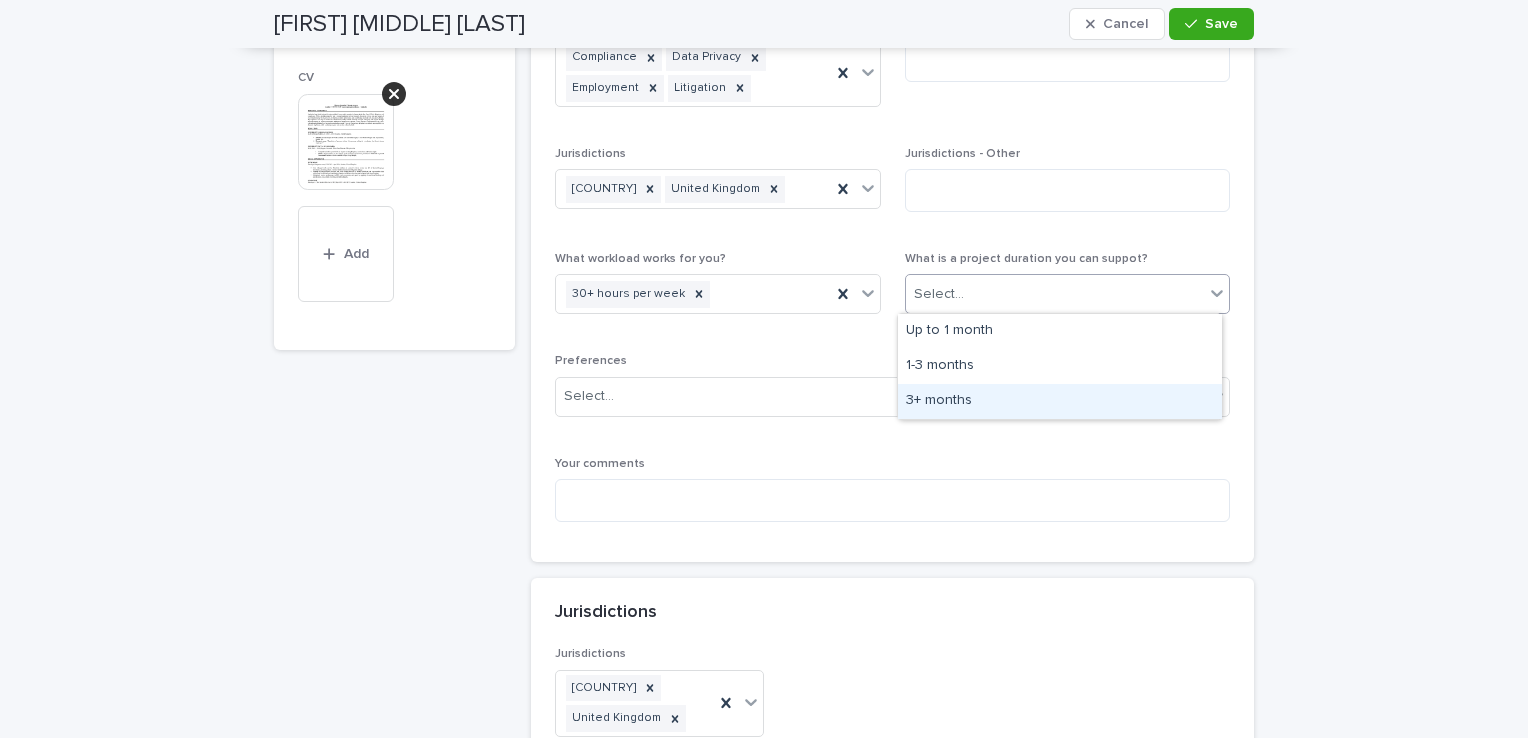 click on "3+ months" at bounding box center (1060, 401) 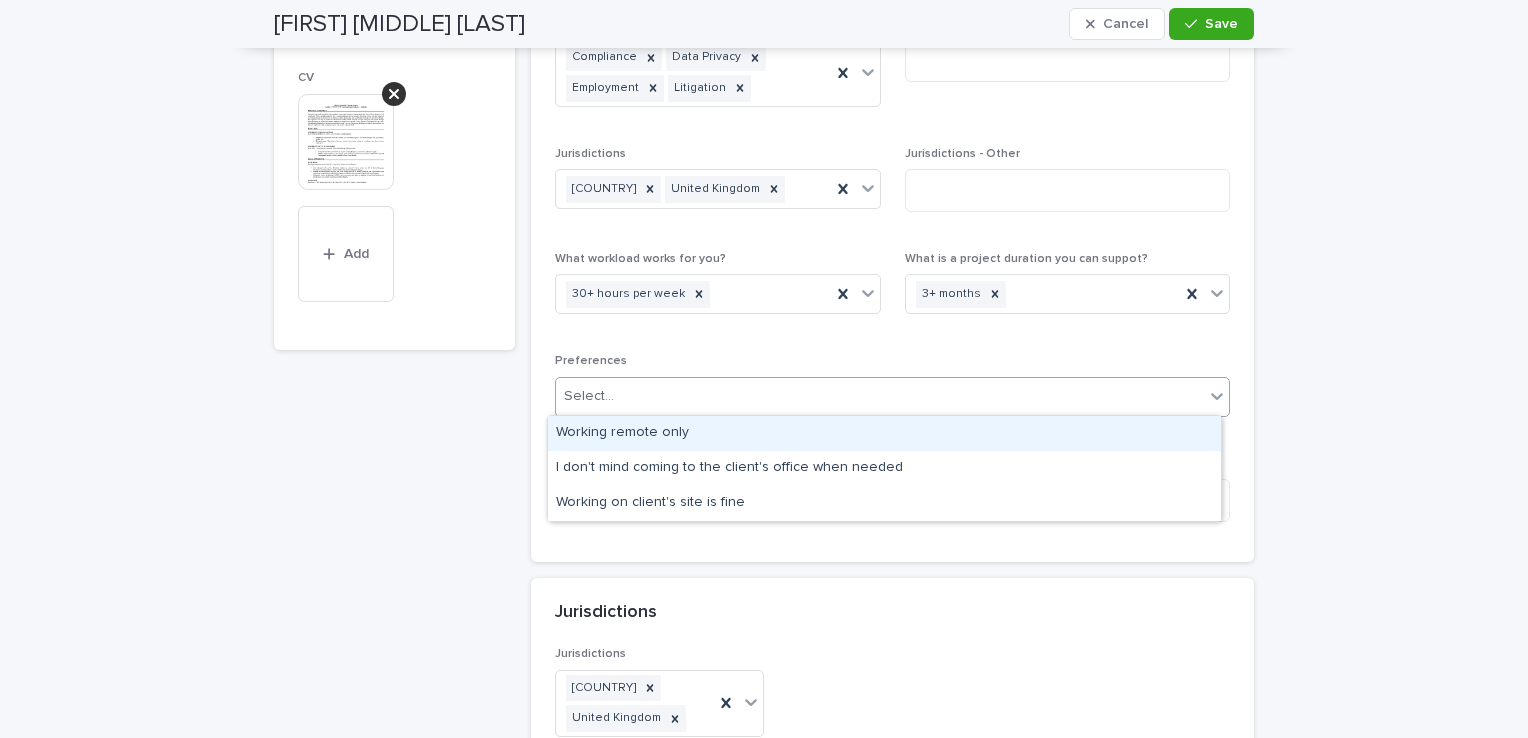 click on "Select..." at bounding box center (880, 396) 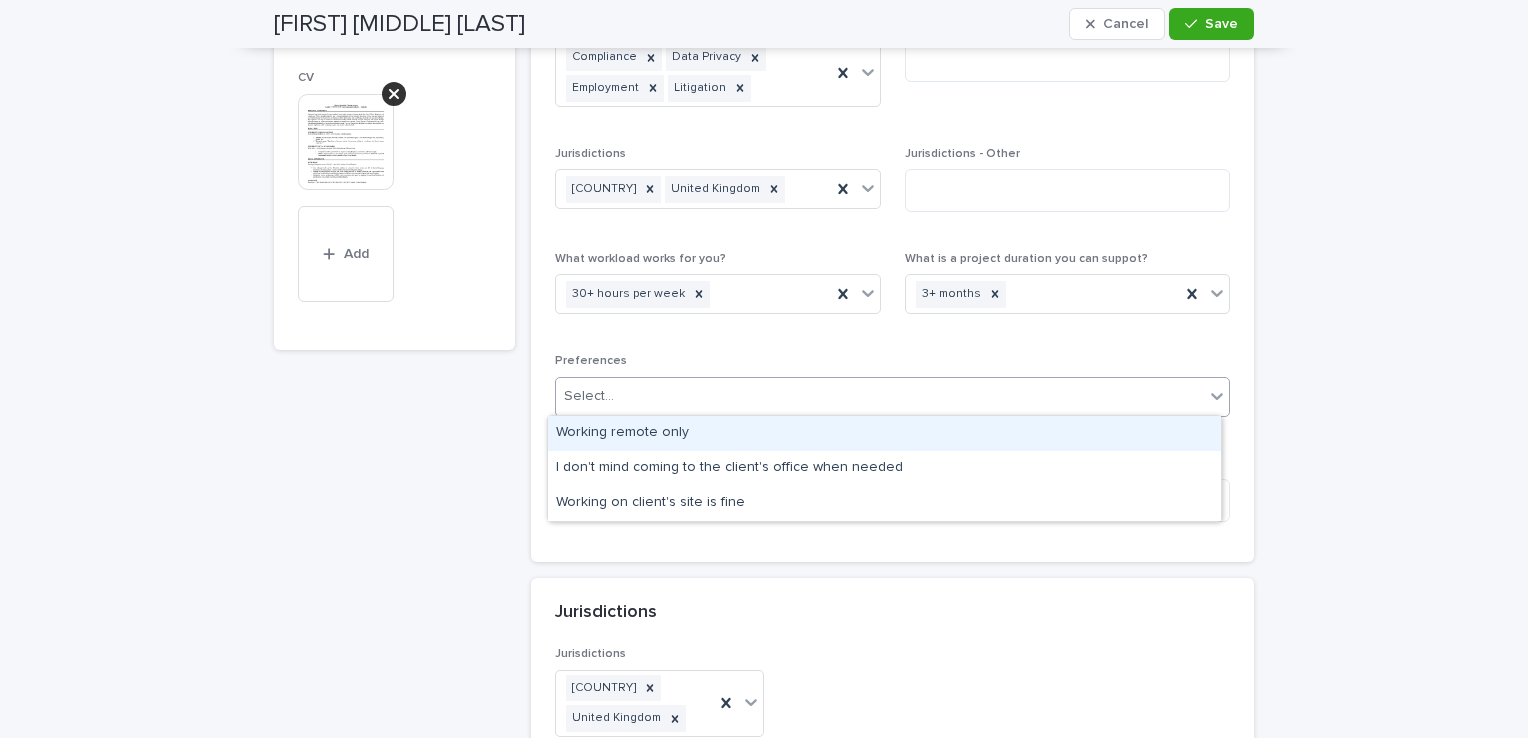 click on "Working remote only" at bounding box center (884, 433) 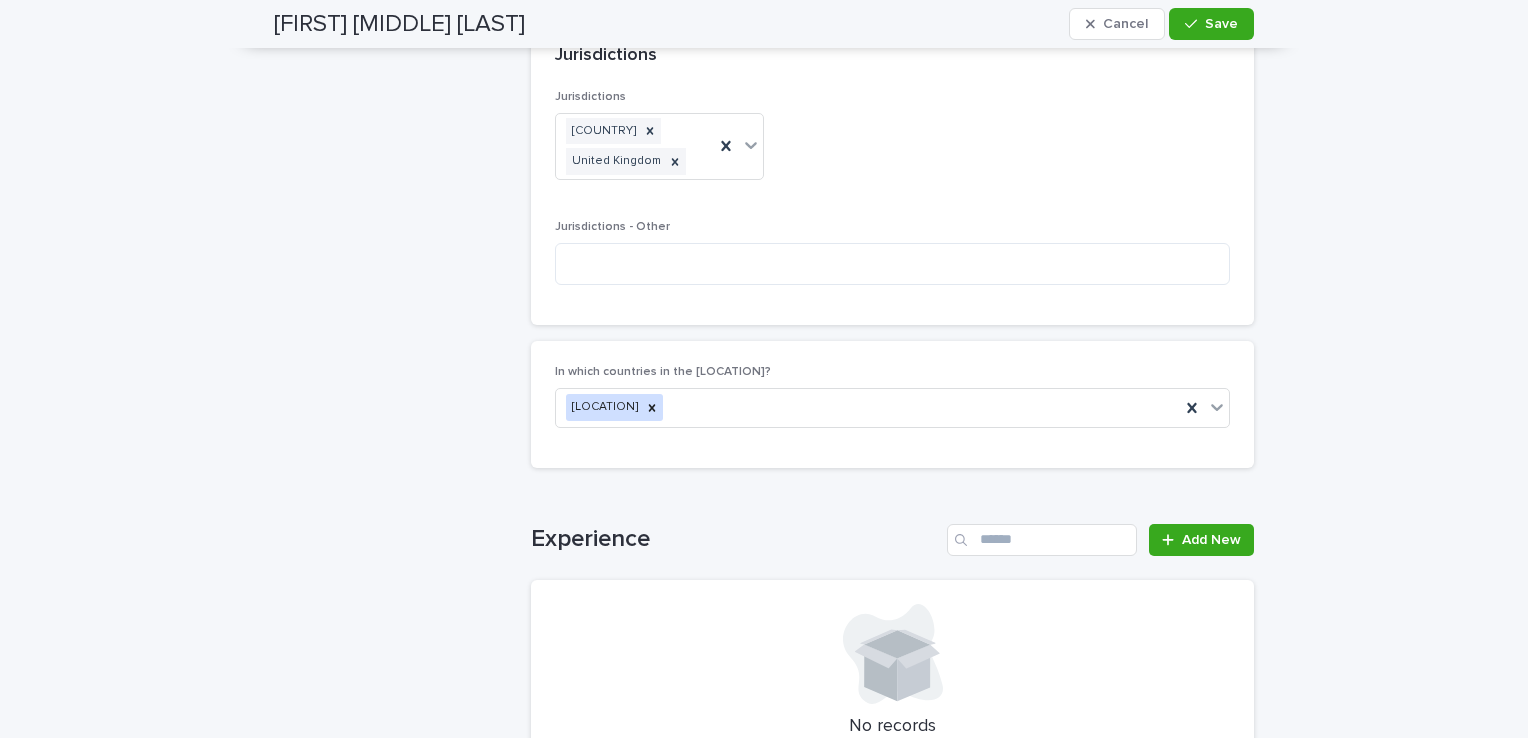 scroll, scrollTop: 2065, scrollLeft: 0, axis: vertical 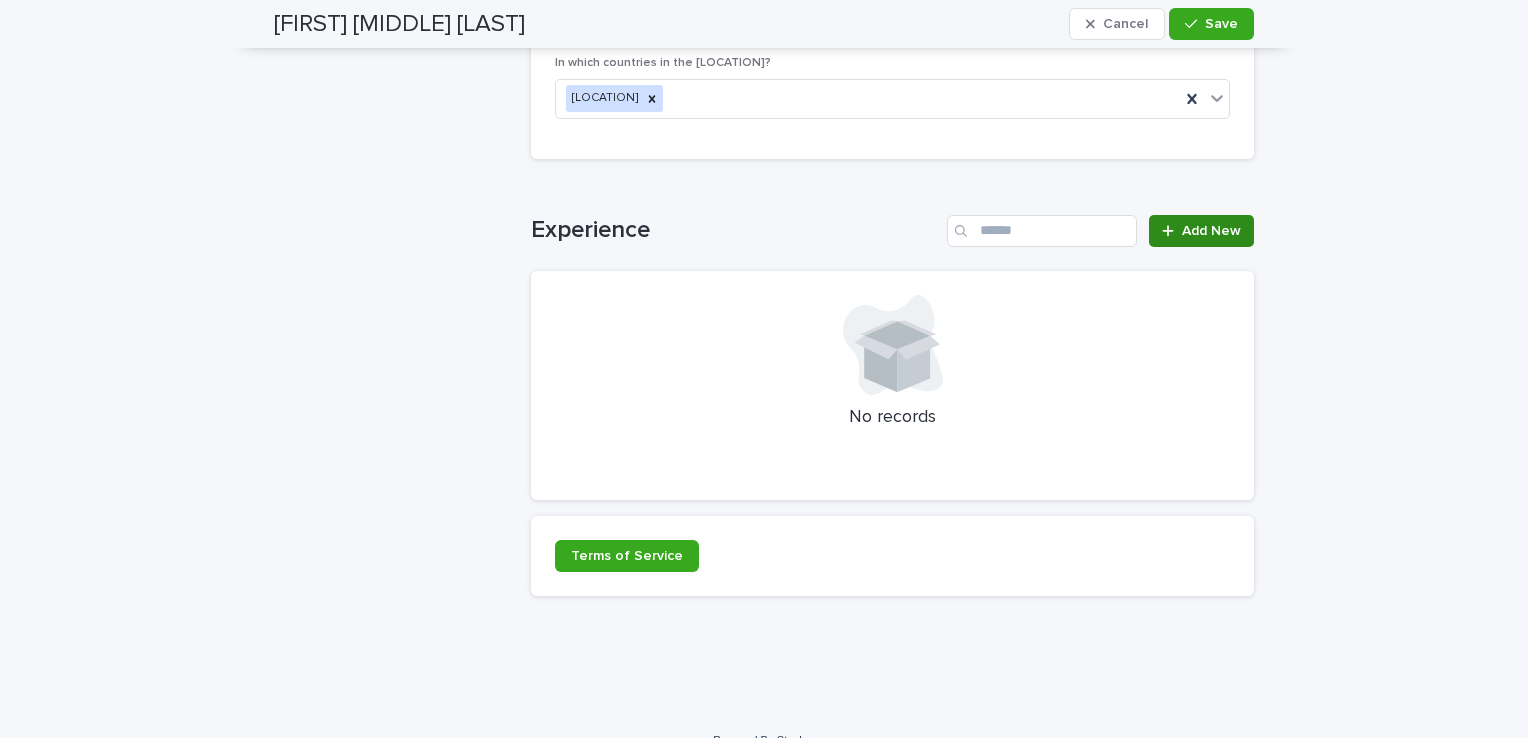 click on "Add New" at bounding box center [1211, 231] 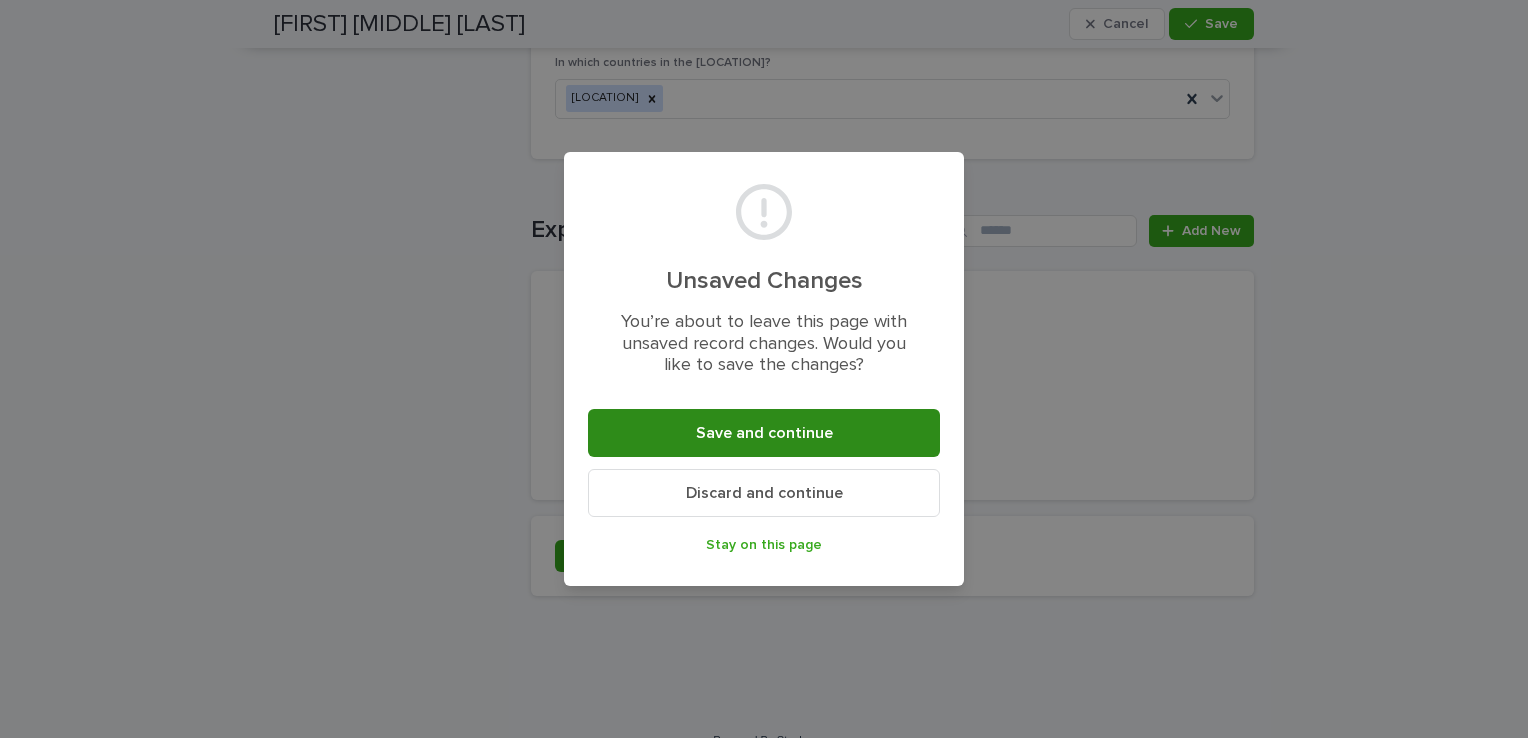 click on "Save and continue" at bounding box center (764, 433) 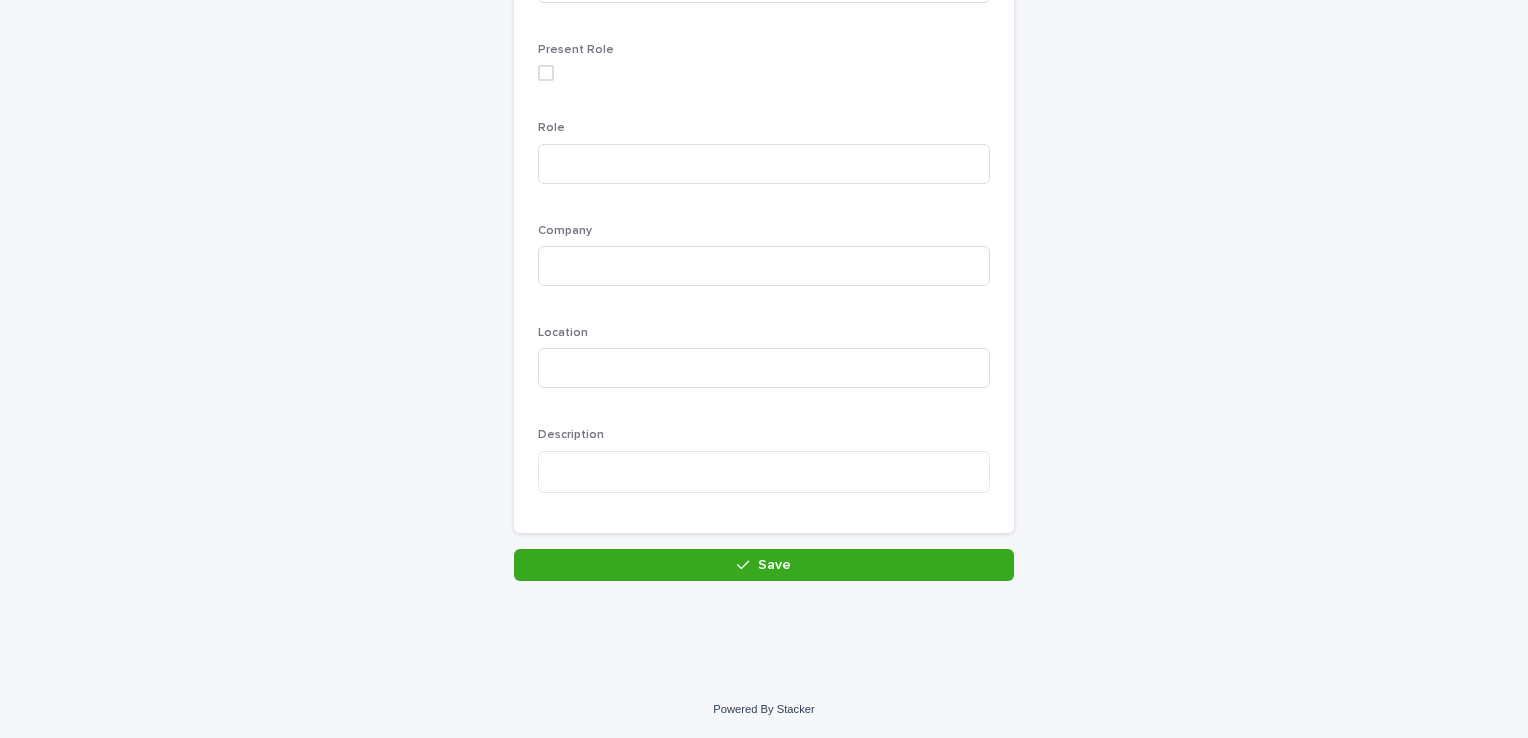 scroll, scrollTop: 466, scrollLeft: 0, axis: vertical 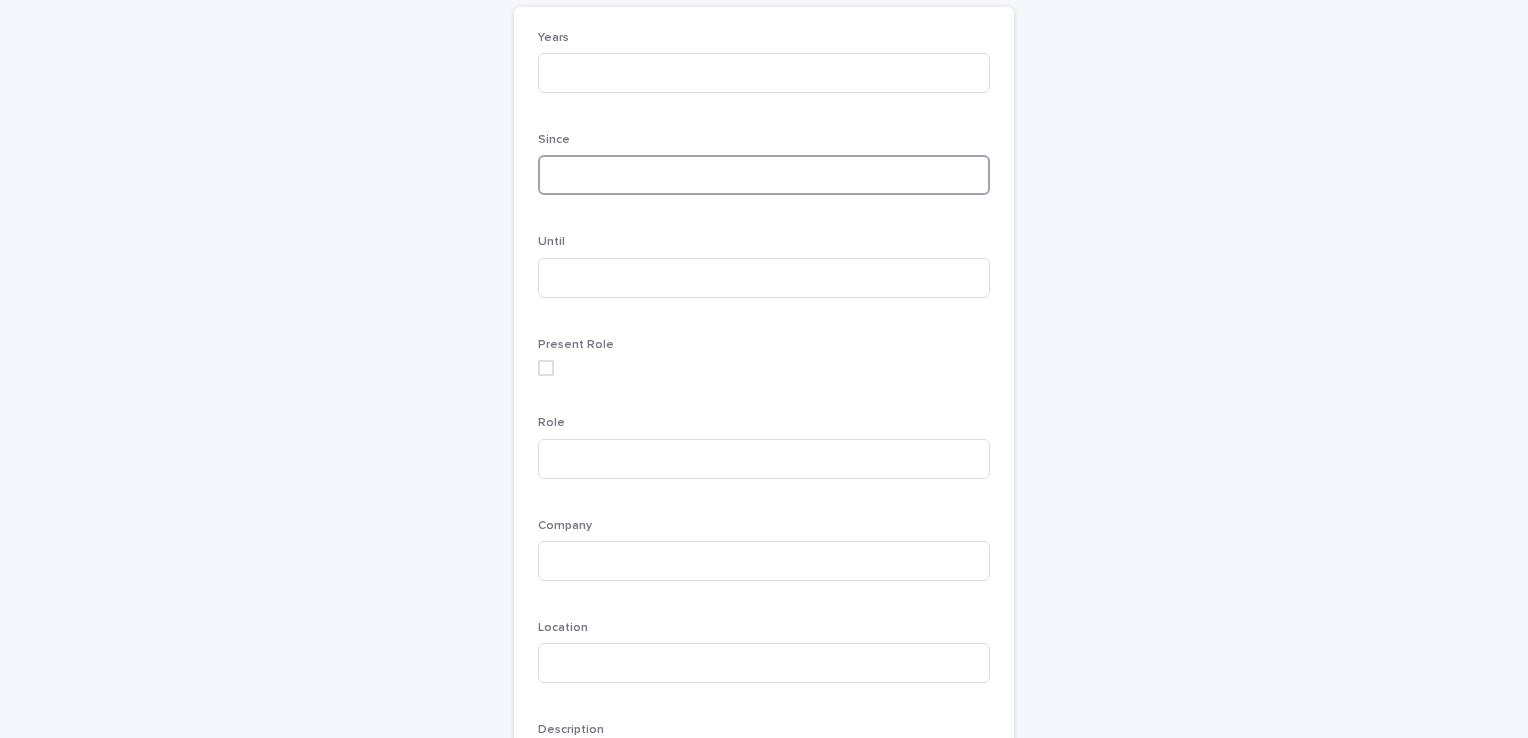 click at bounding box center (764, 175) 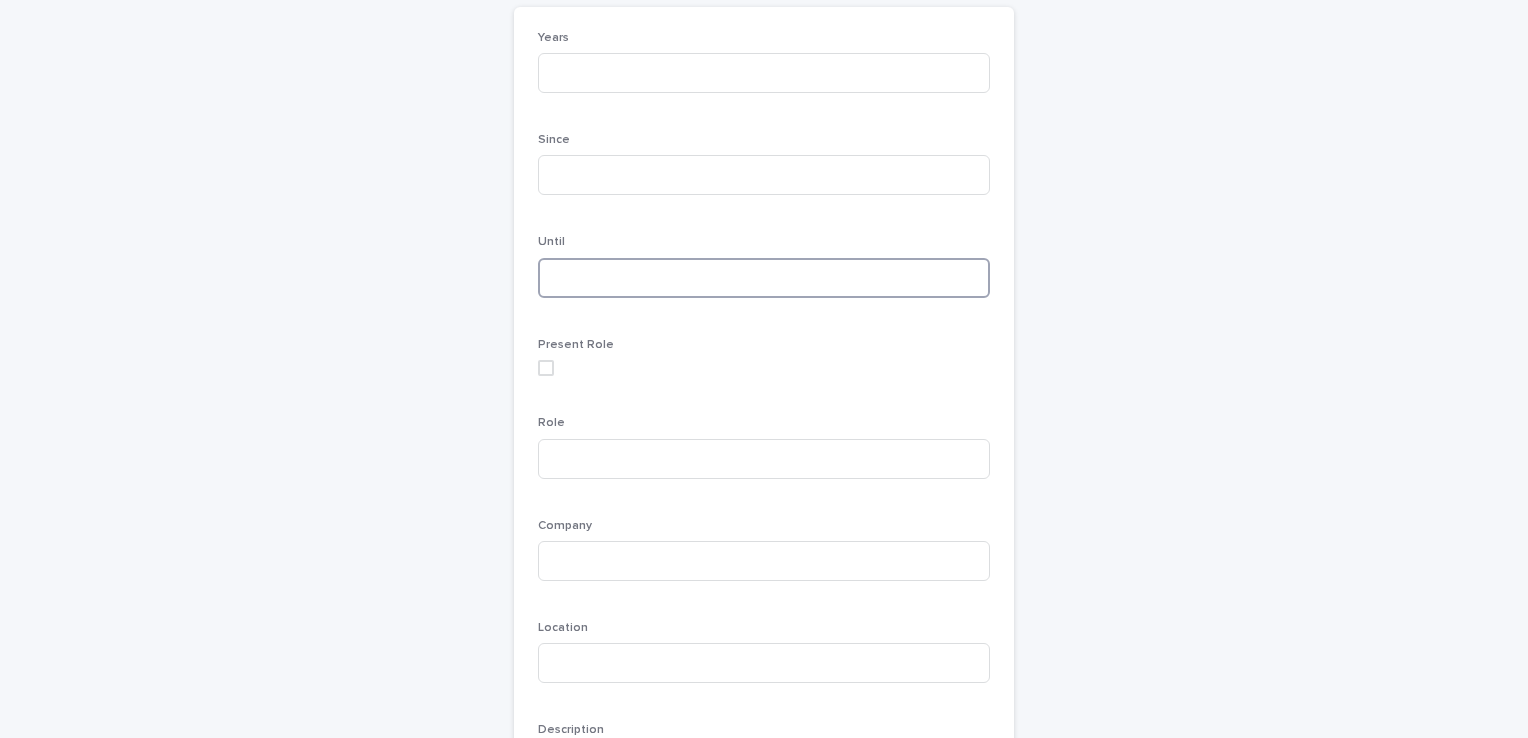 click at bounding box center [764, 278] 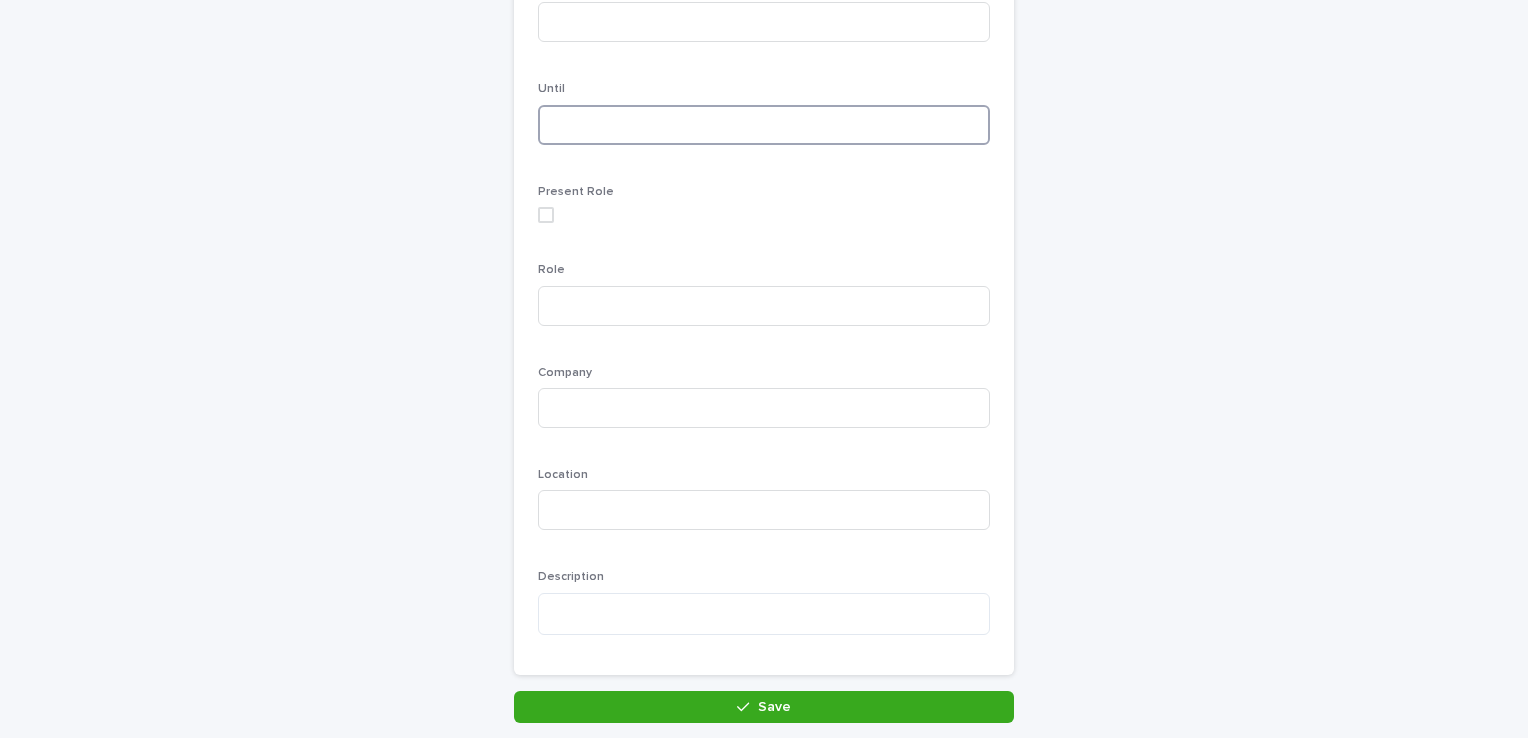 scroll, scrollTop: 329, scrollLeft: 0, axis: vertical 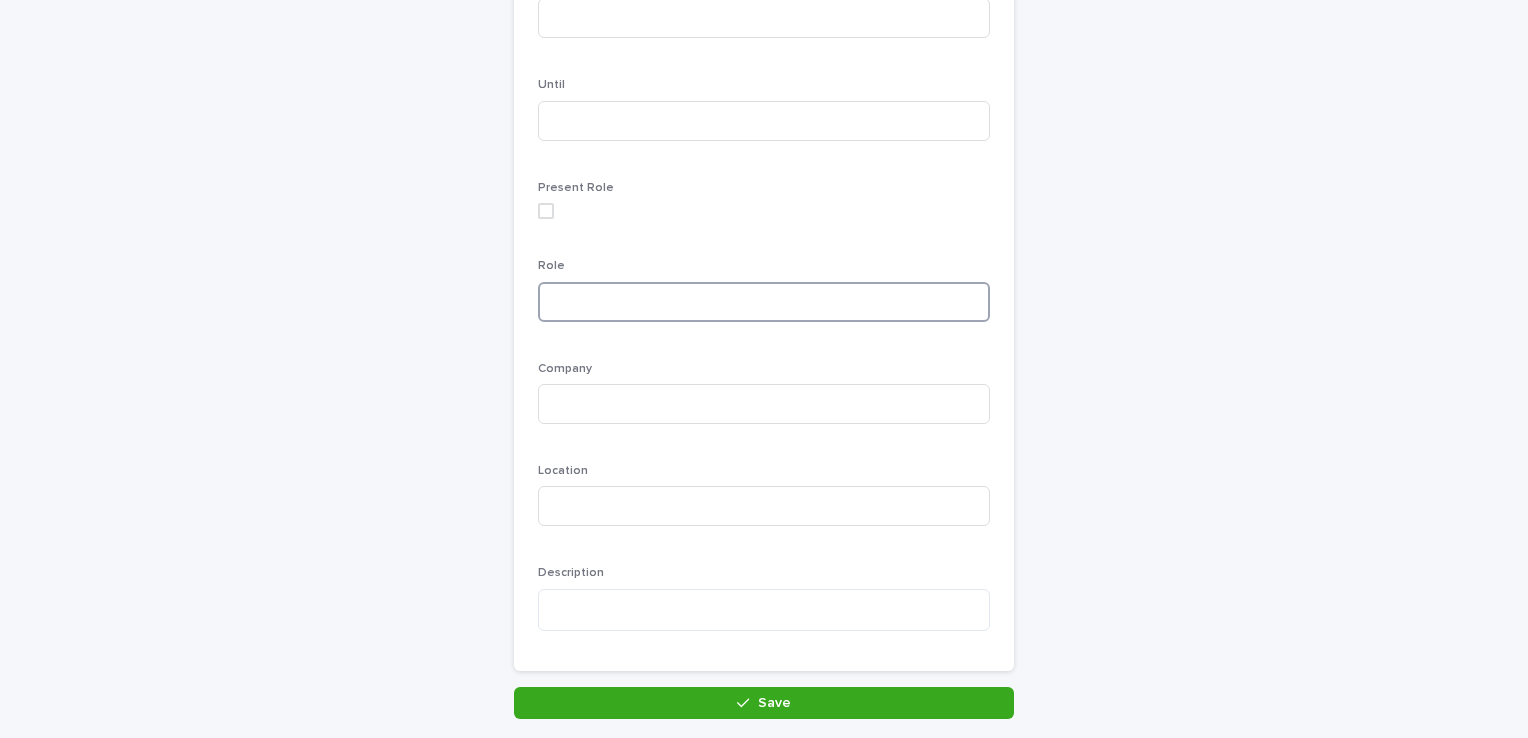 click at bounding box center (764, 302) 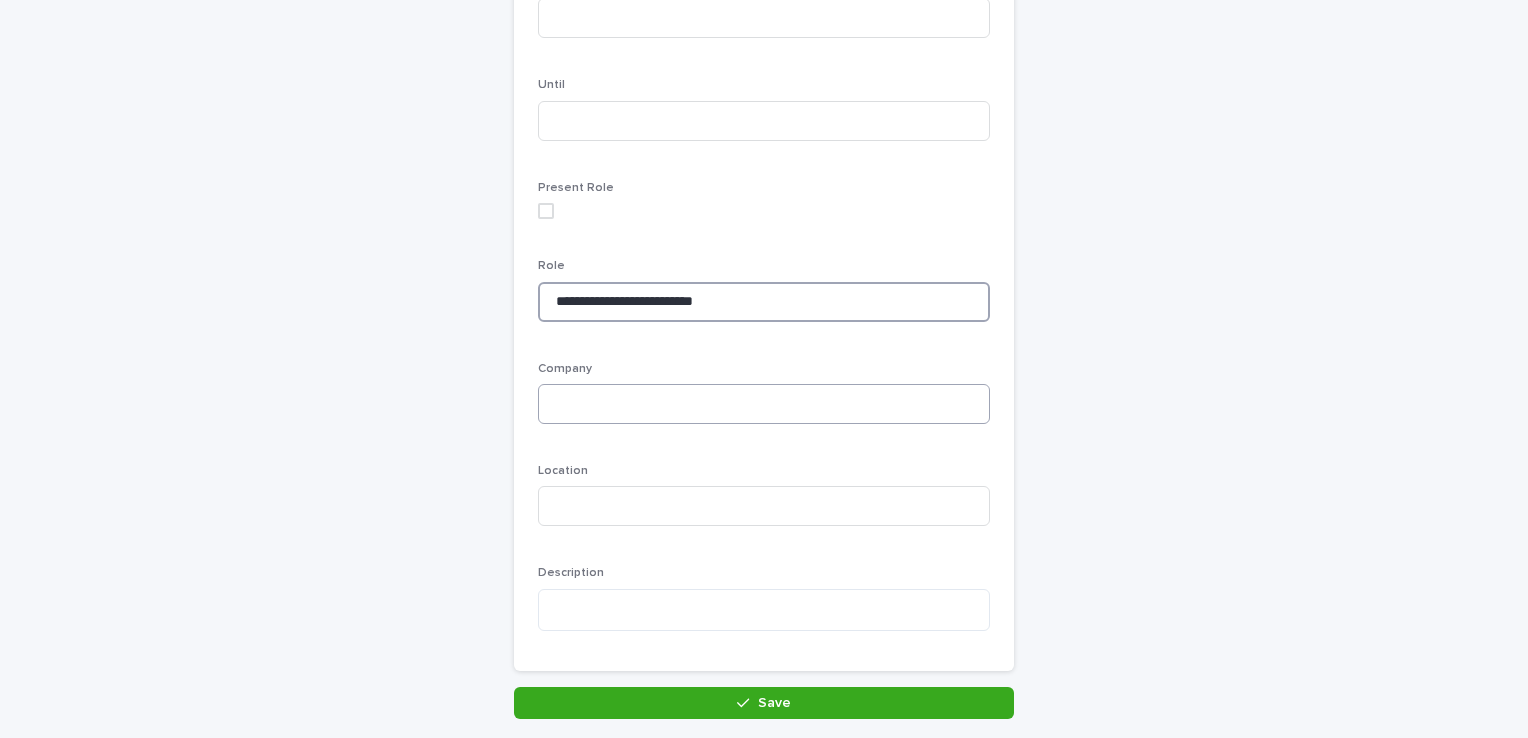type on "**********" 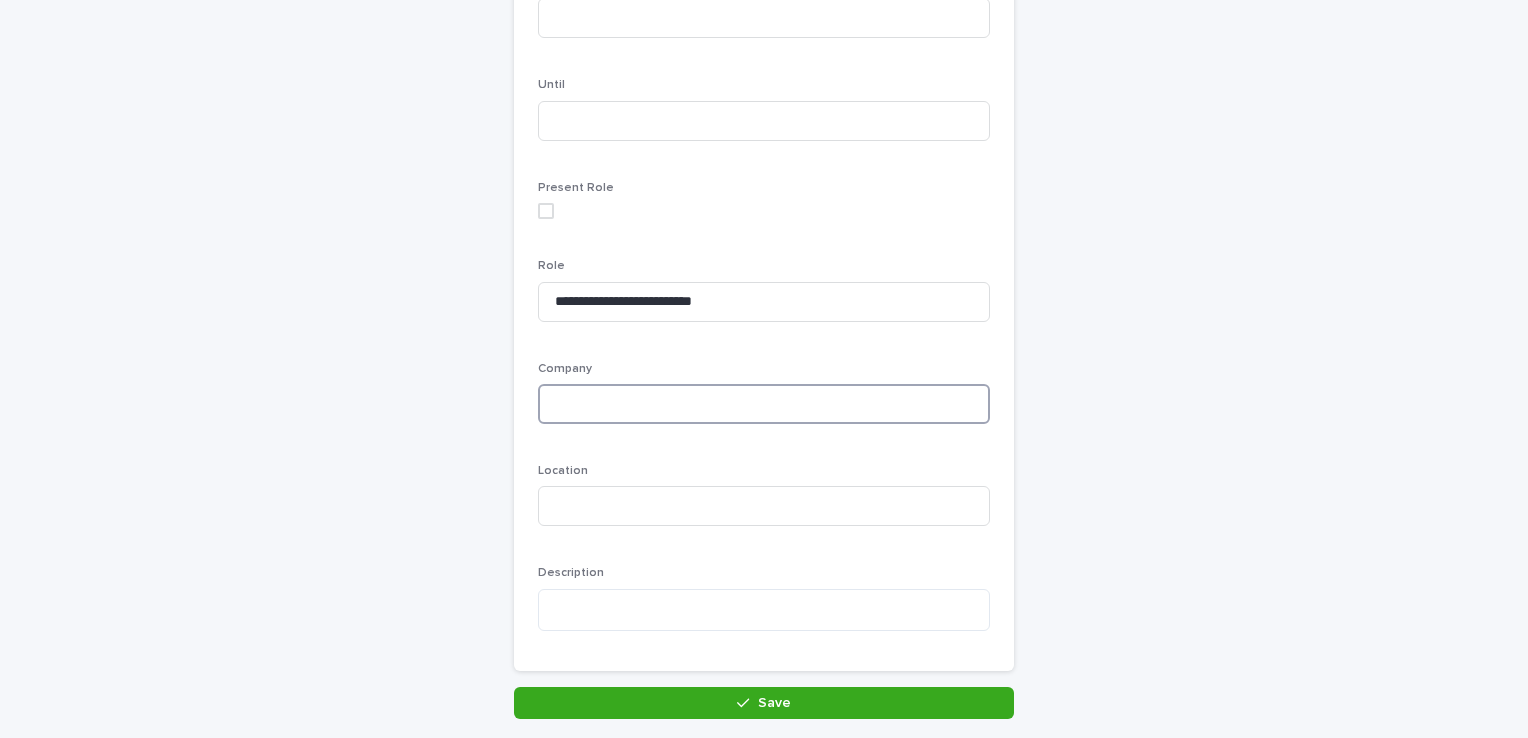 click at bounding box center [764, 404] 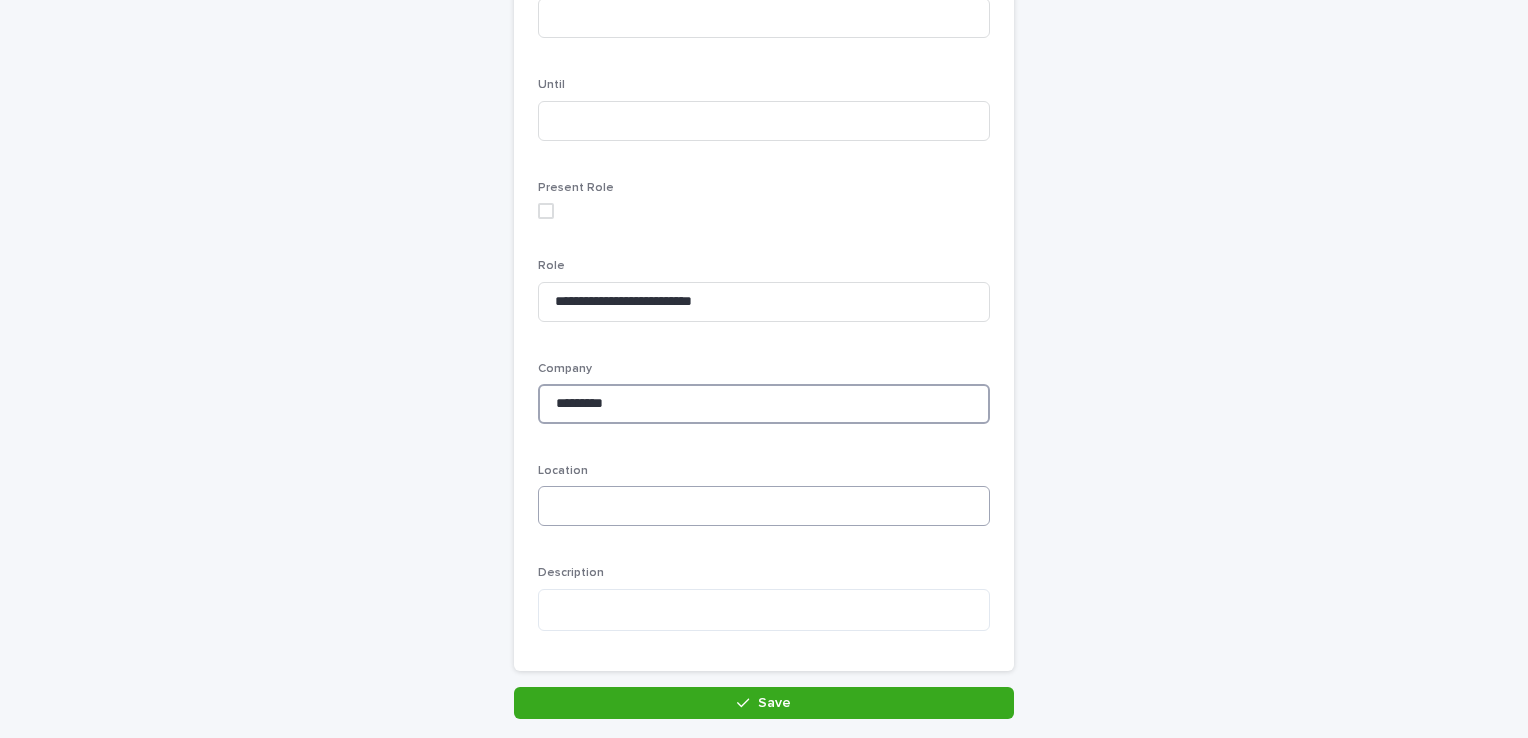 type on "*********" 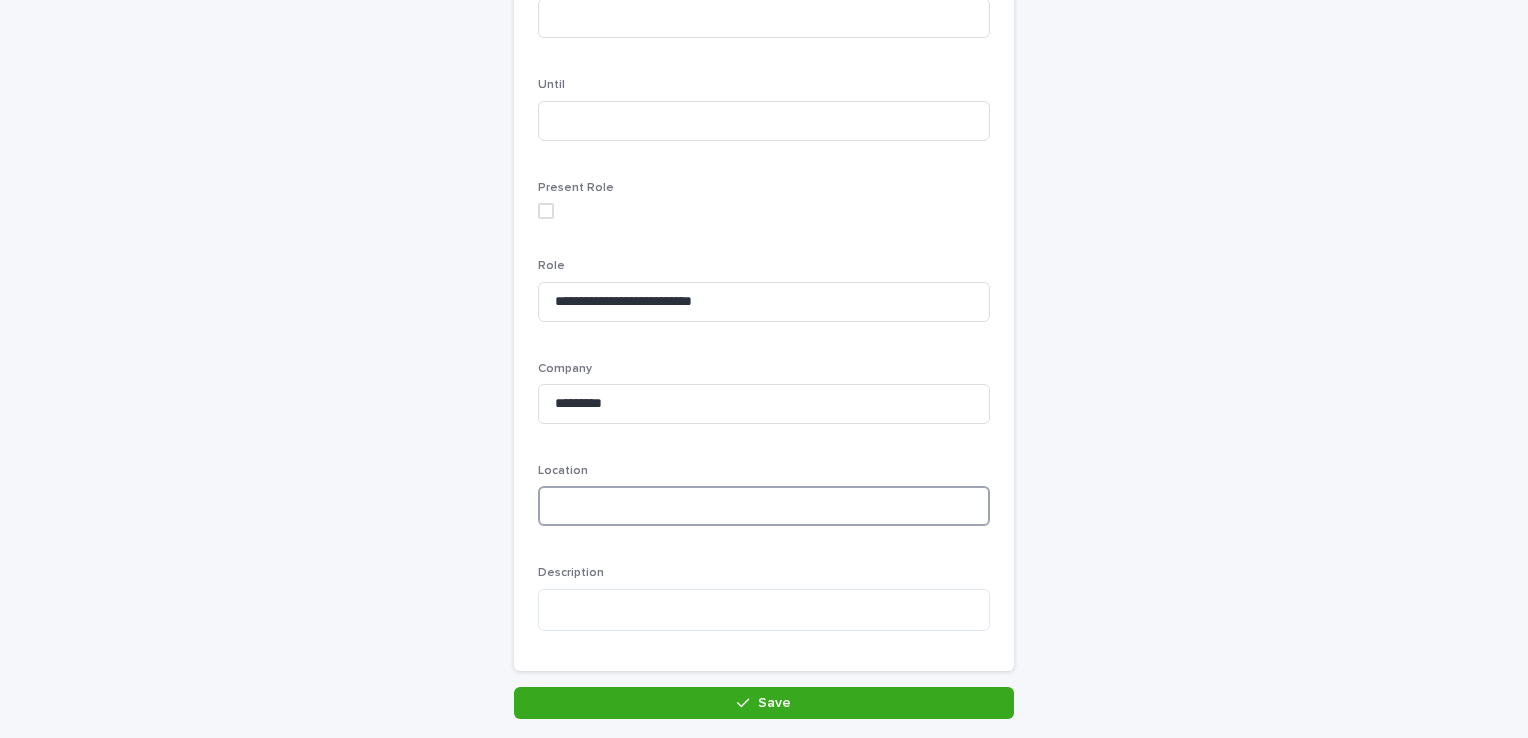 click at bounding box center (764, 506) 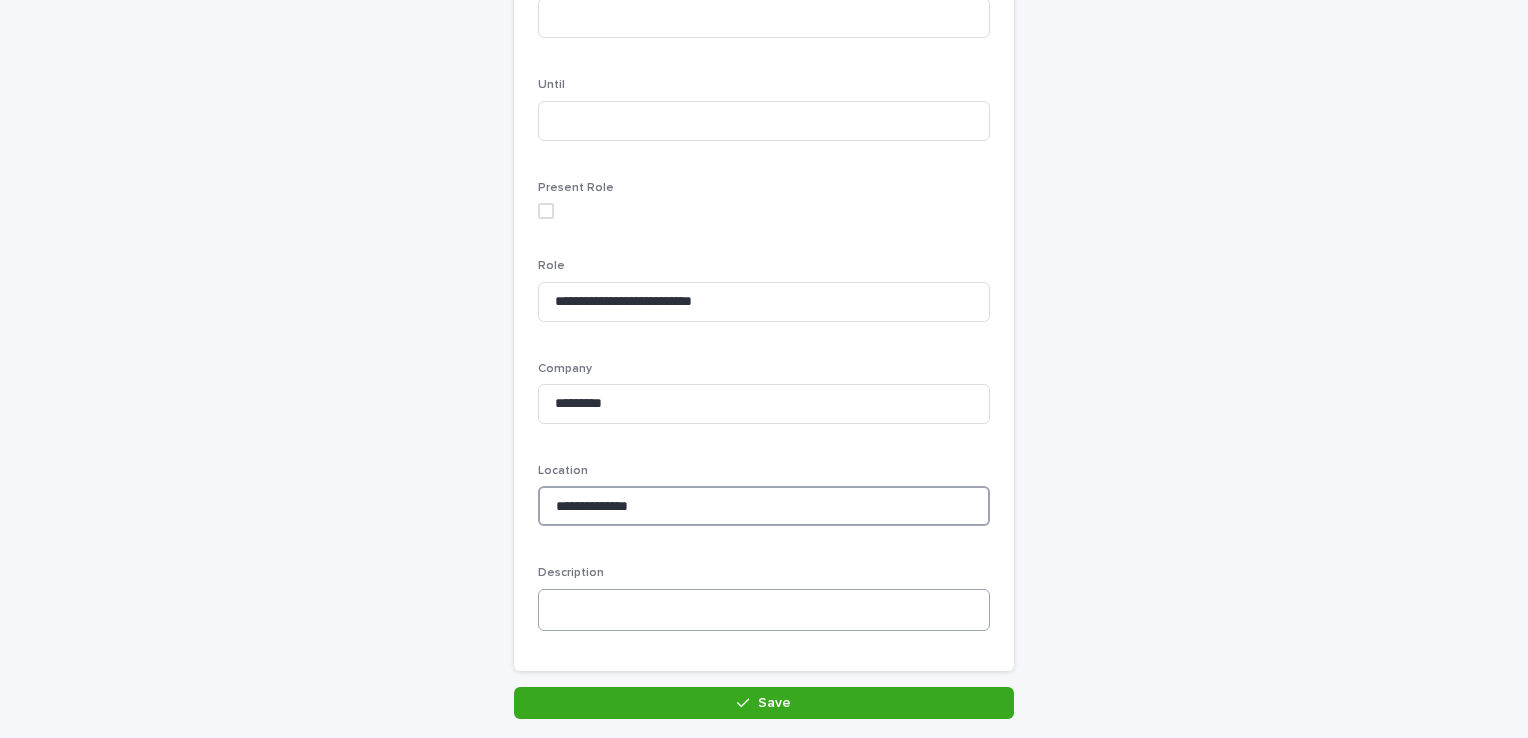 type on "**********" 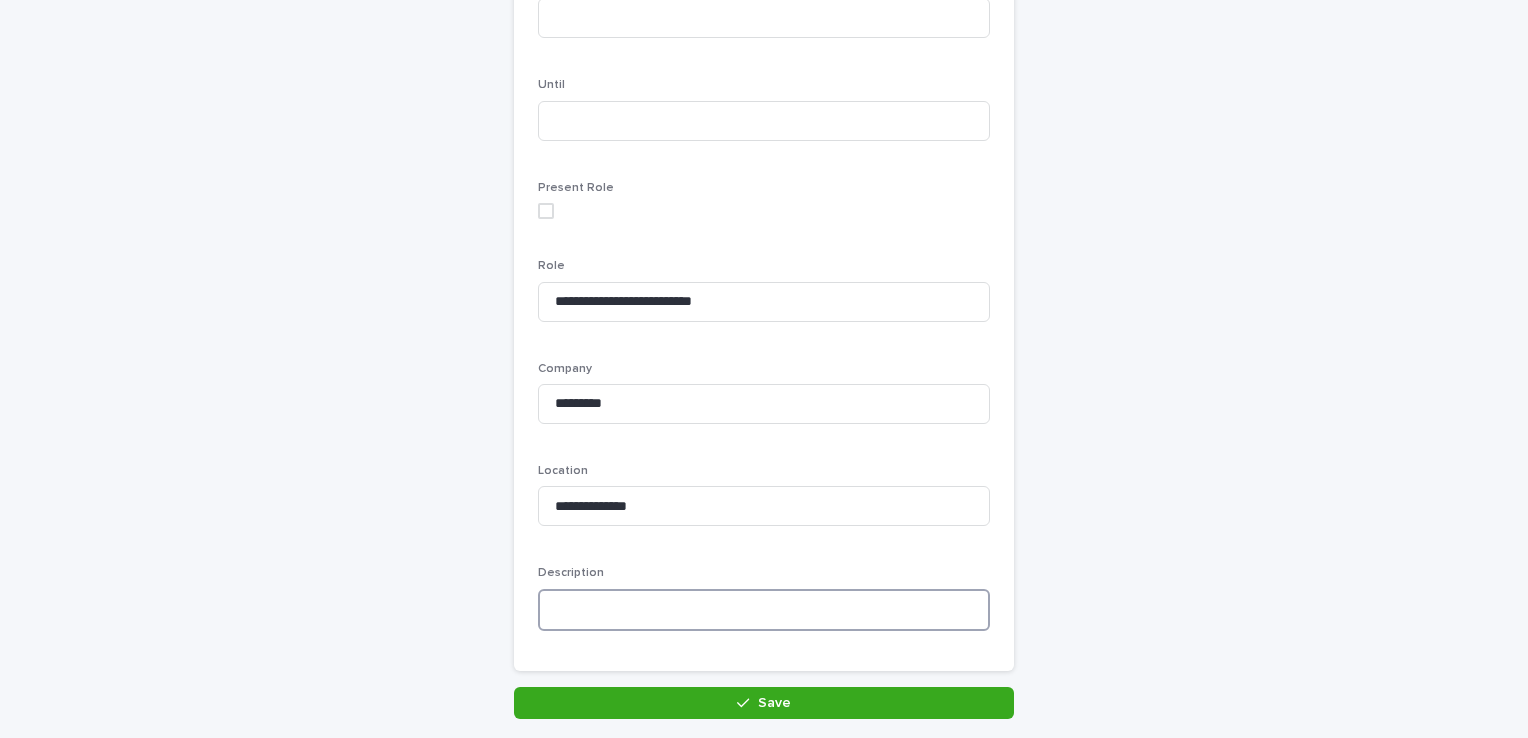 click at bounding box center [764, 610] 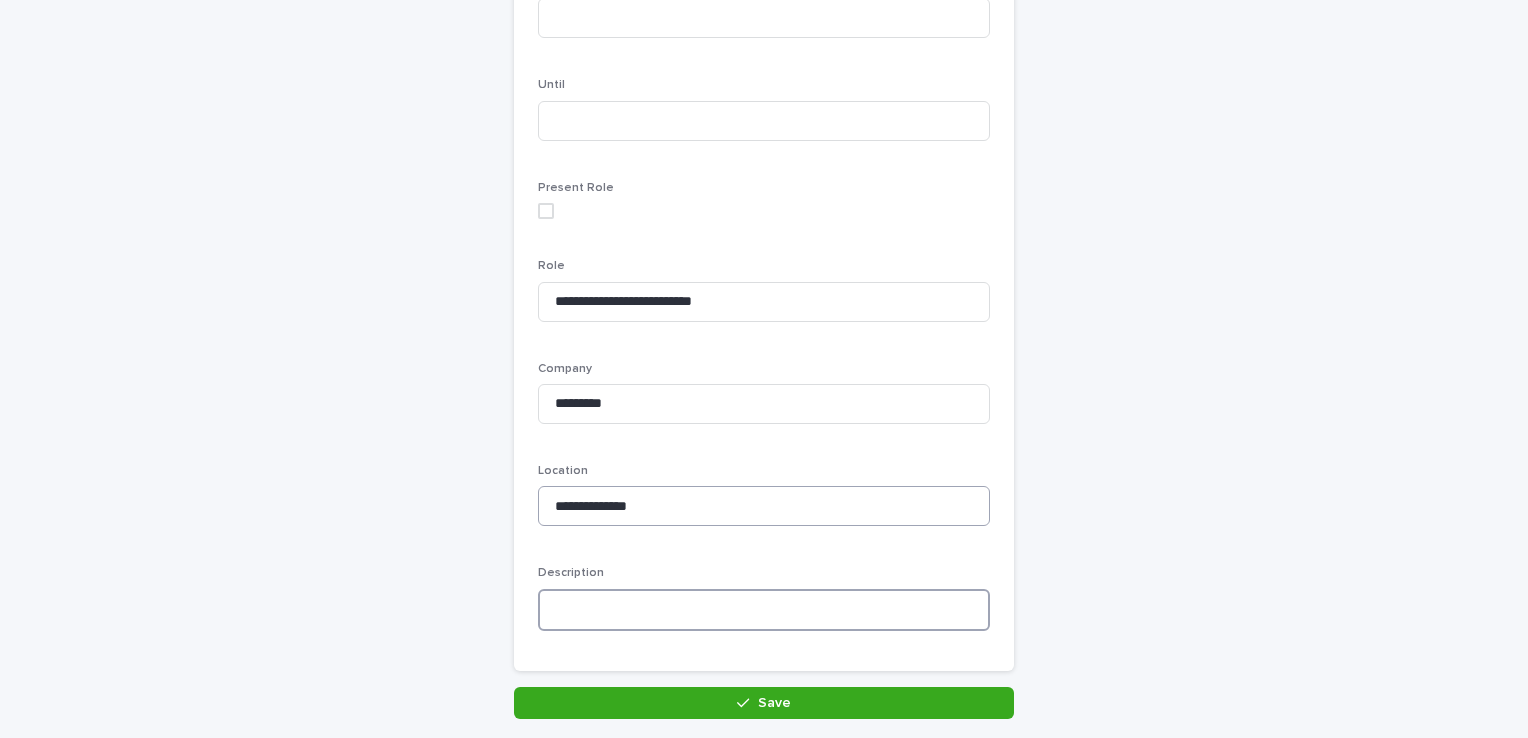 paste on "**********" 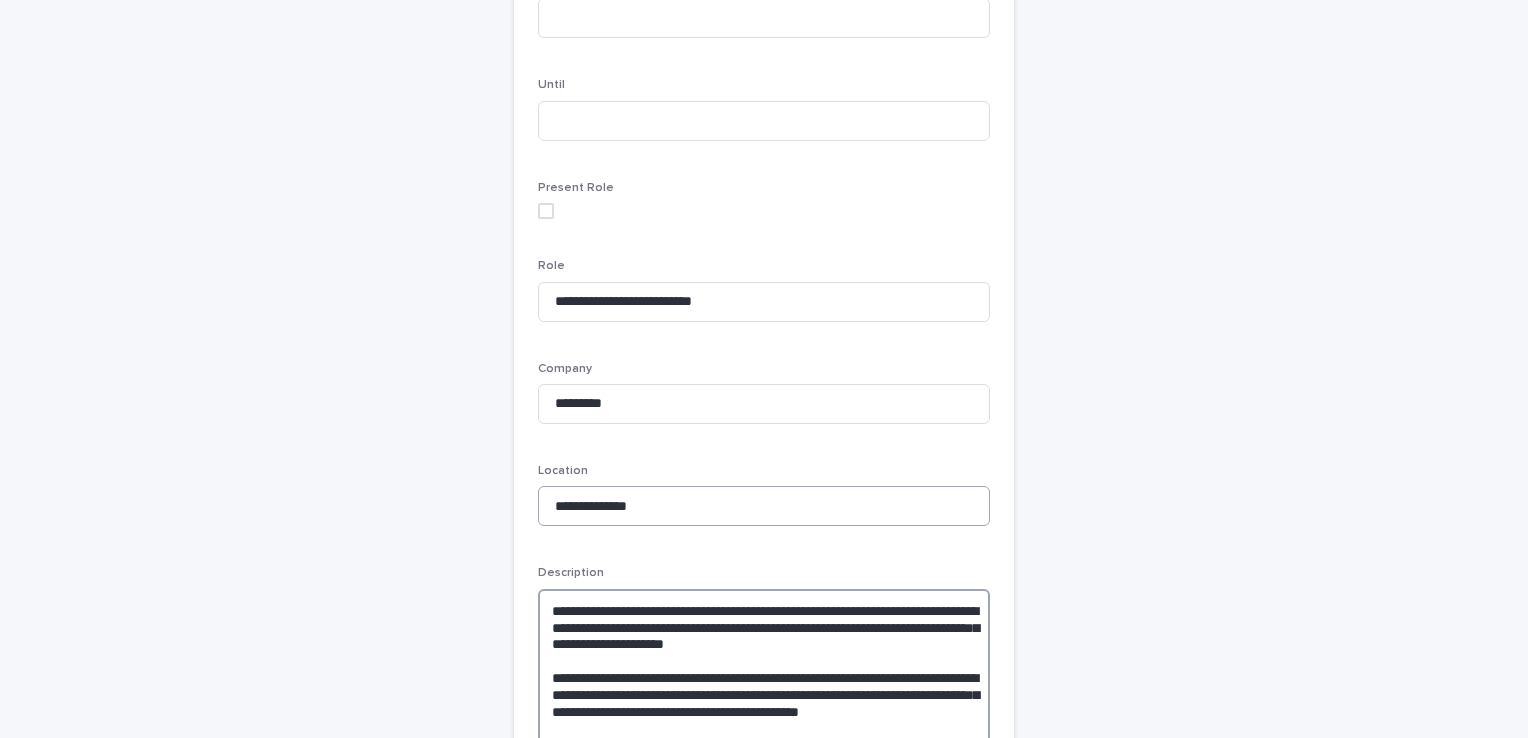 scroll, scrollTop: 392, scrollLeft: 0, axis: vertical 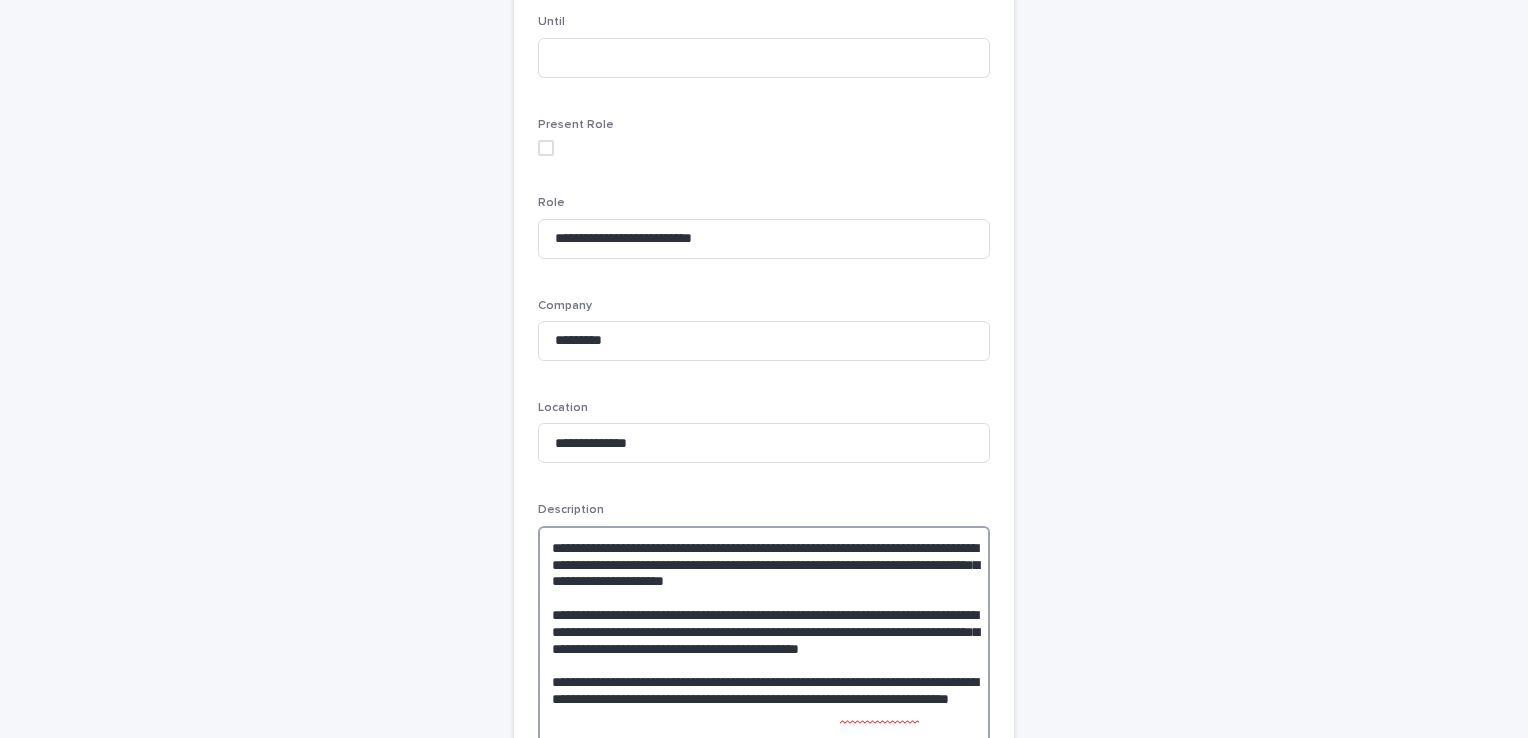 click on "**********" at bounding box center [764, 640] 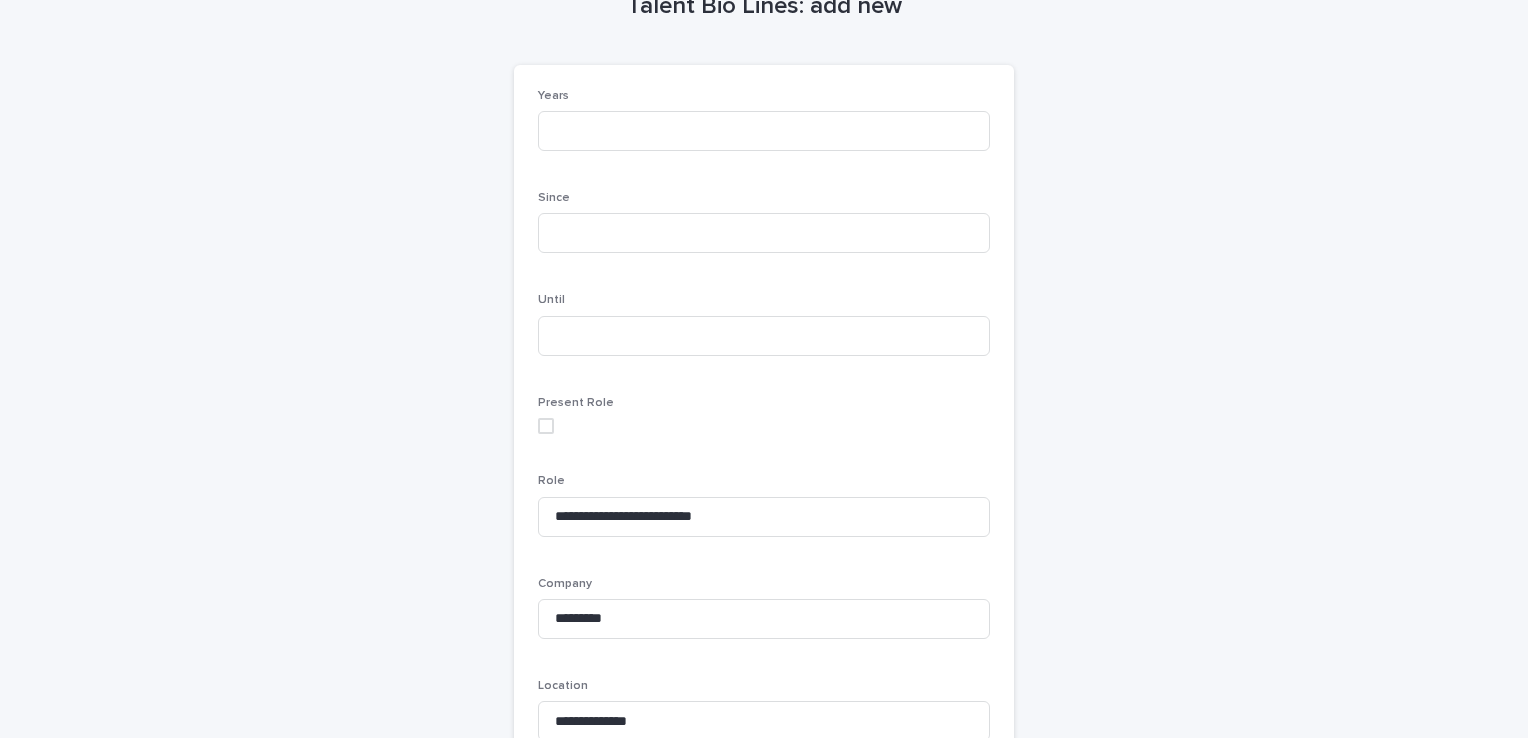 scroll, scrollTop: 111, scrollLeft: 0, axis: vertical 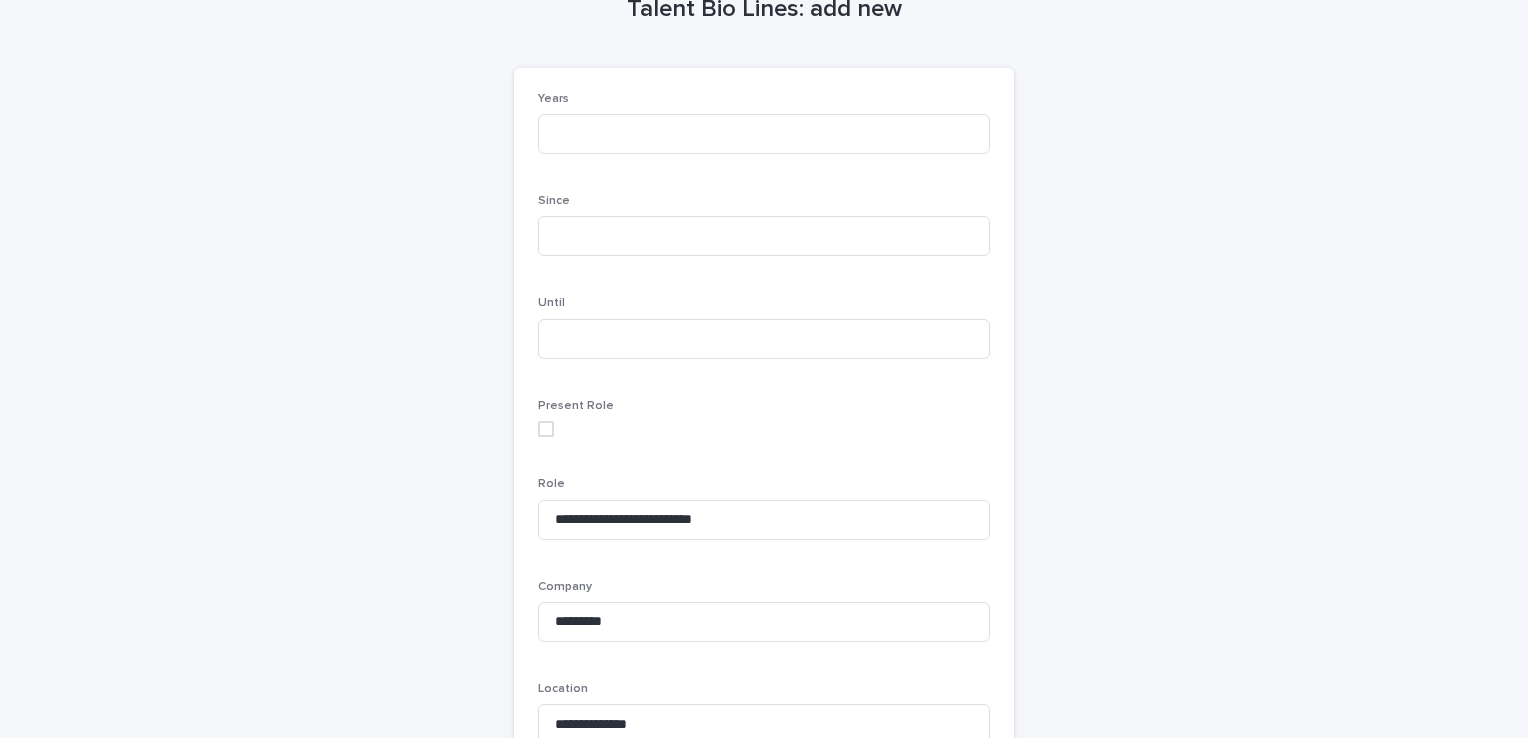 type on "**********" 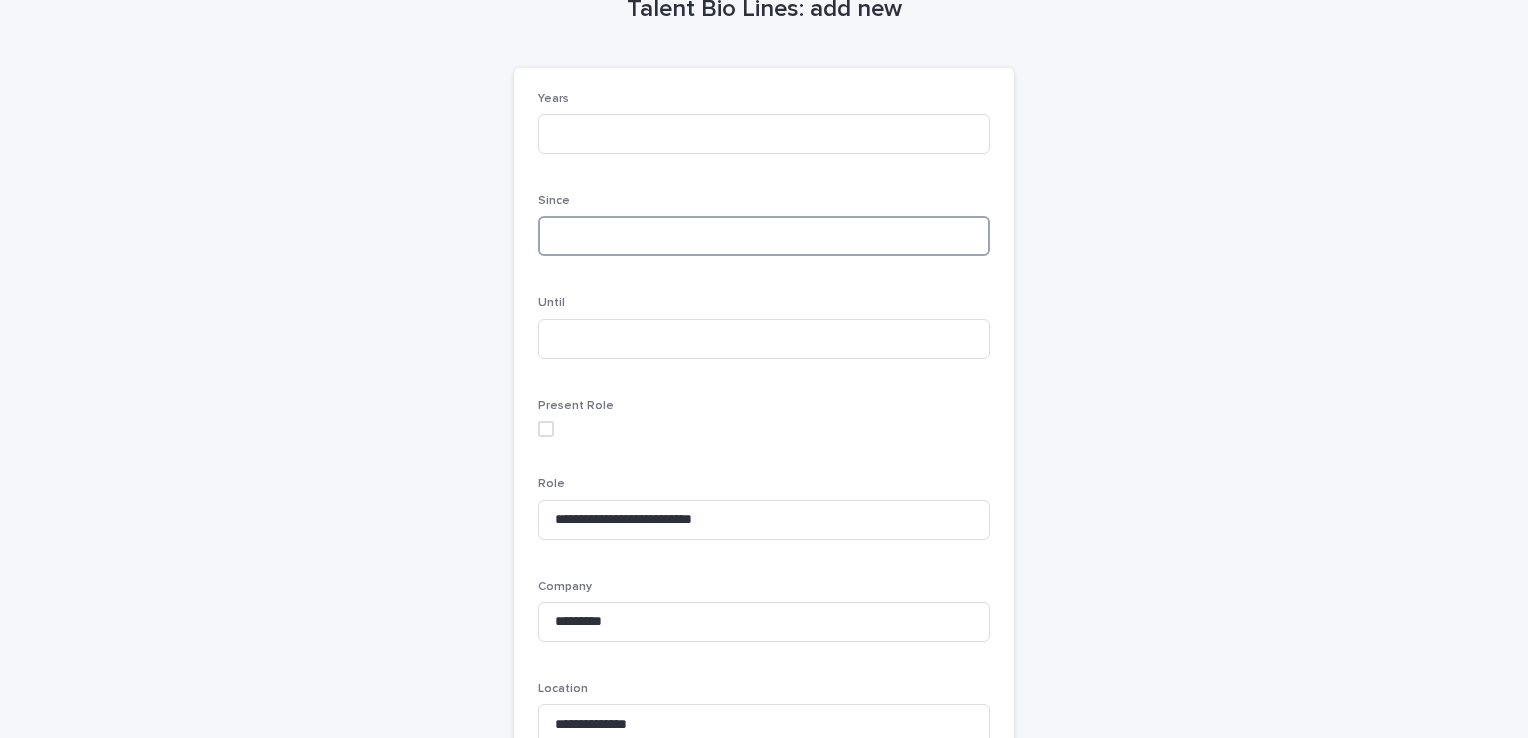 click at bounding box center [764, 236] 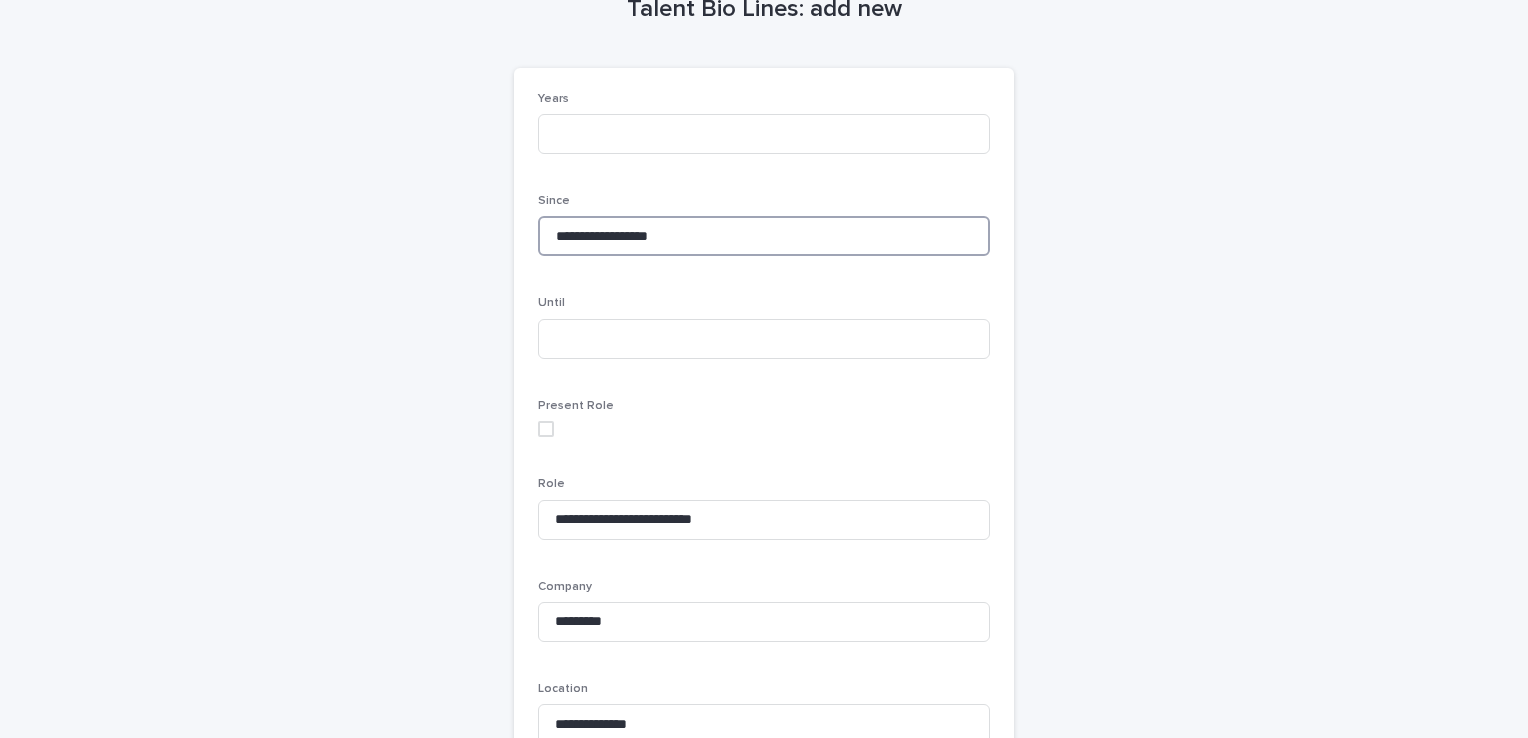 drag, startPoint x: 625, startPoint y: 235, endPoint x: 688, endPoint y: 238, distance: 63.07139 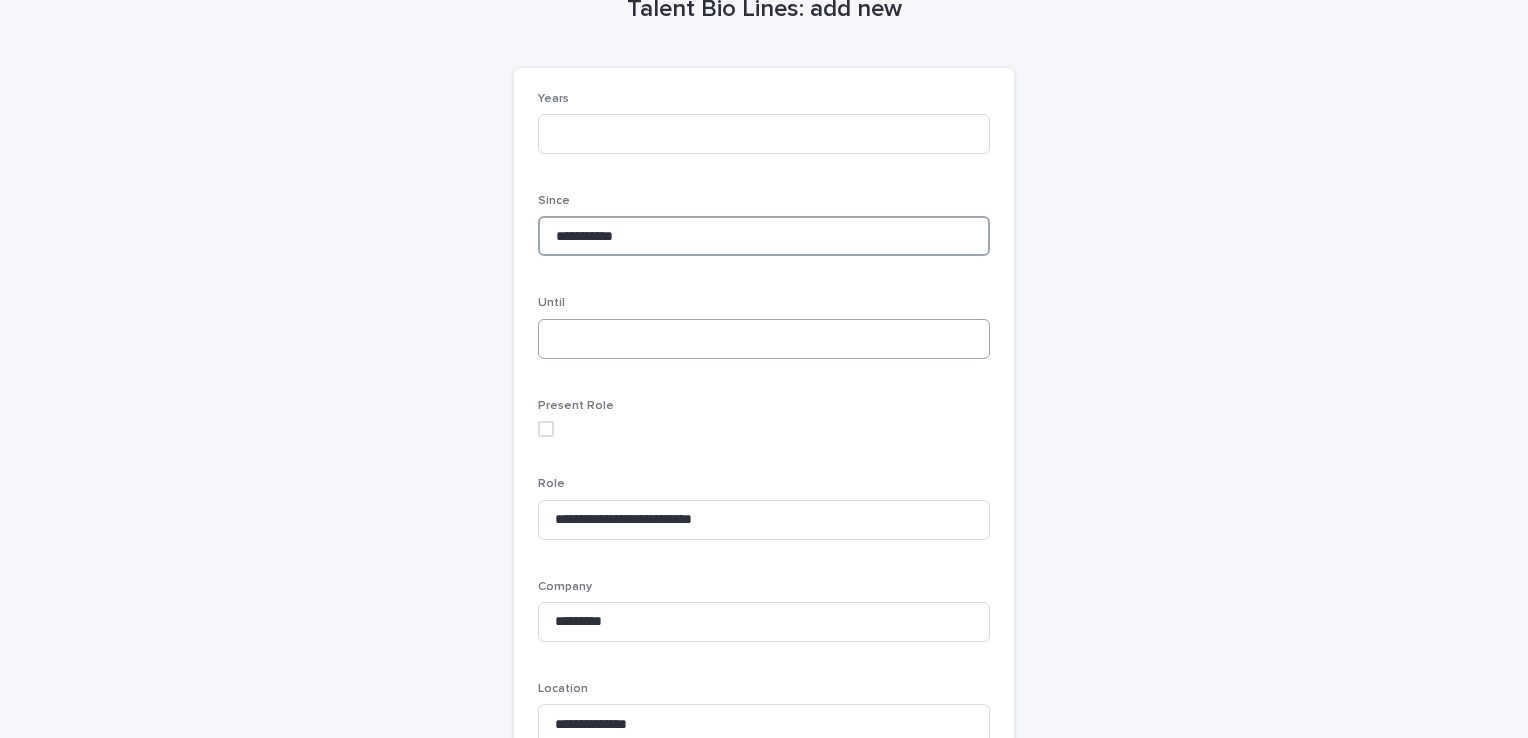 type on "**********" 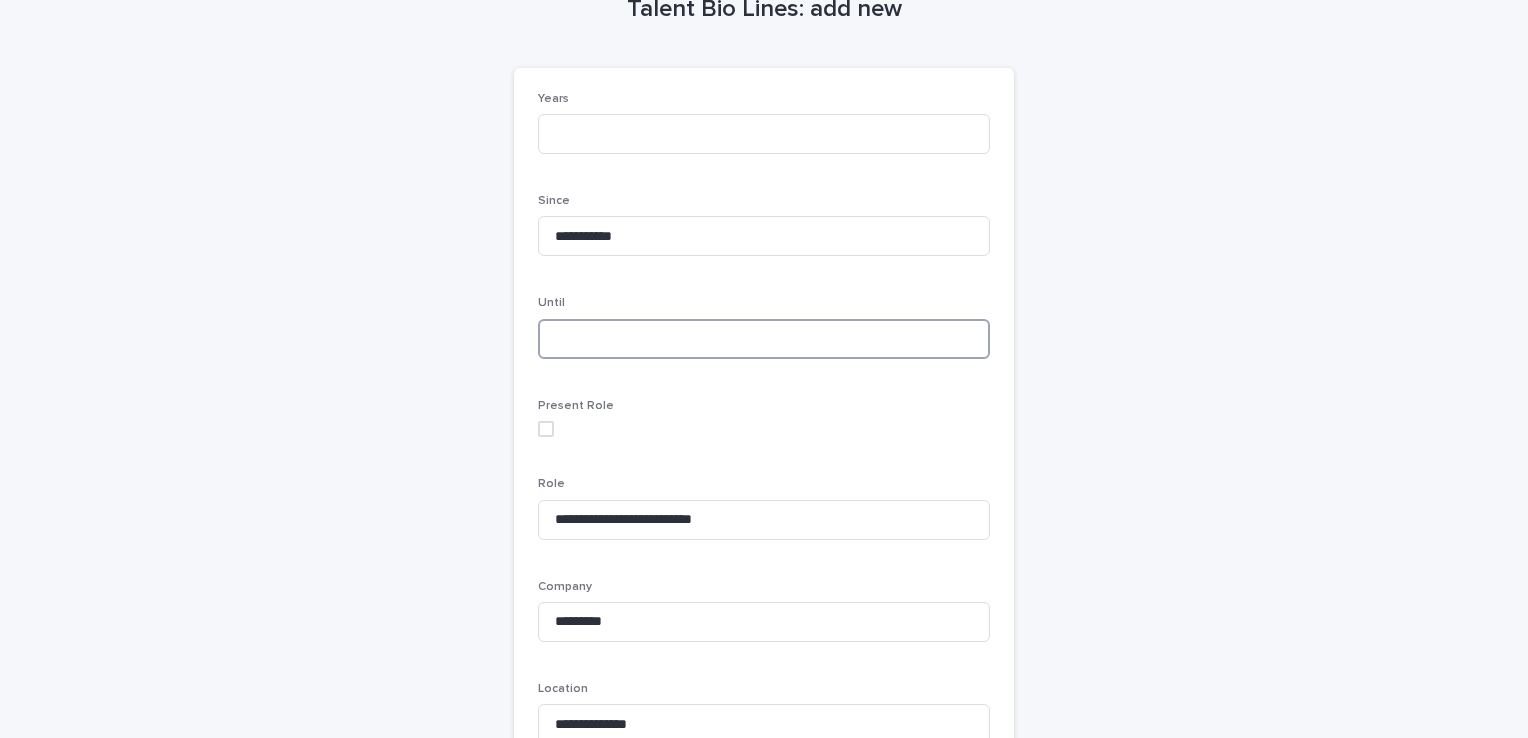 click at bounding box center [764, 339] 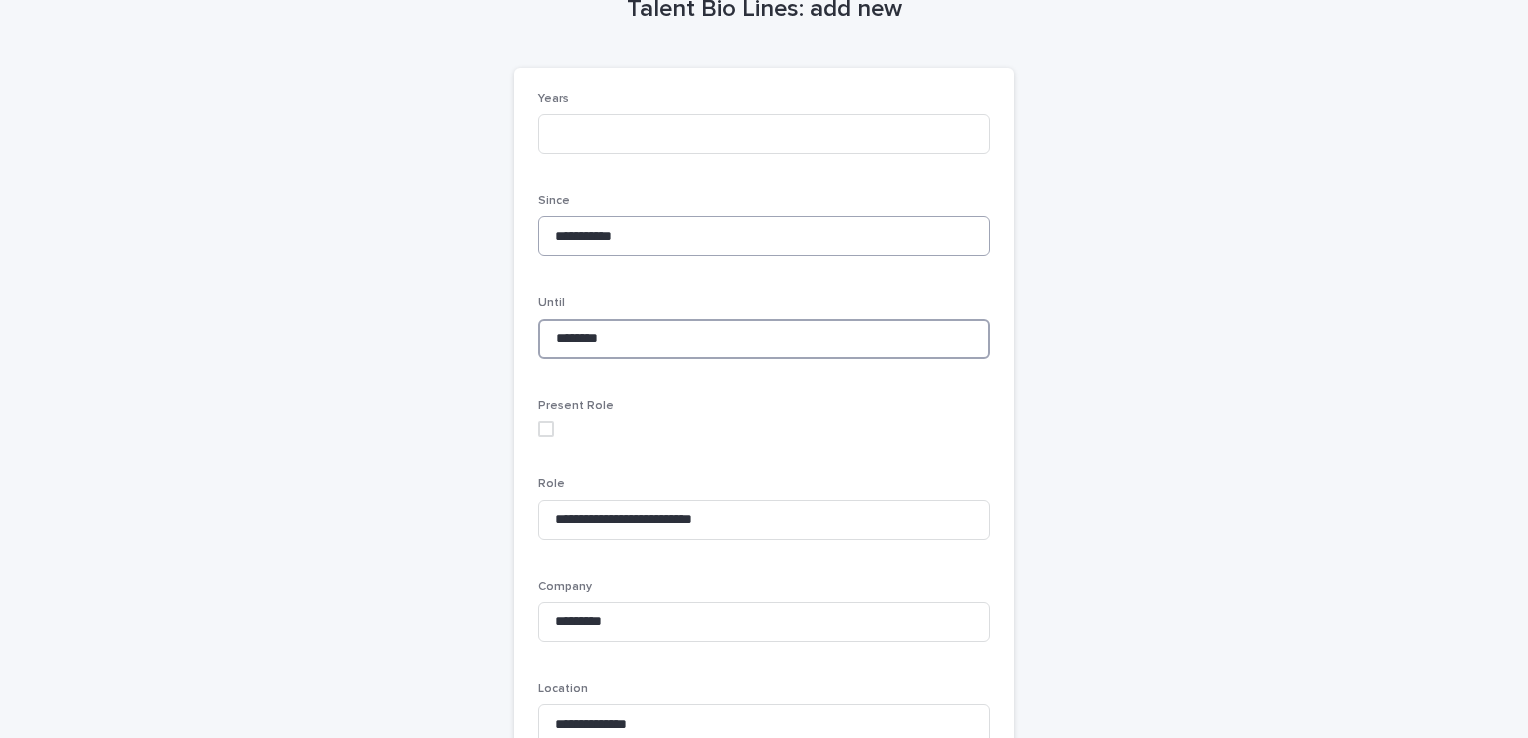 type on "********" 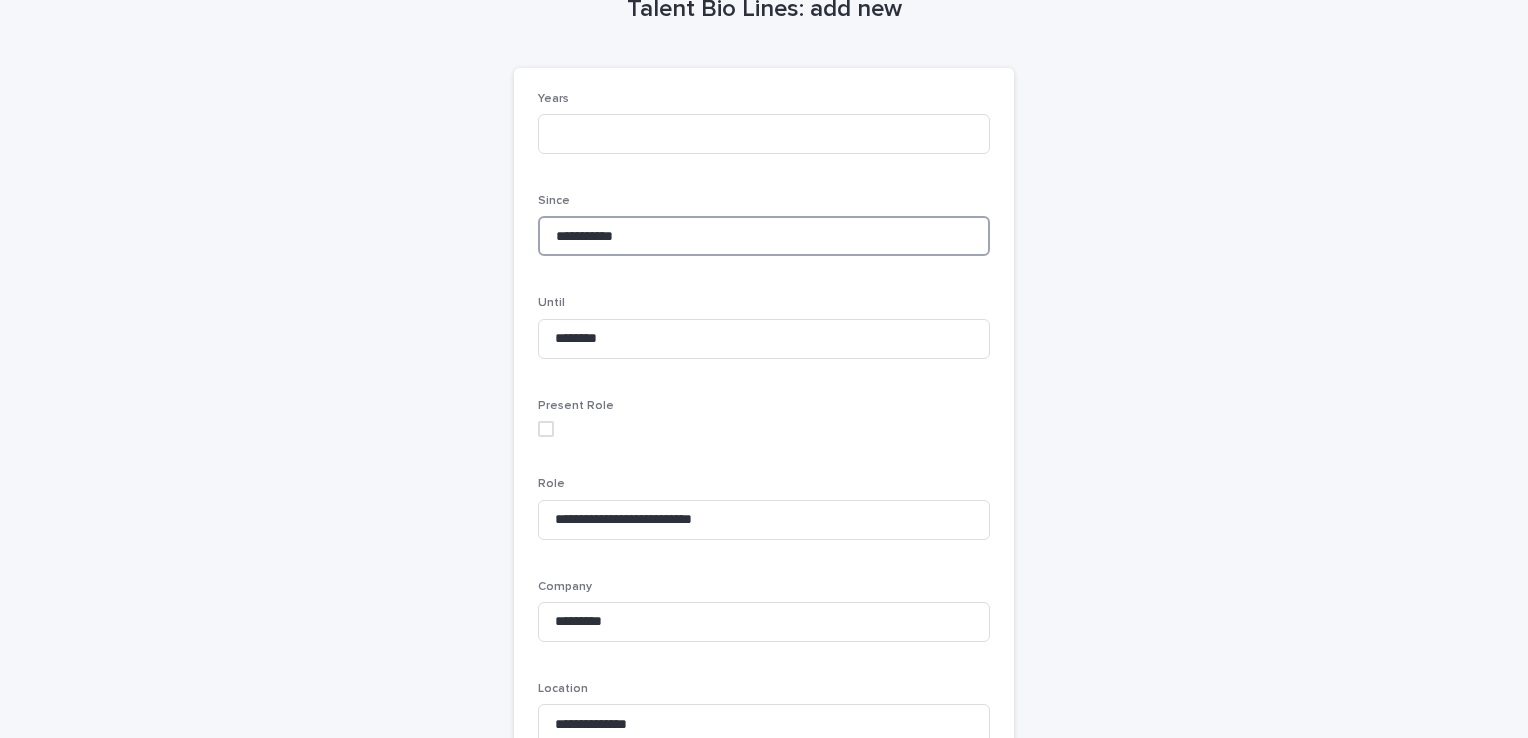 click on "**********" at bounding box center [764, 236] 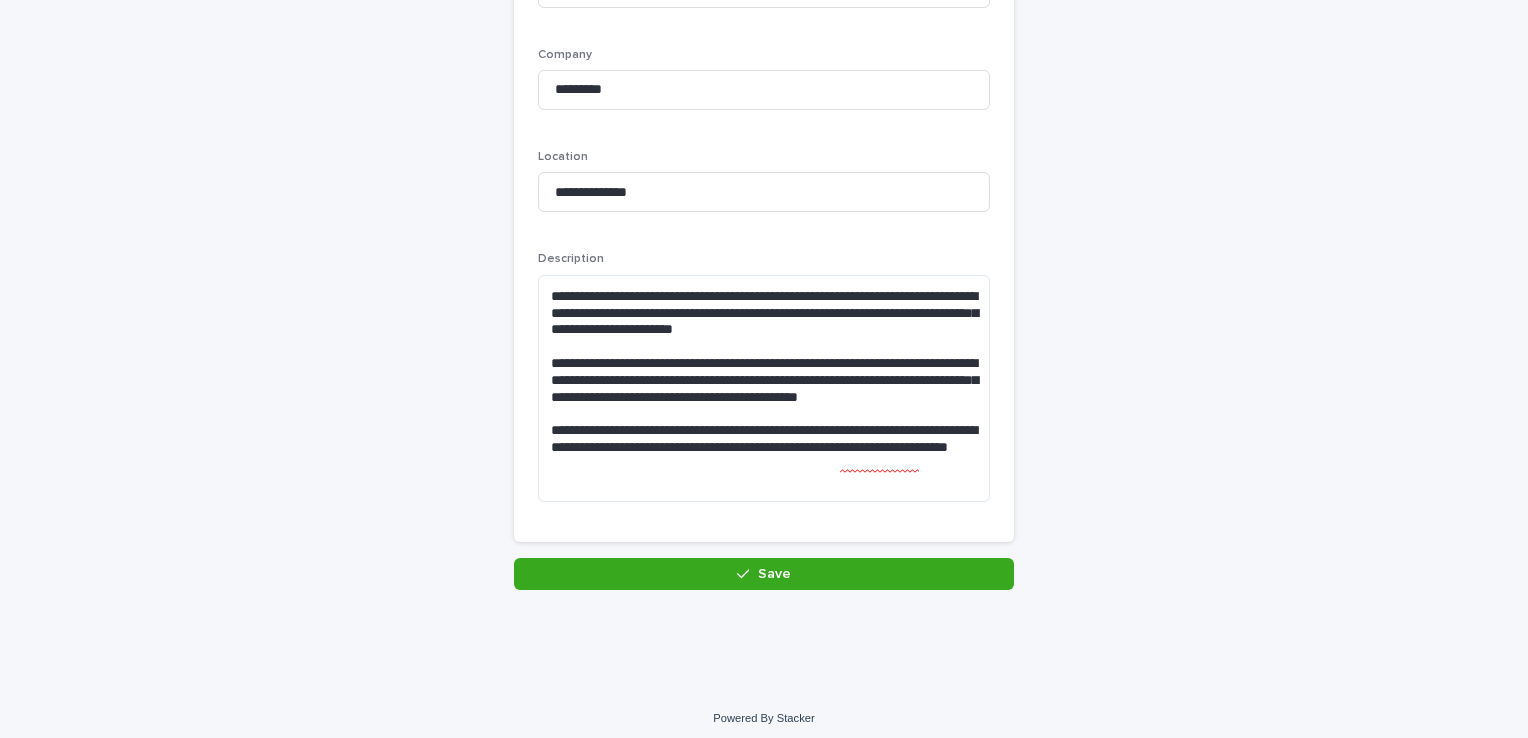 scroll, scrollTop: 652, scrollLeft: 0, axis: vertical 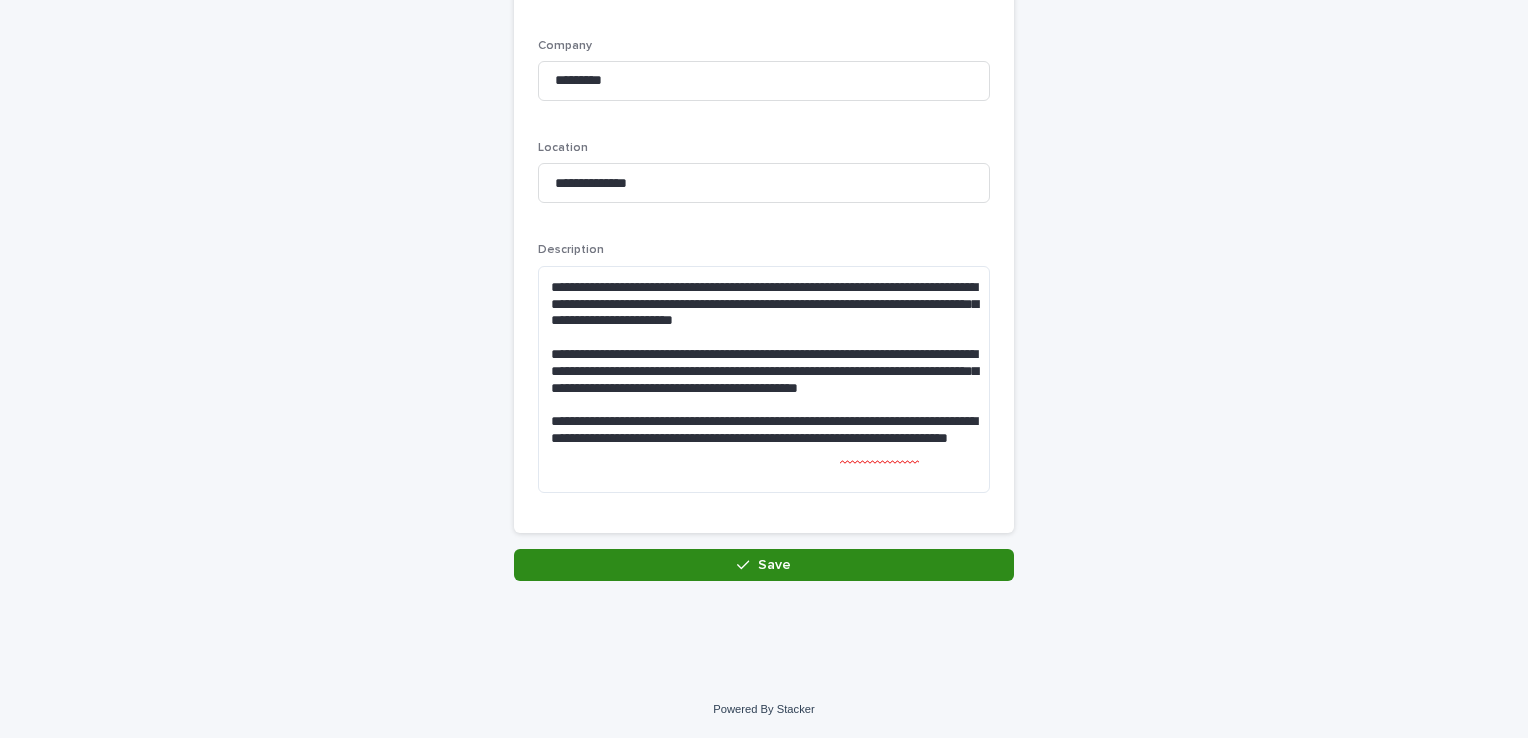type on "********" 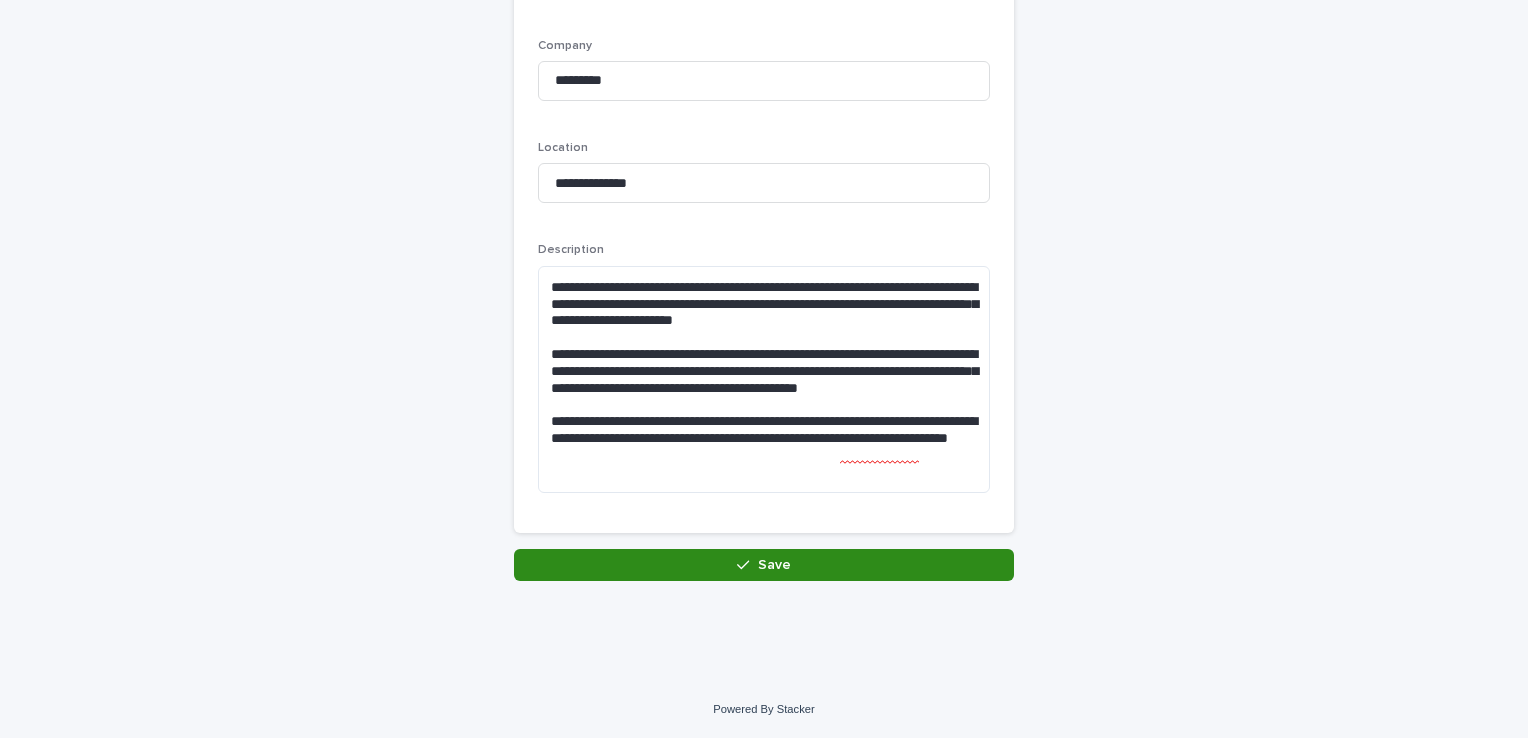 click on "Save" at bounding box center [764, 565] 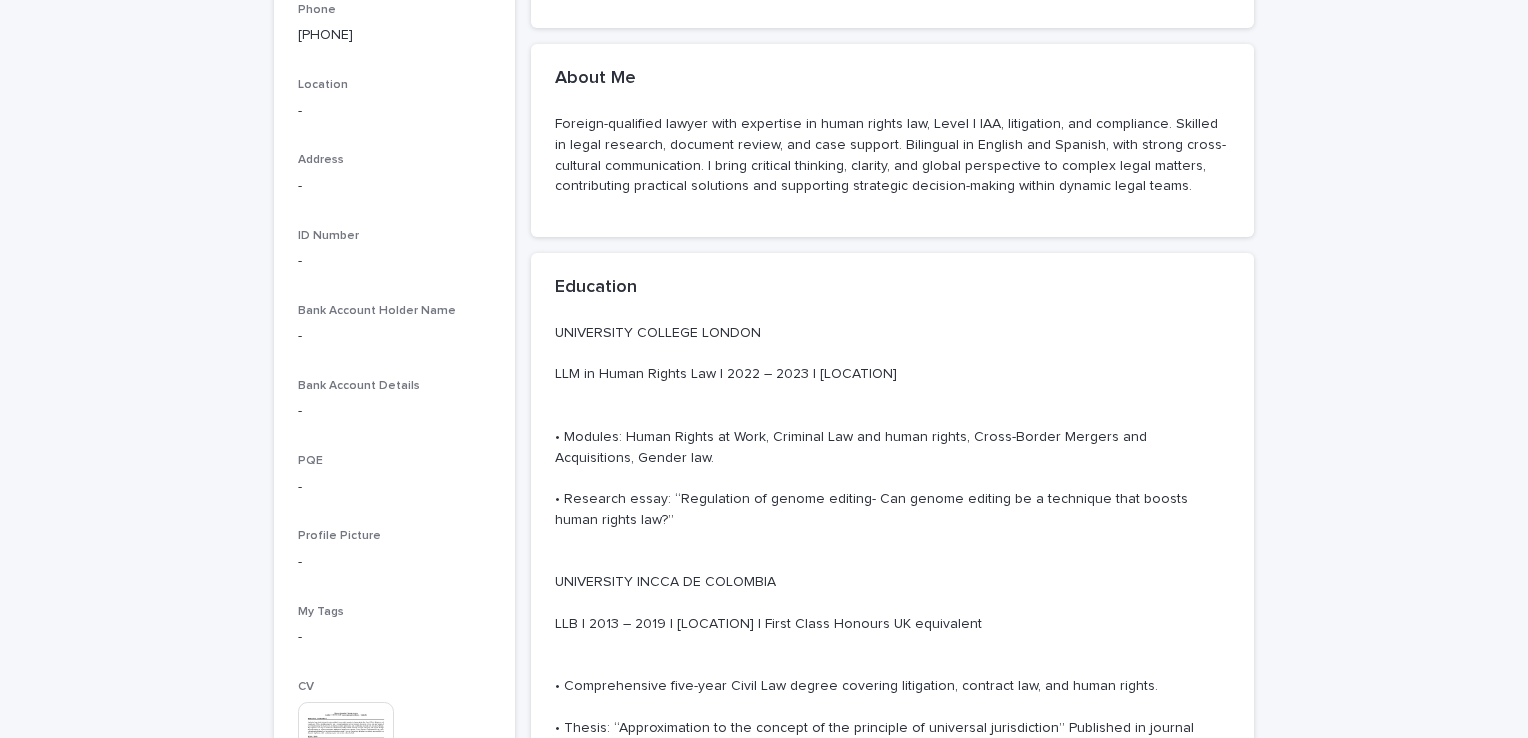 scroll, scrollTop: 0, scrollLeft: 0, axis: both 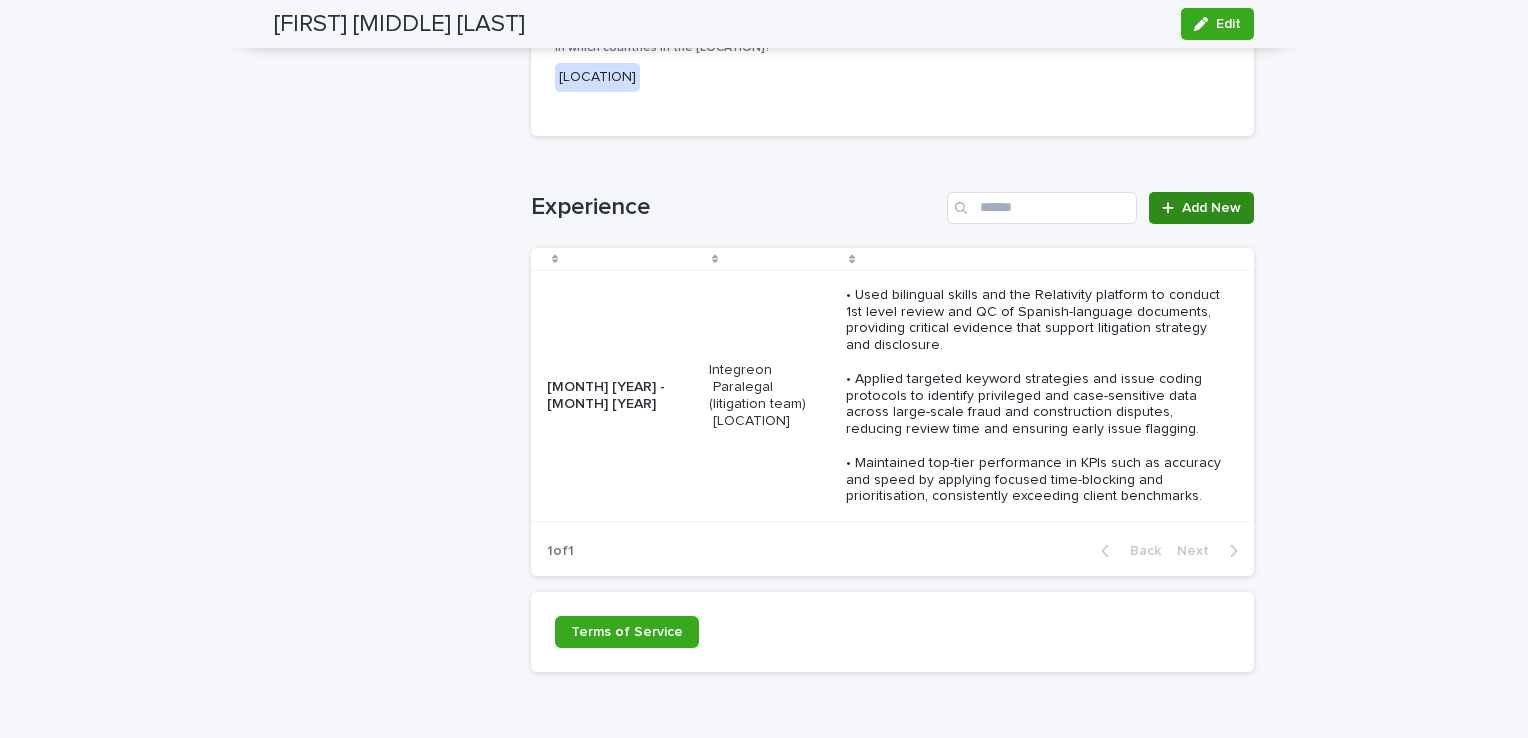 click on "Add New" at bounding box center [1211, 208] 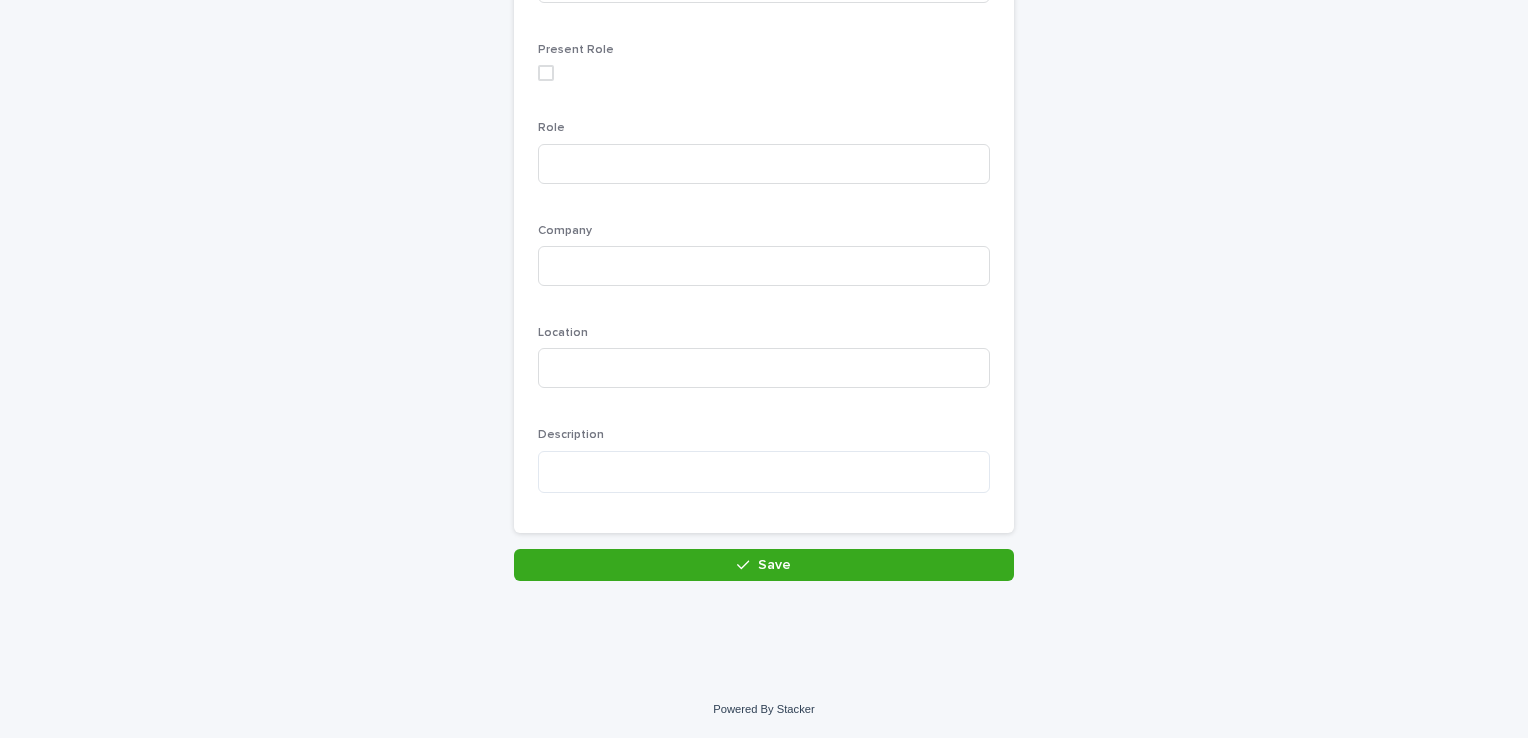 scroll, scrollTop: 466, scrollLeft: 0, axis: vertical 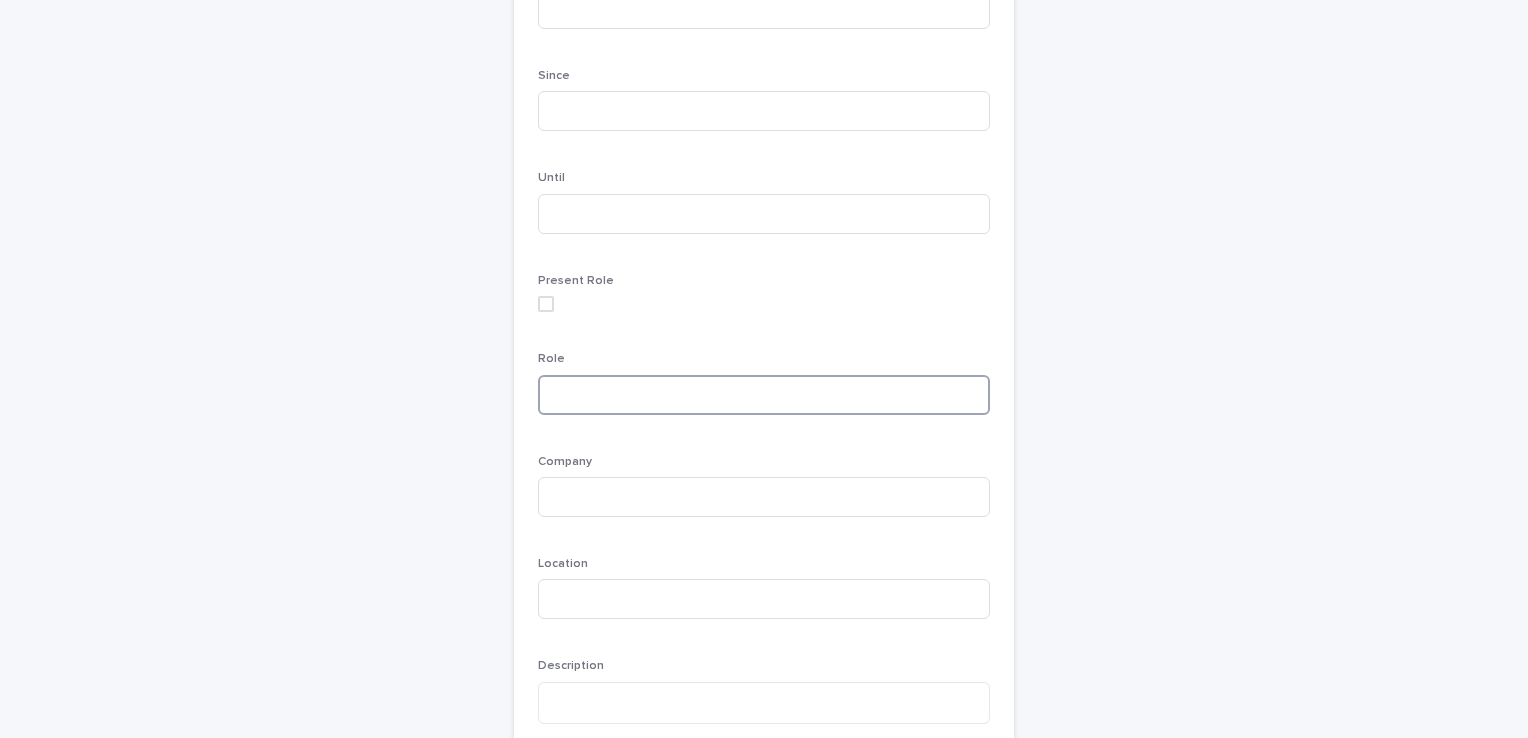 click at bounding box center (764, 395) 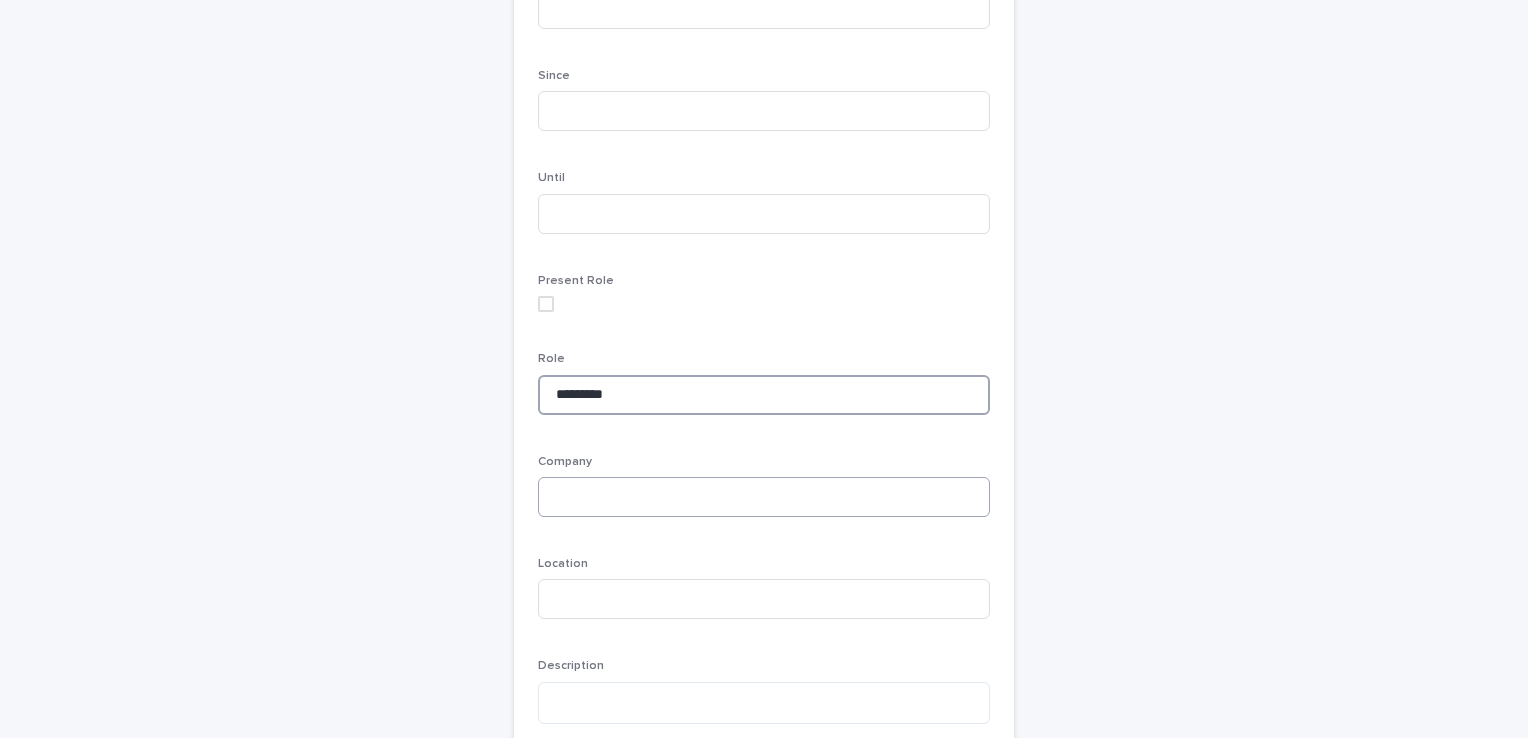 type on "*********" 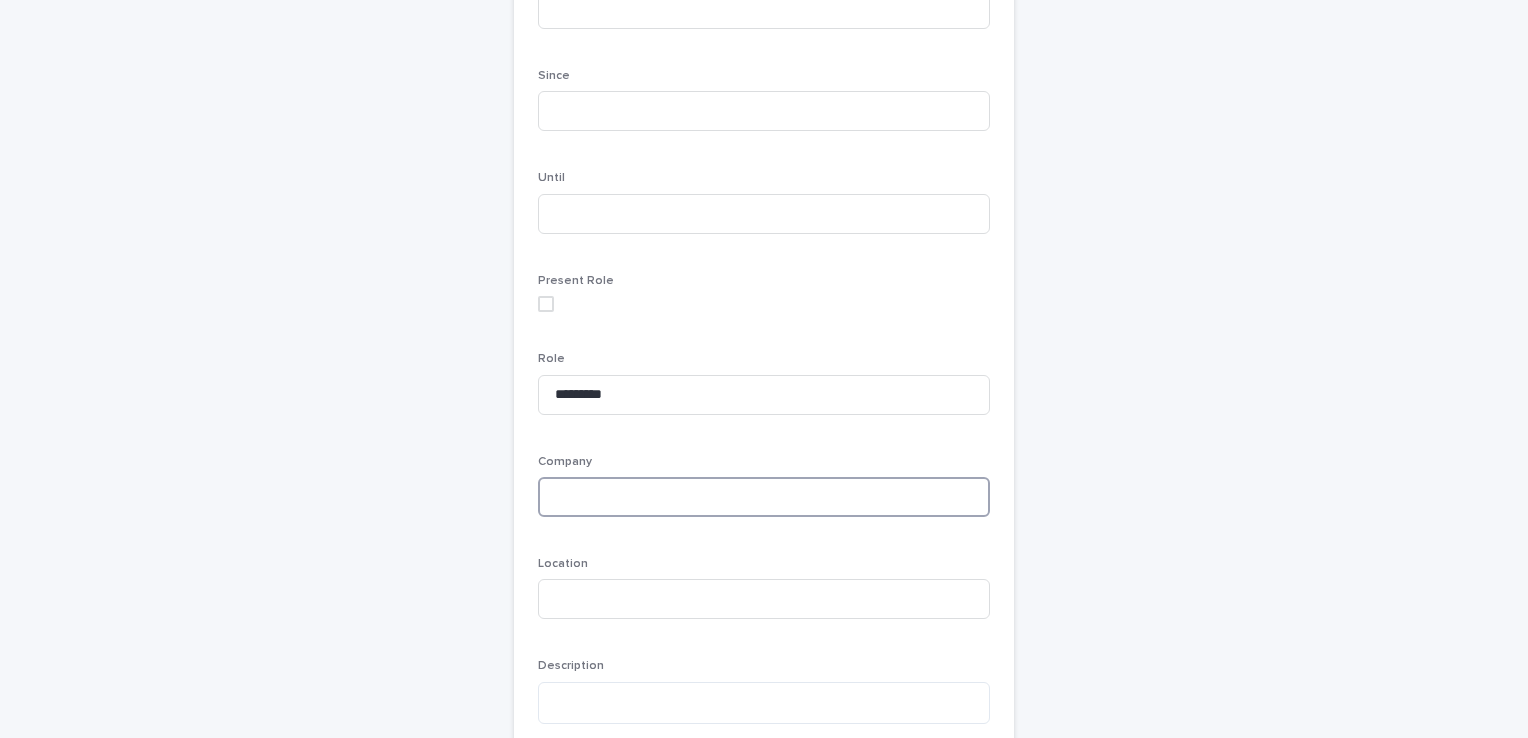 click at bounding box center (764, 497) 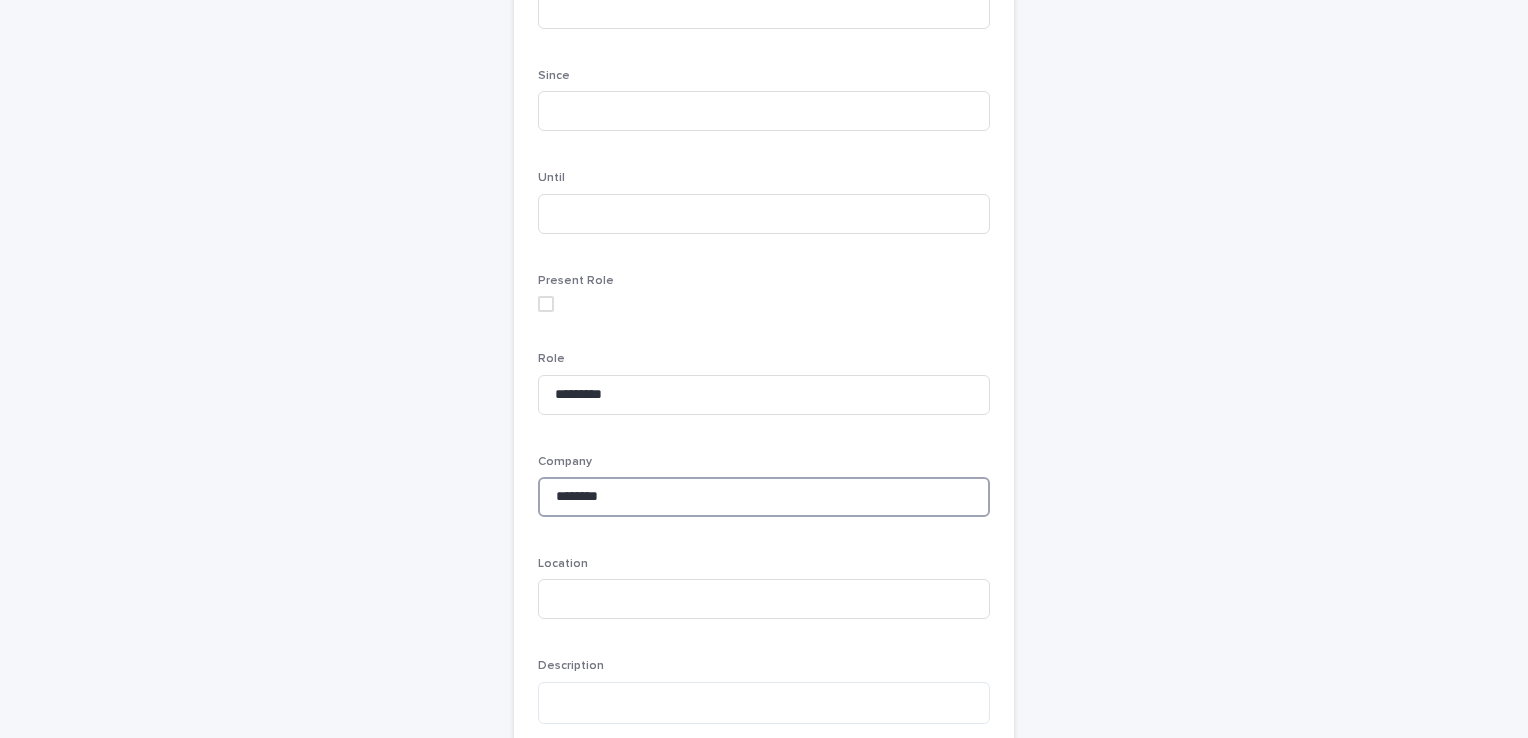 type on "********" 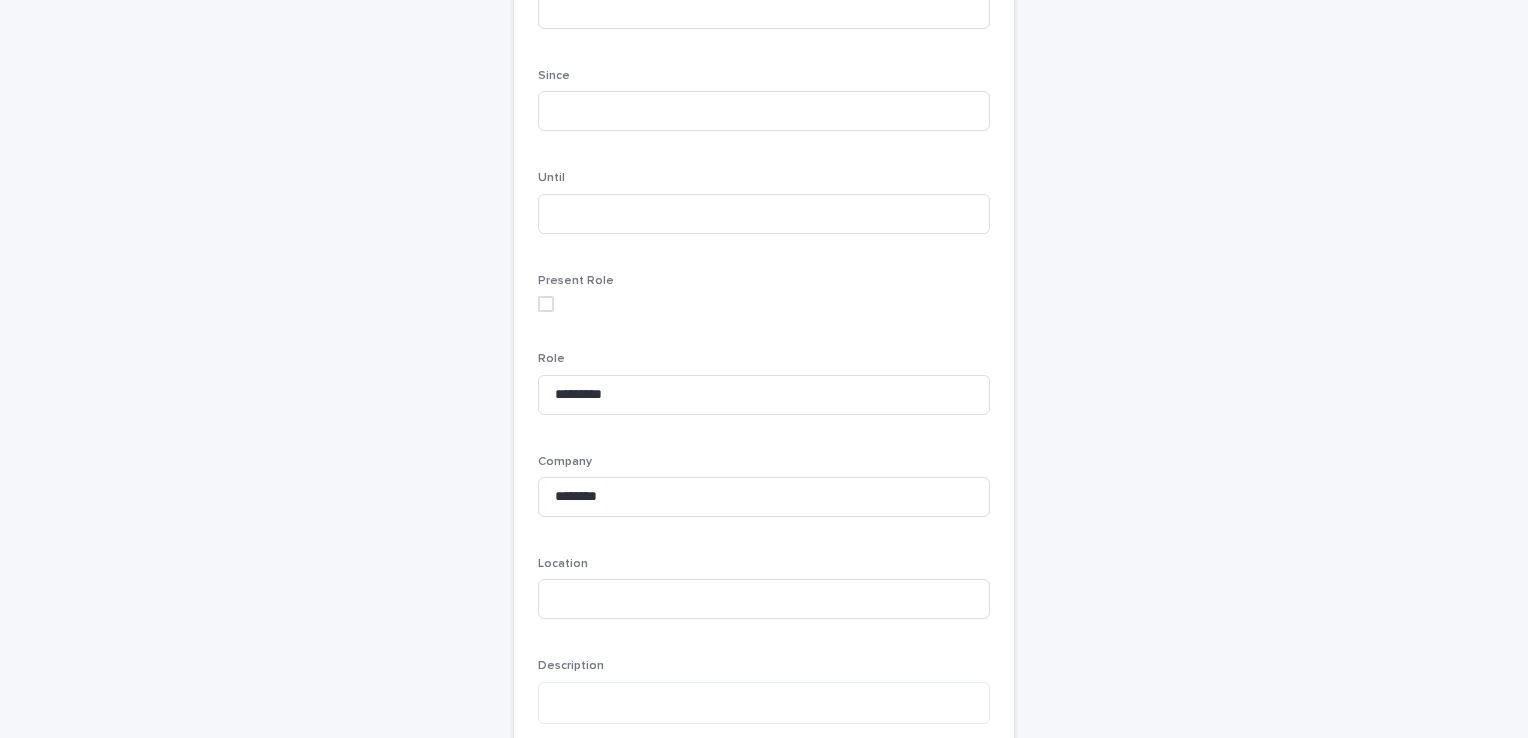 click on "Location" at bounding box center [764, 596] 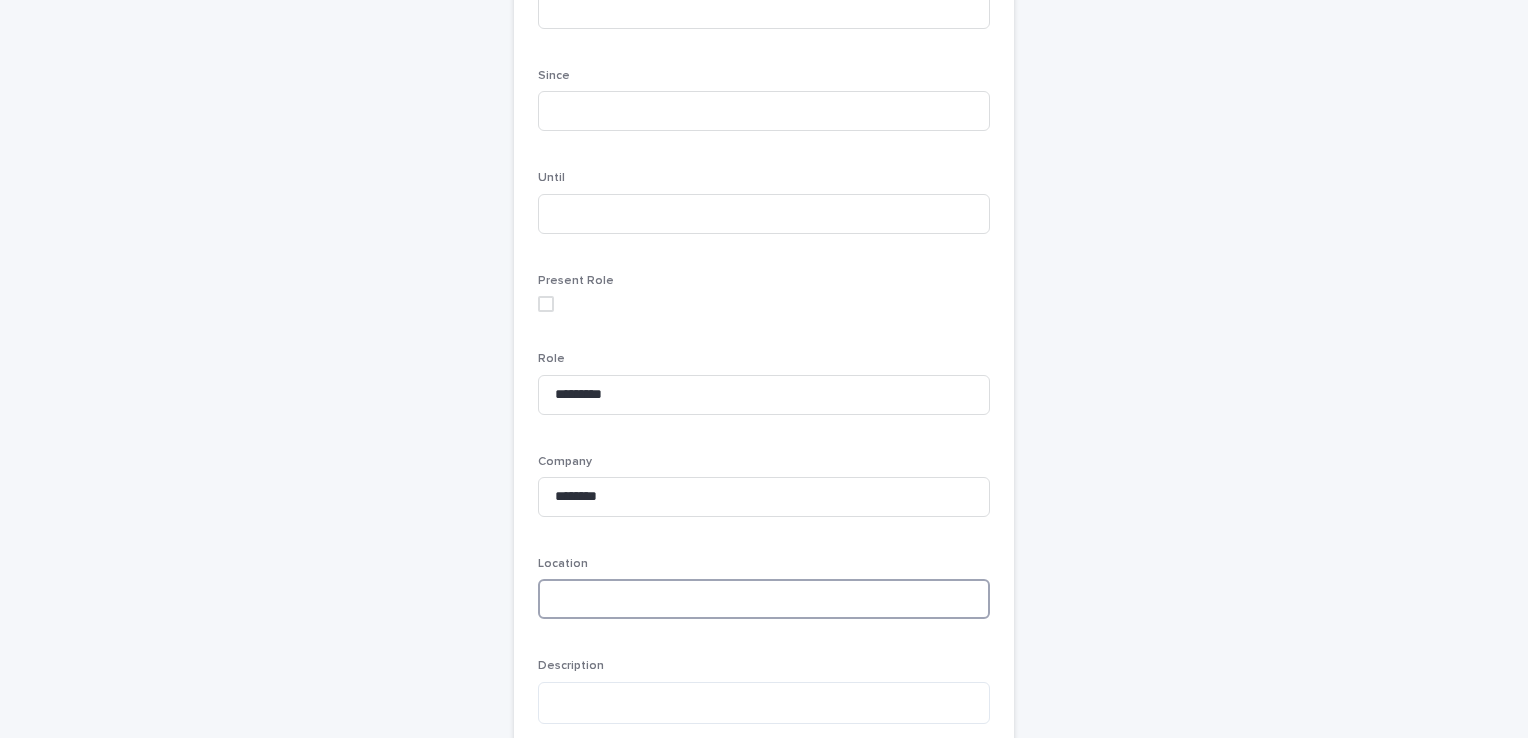 click at bounding box center [764, 599] 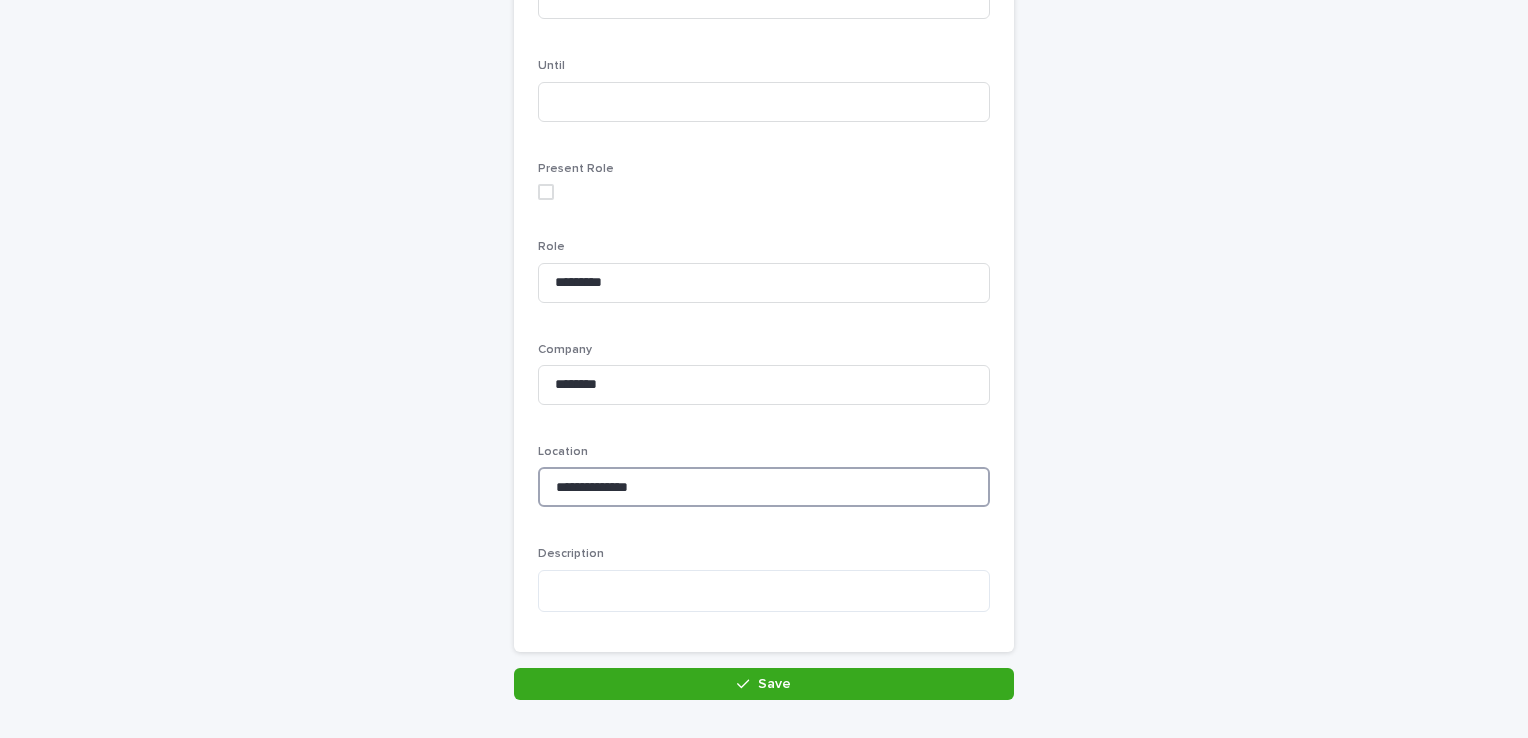 scroll, scrollTop: 352, scrollLeft: 0, axis: vertical 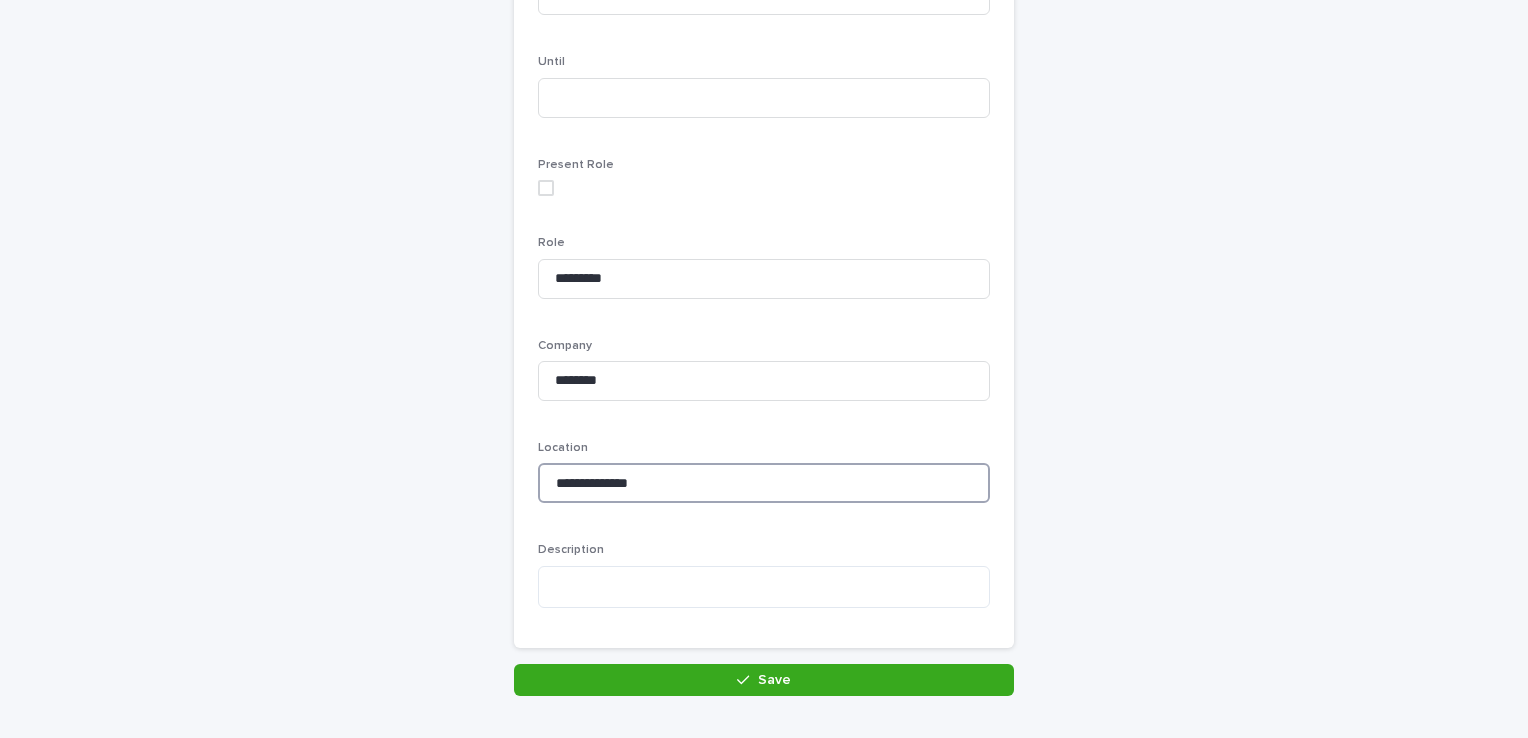 type on "**********" 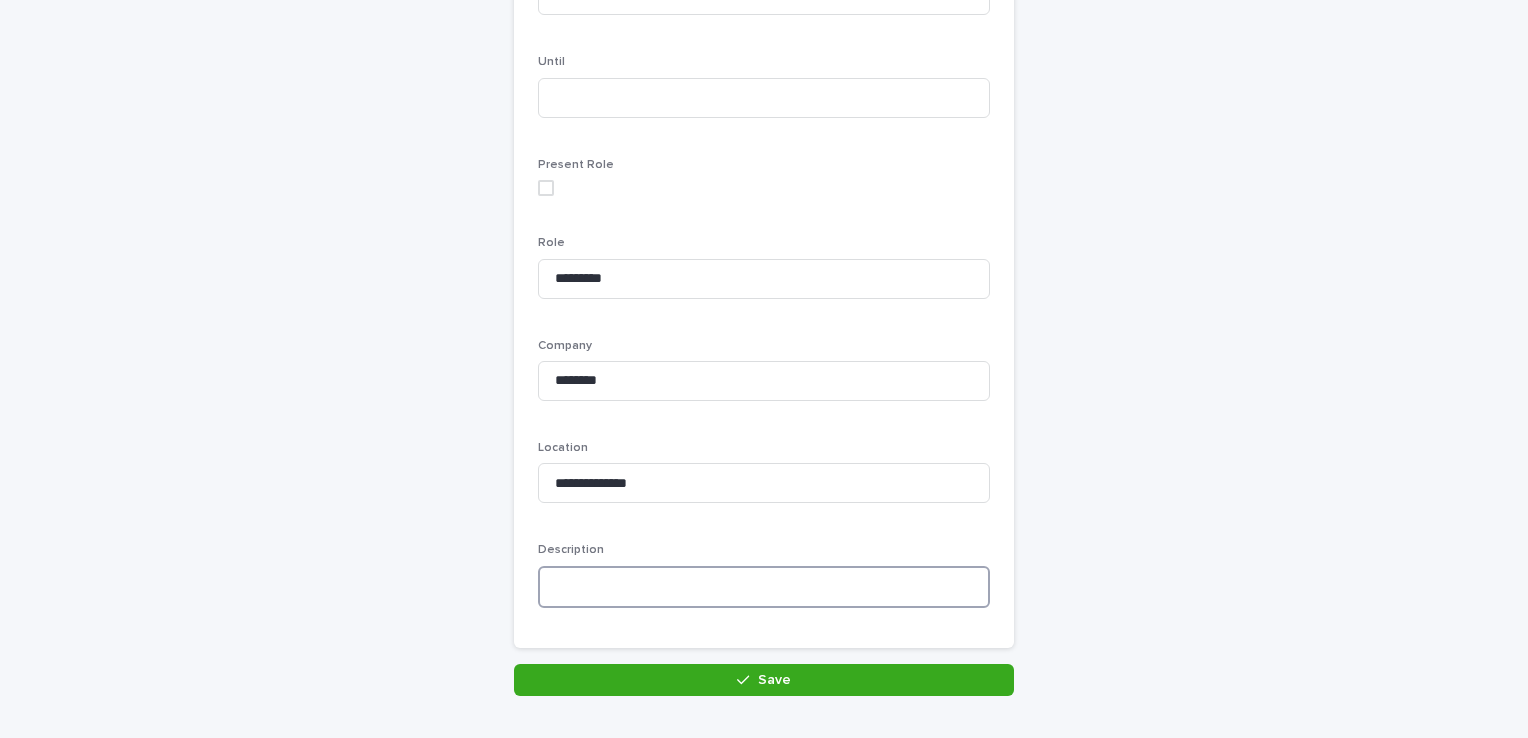 click at bounding box center [764, 587] 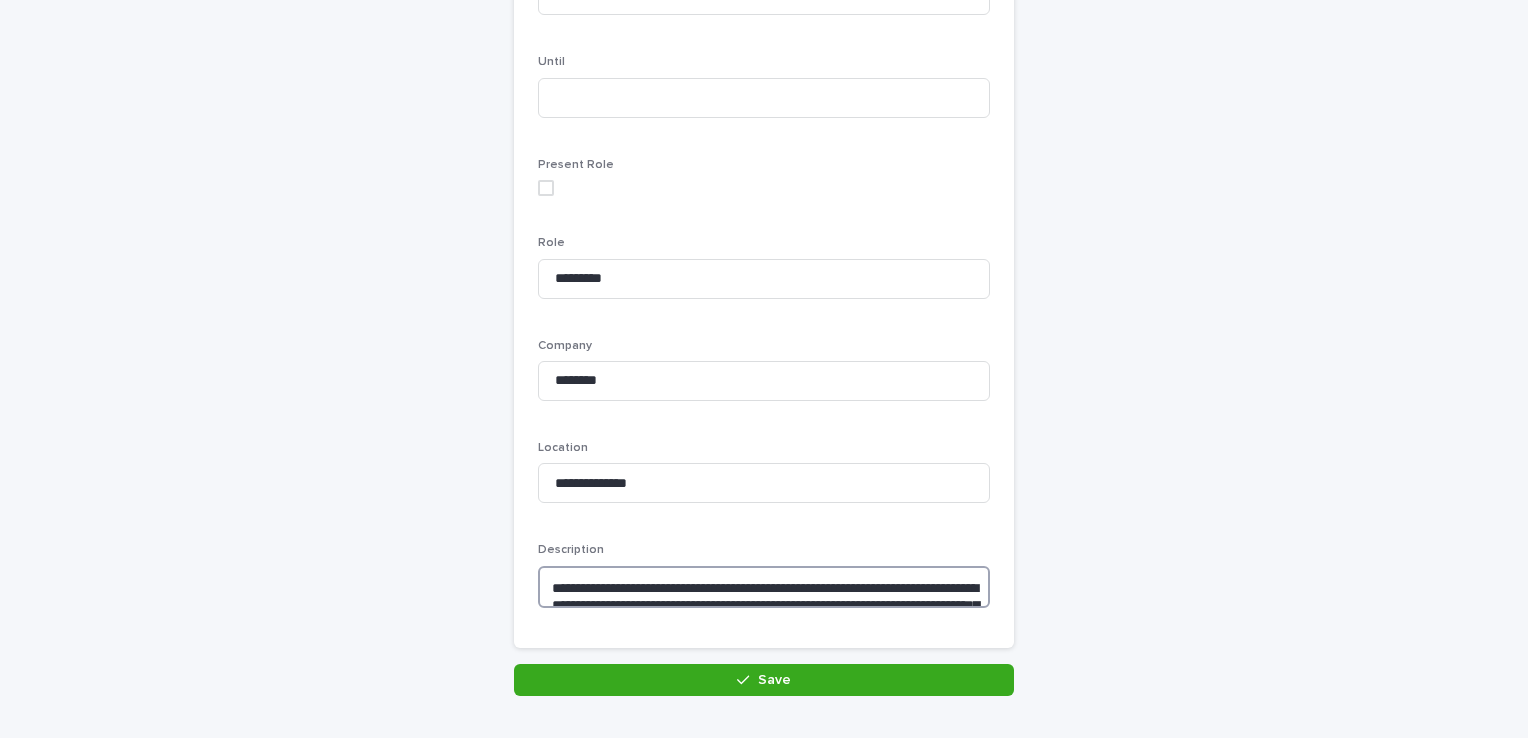 scroll, scrollTop: 443, scrollLeft: 0, axis: vertical 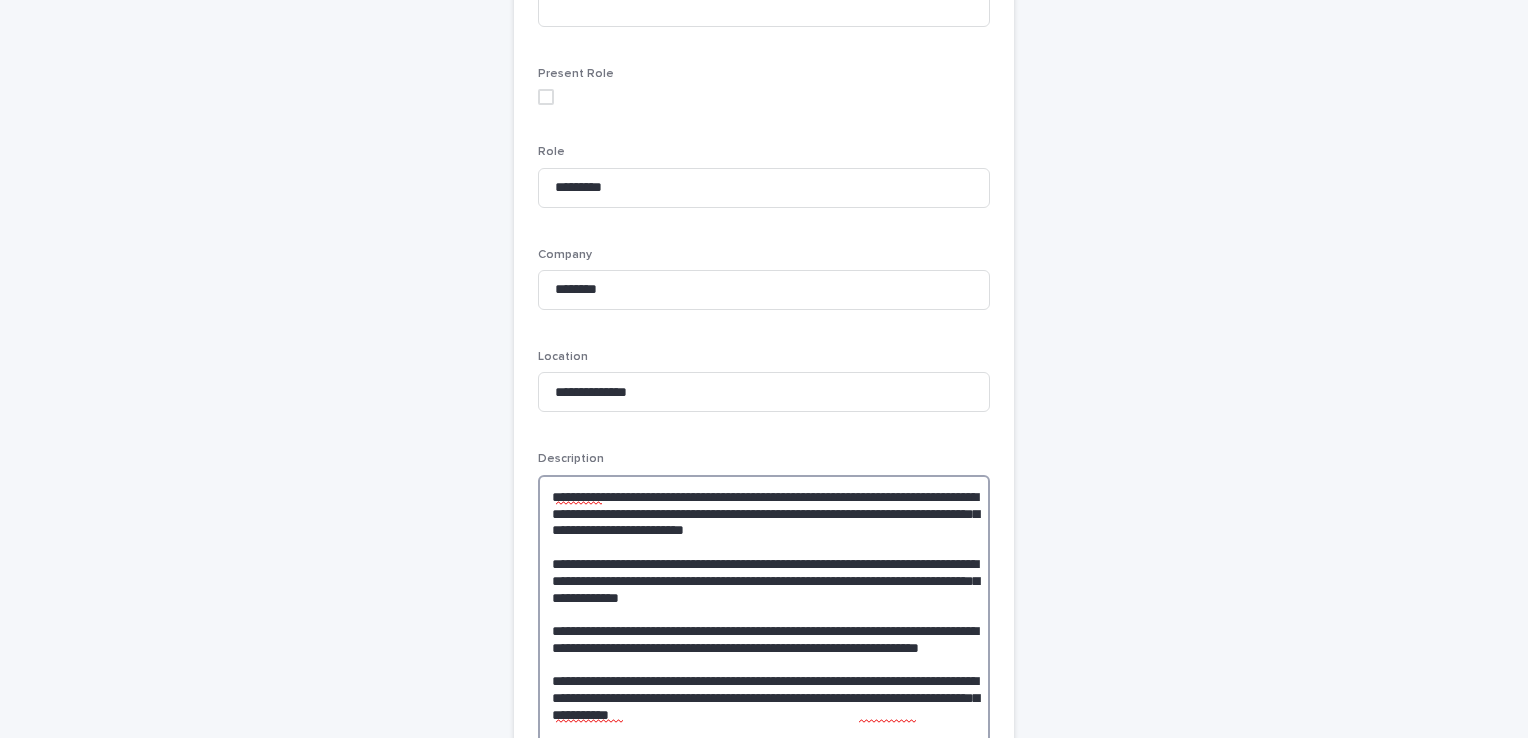 type on "**********" 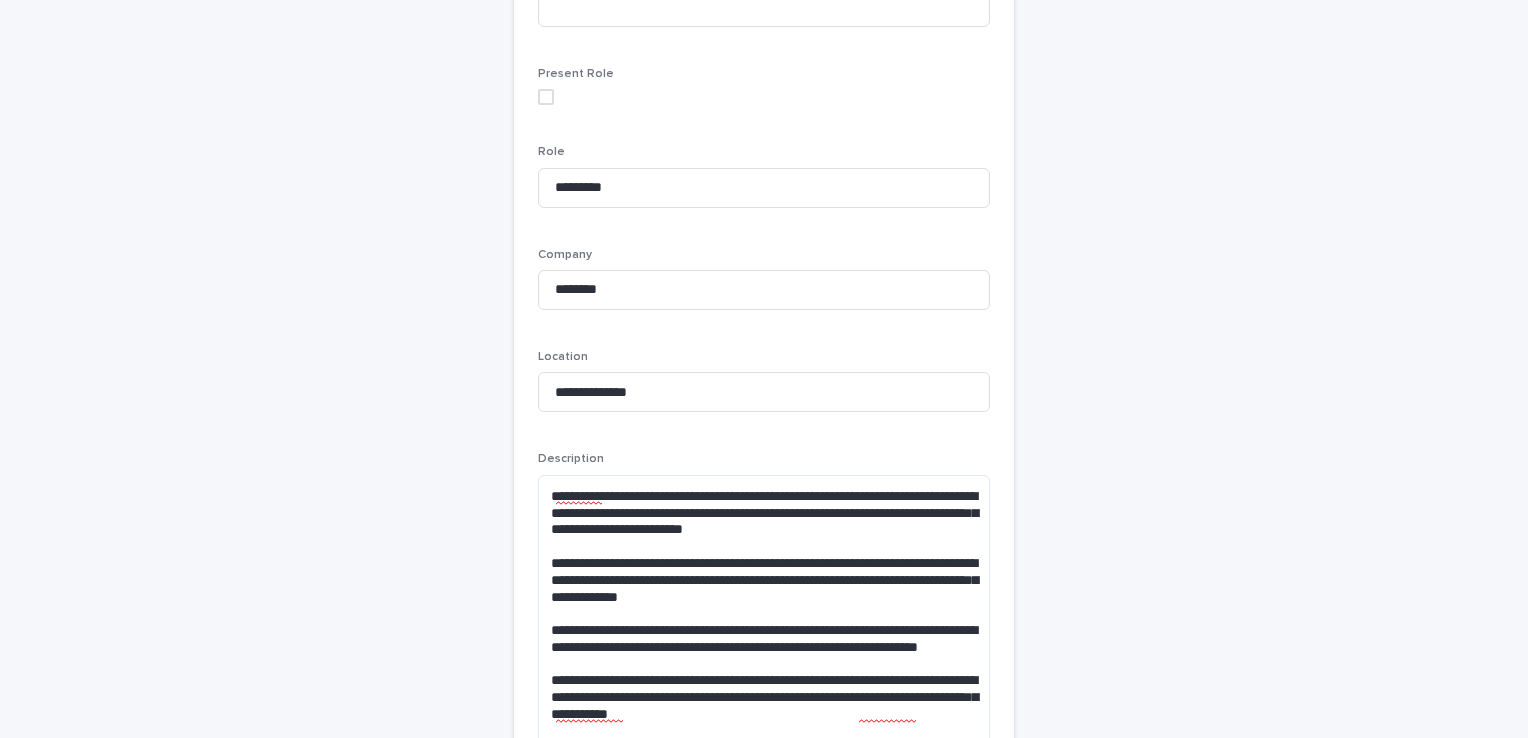 click on "**********" at bounding box center [764, 282] 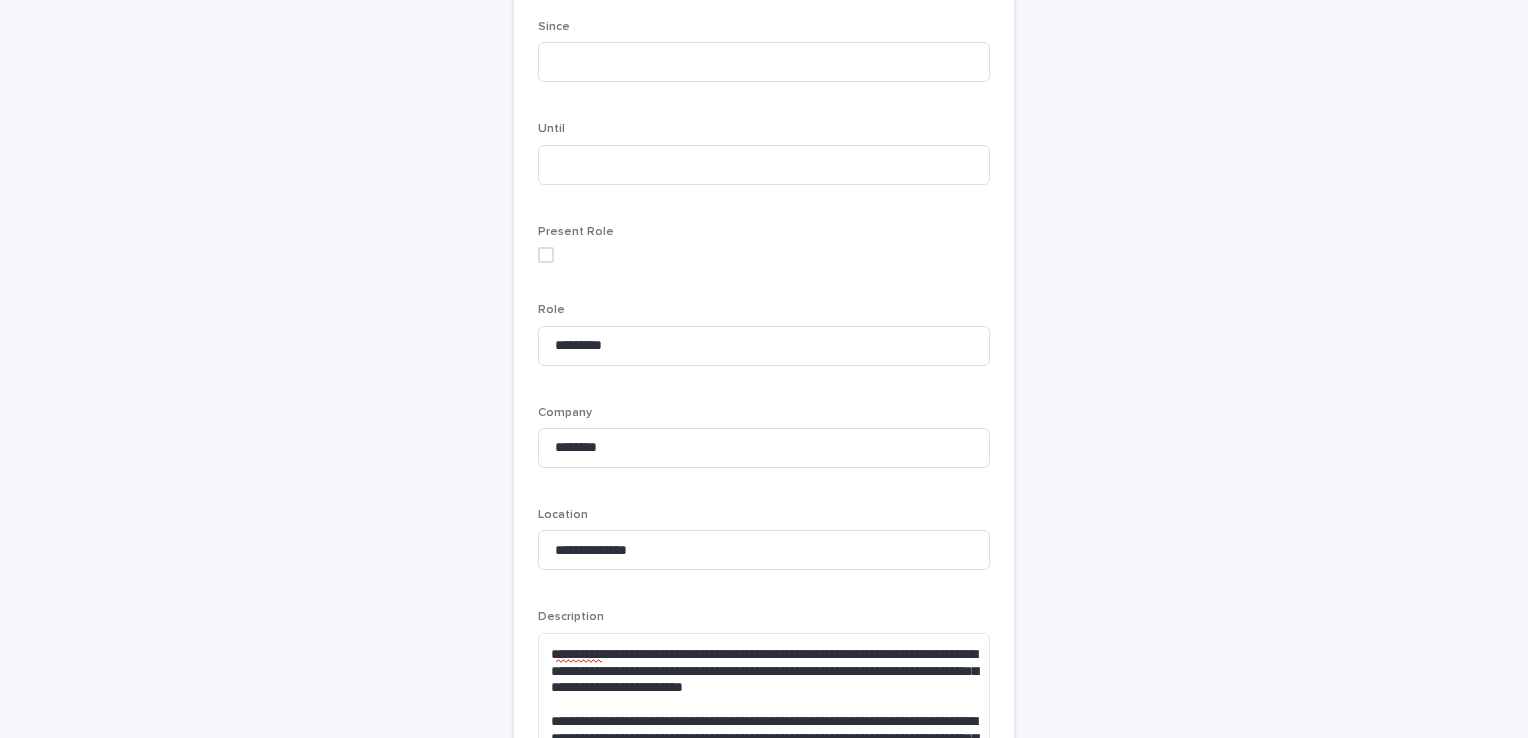 scroll, scrollTop: 244, scrollLeft: 0, axis: vertical 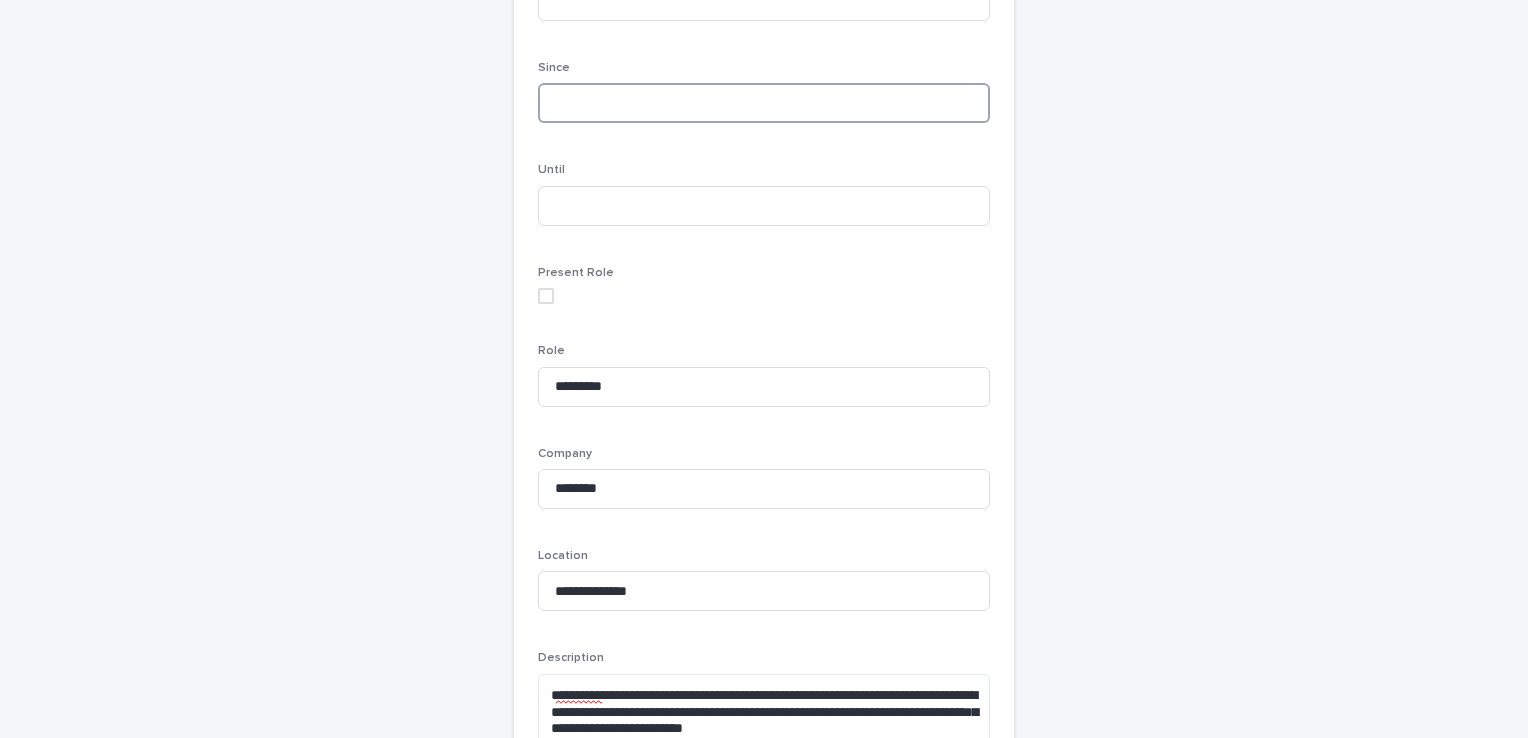 click at bounding box center (764, 103) 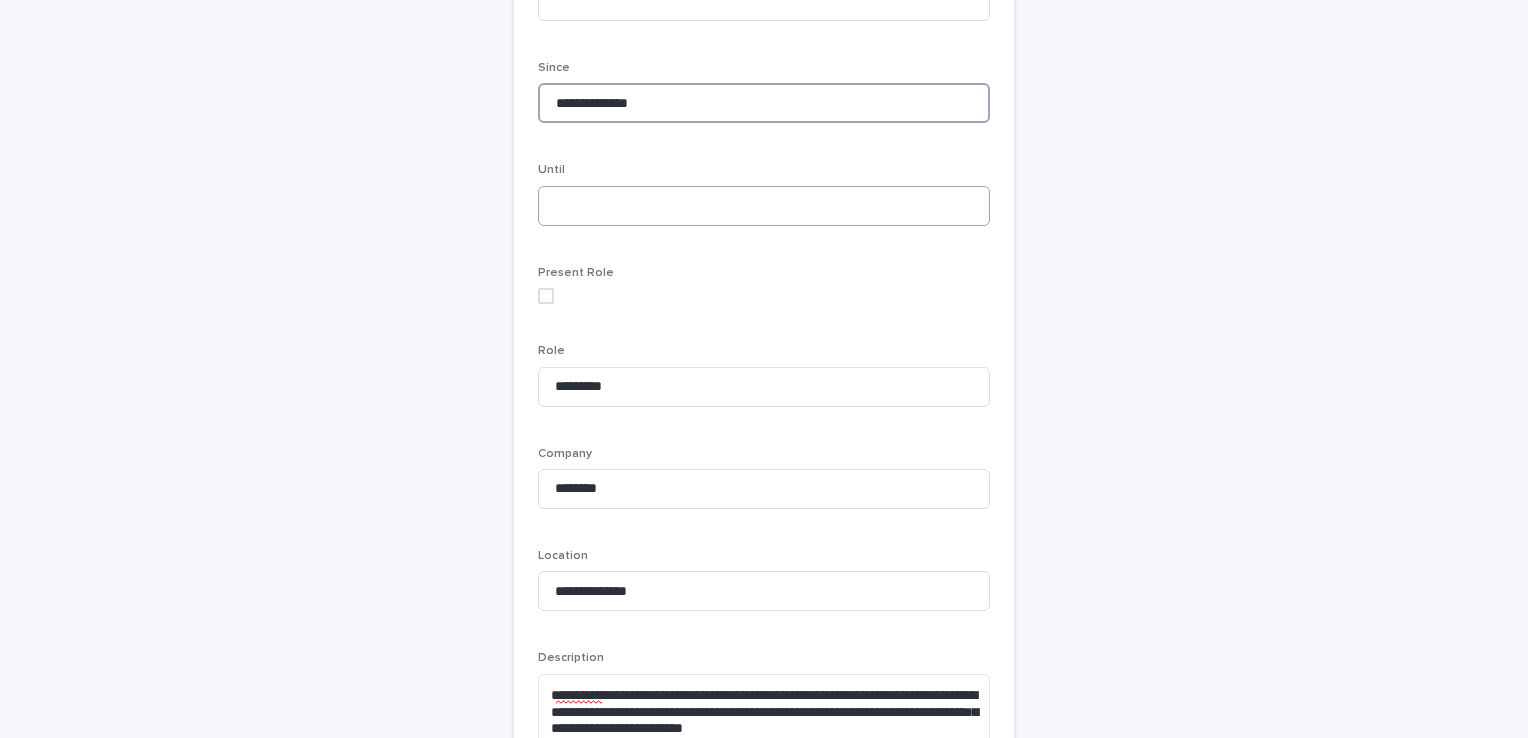 type on "**********" 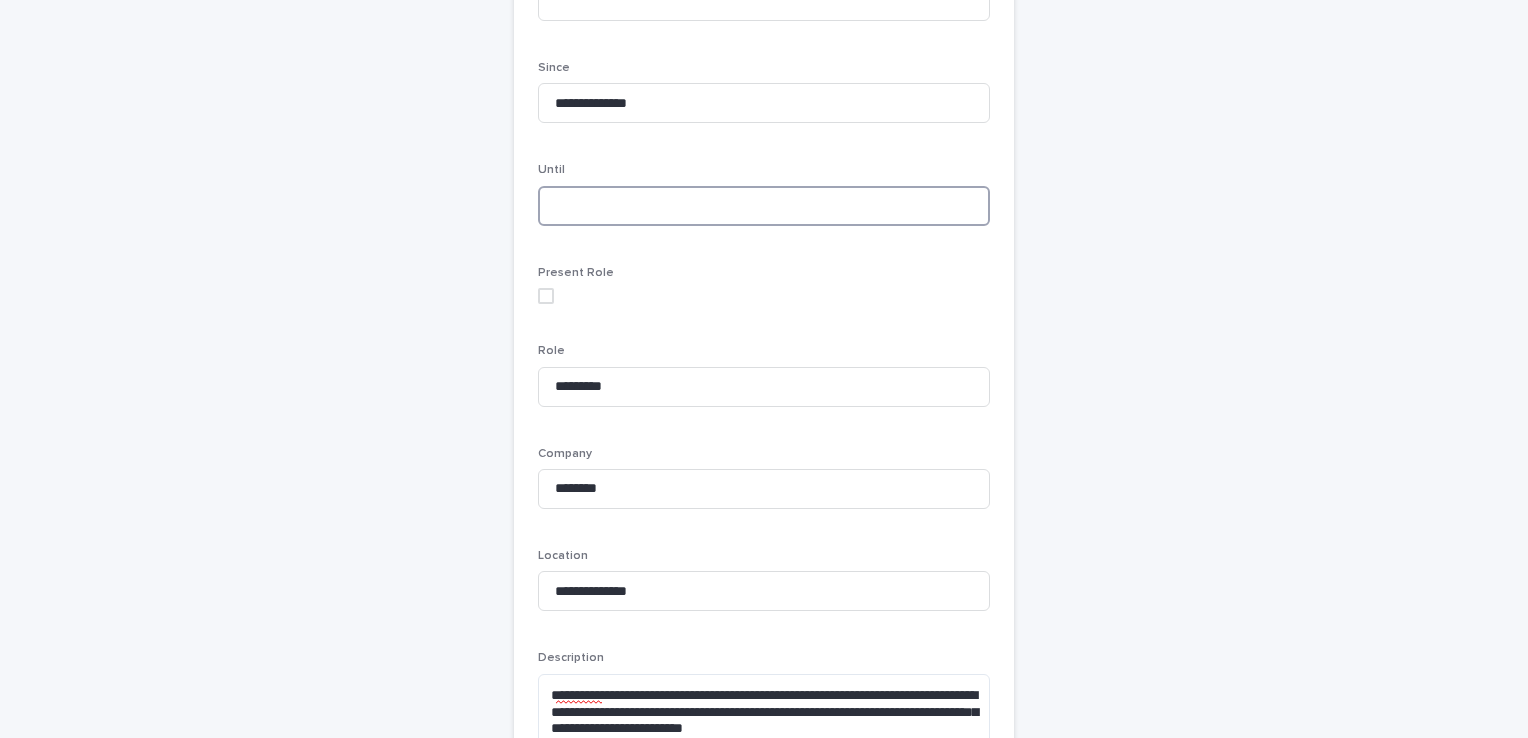 click at bounding box center (764, 206) 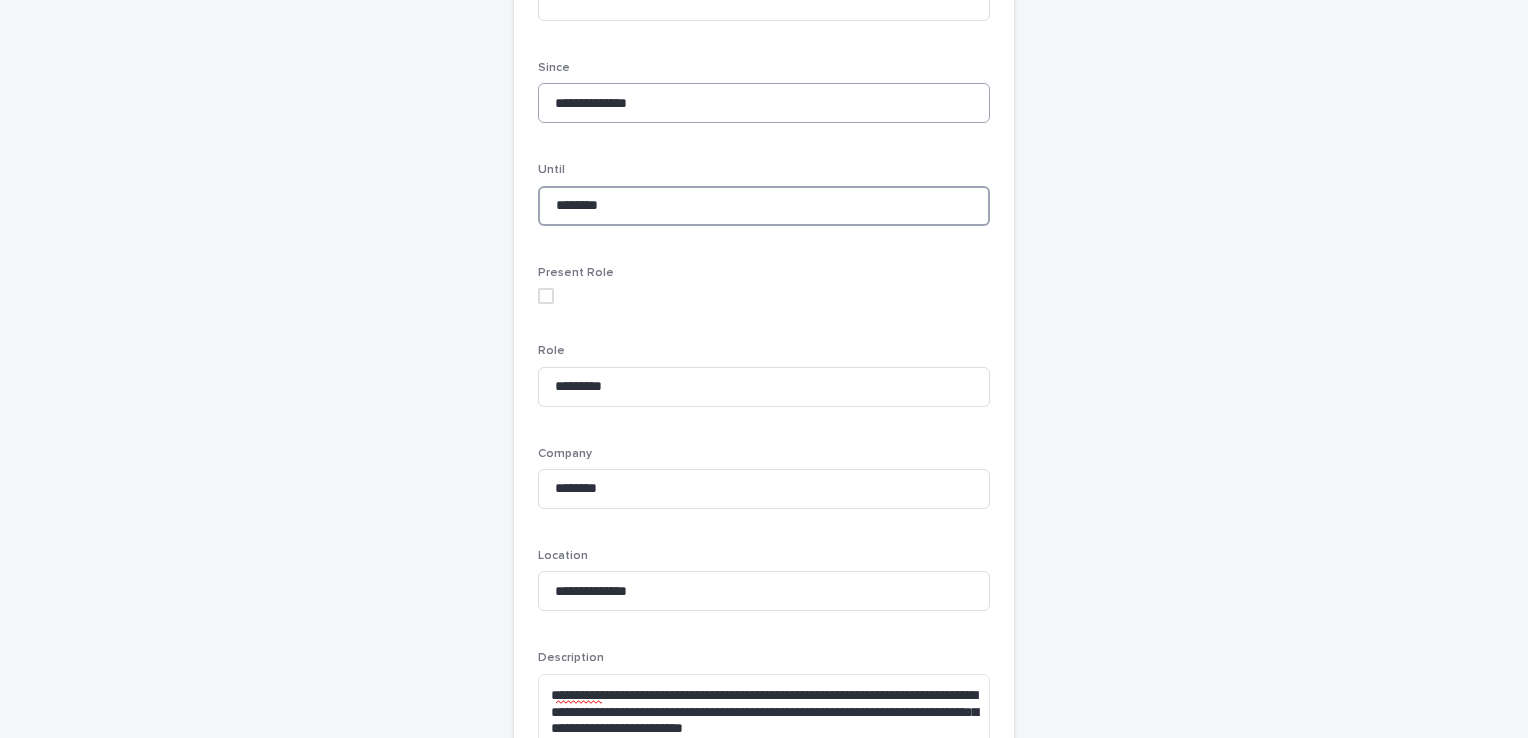 type on "********" 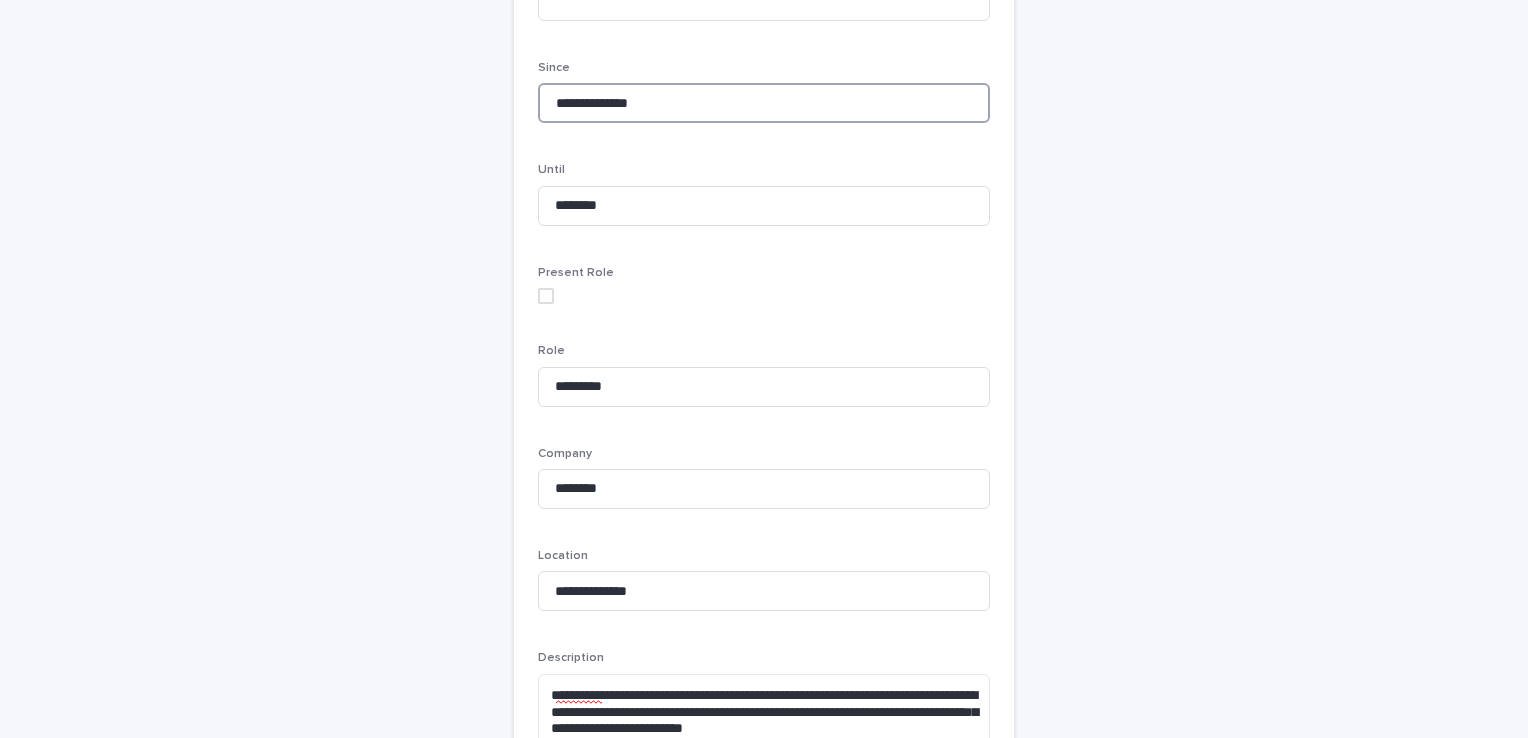 click on "**********" at bounding box center (764, 103) 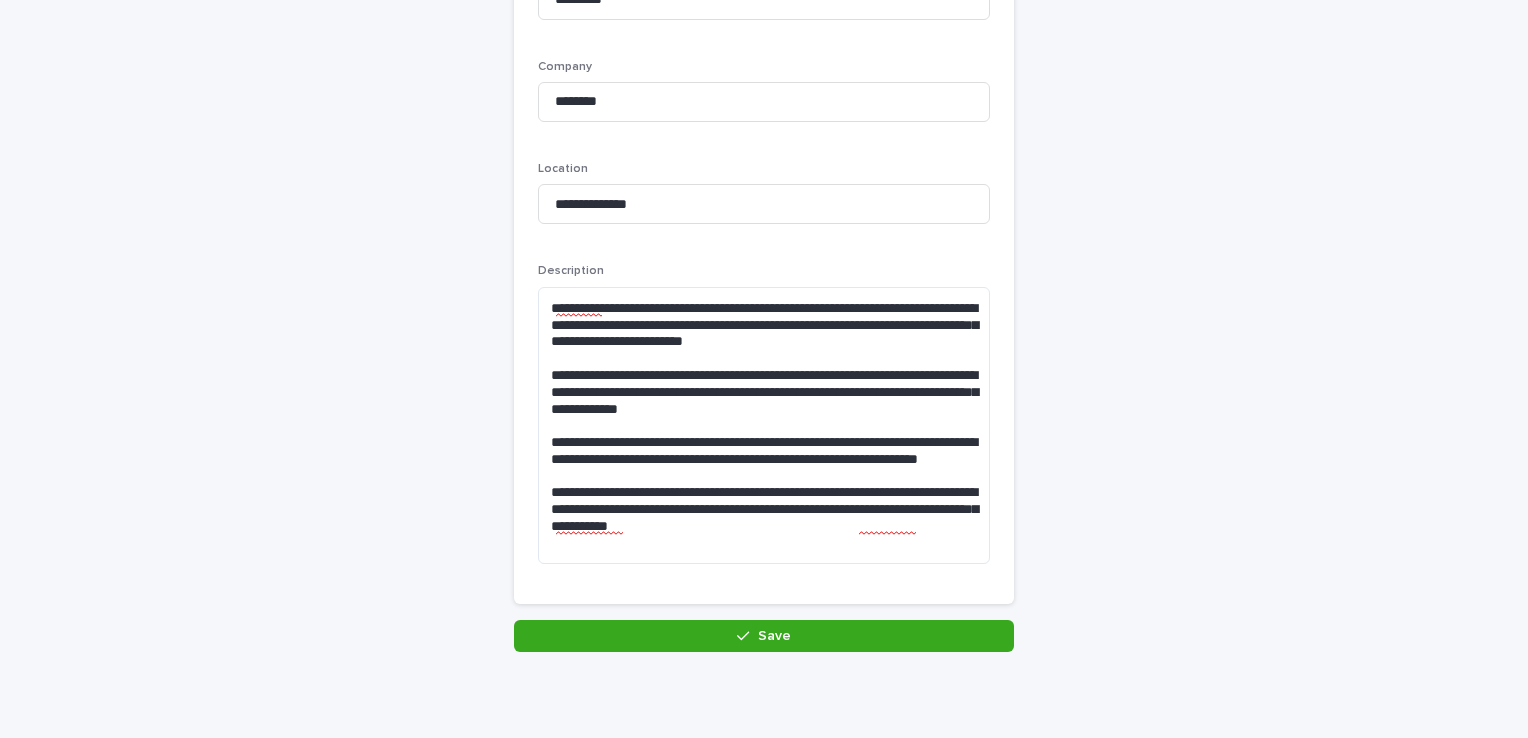 scroll, scrollTop: 640, scrollLeft: 0, axis: vertical 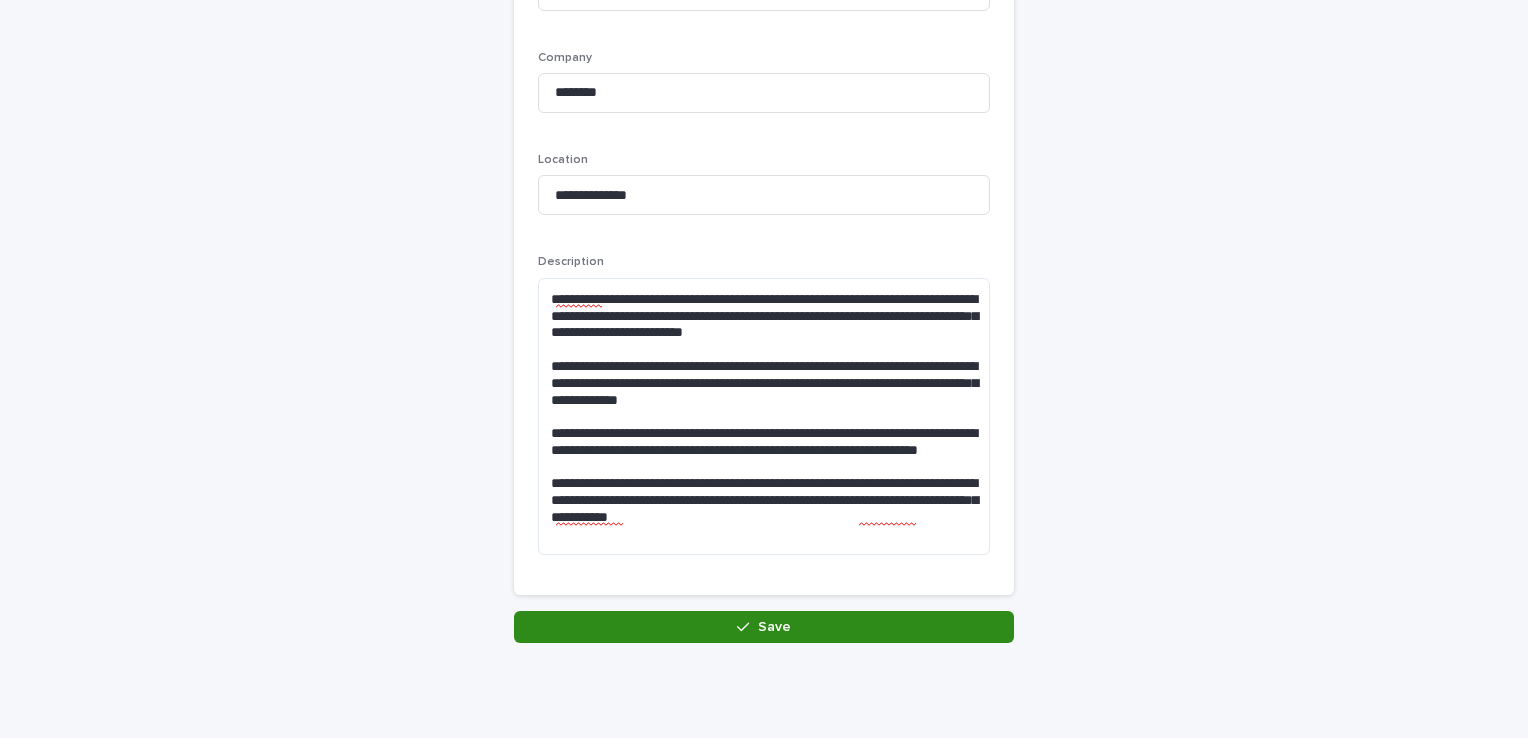 type on "*********" 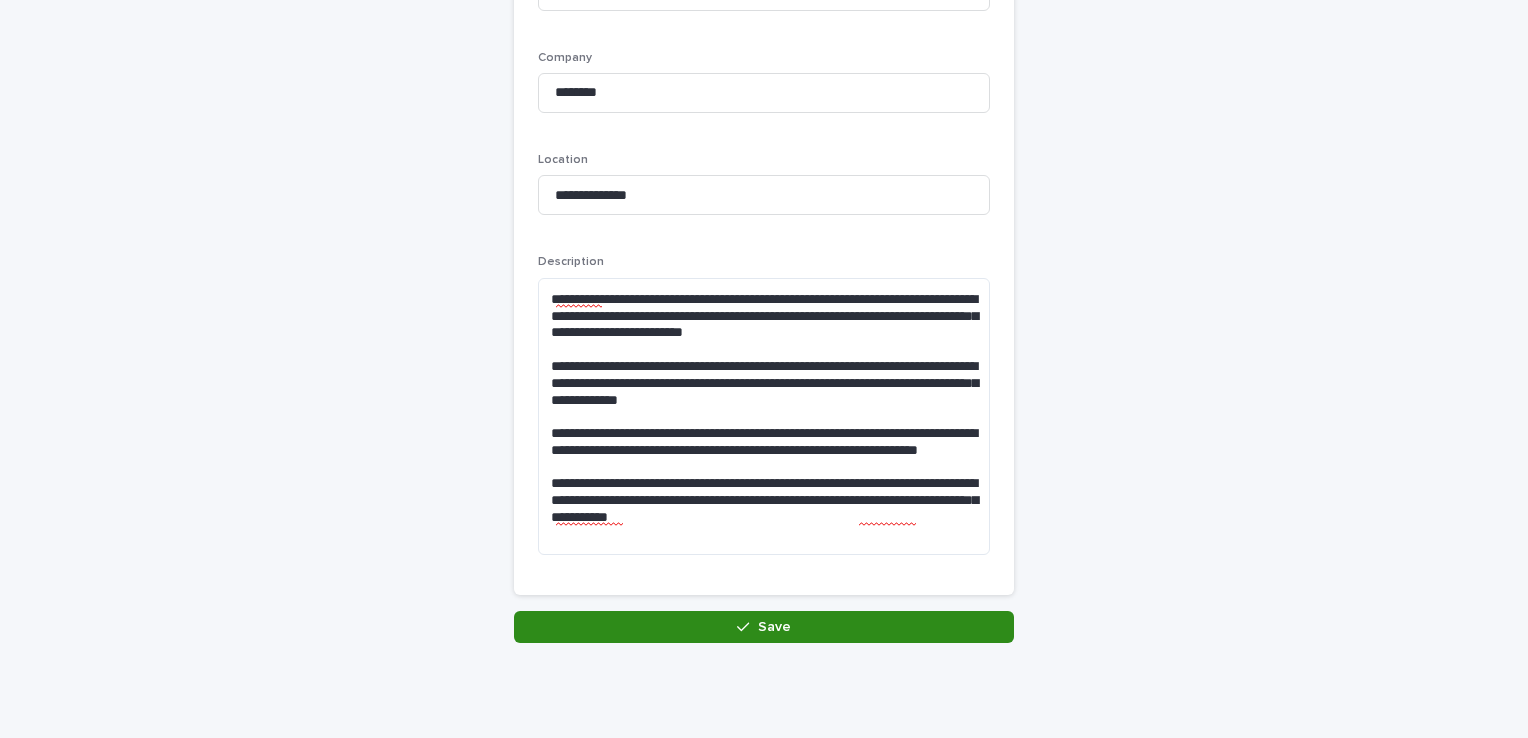 click on "Save" at bounding box center (774, 627) 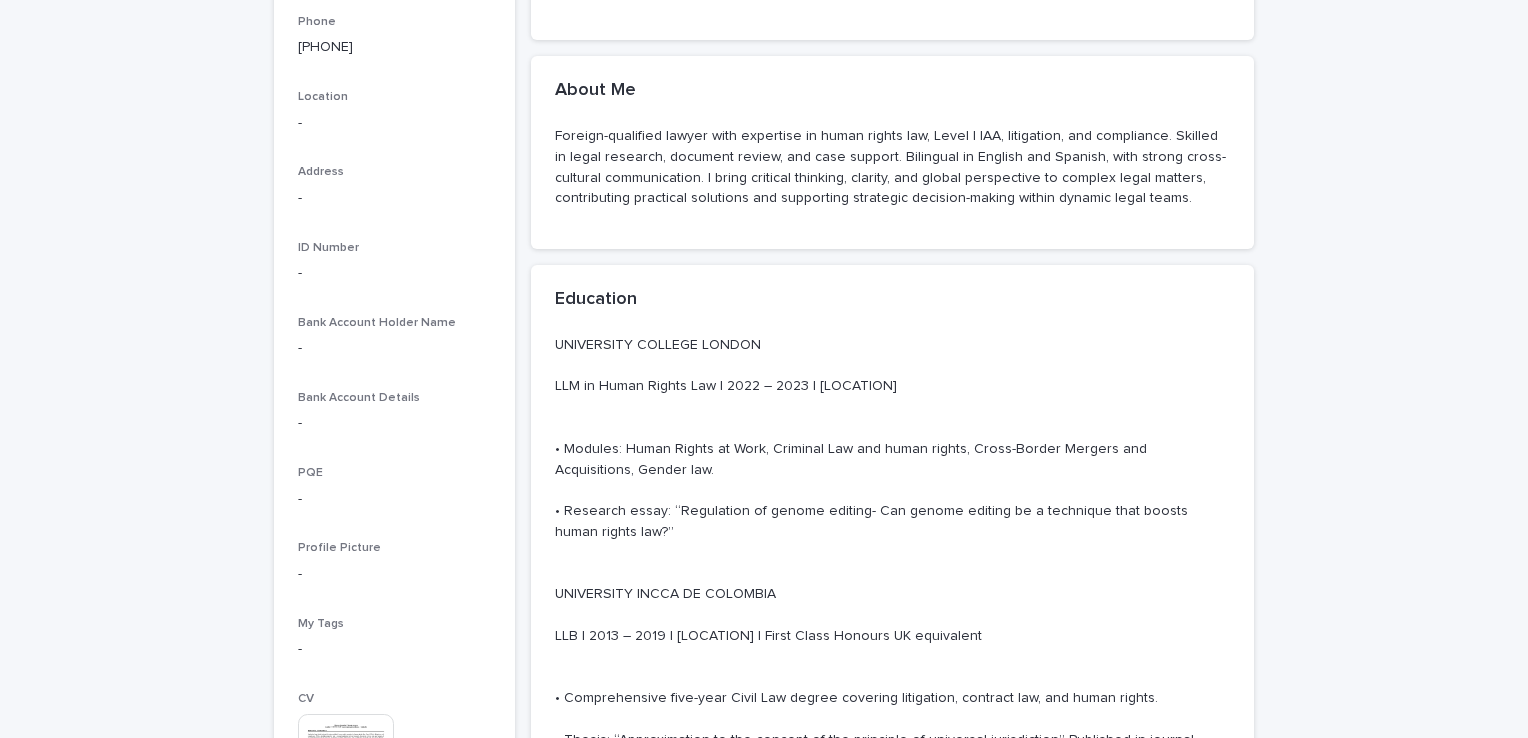 scroll, scrollTop: 0, scrollLeft: 0, axis: both 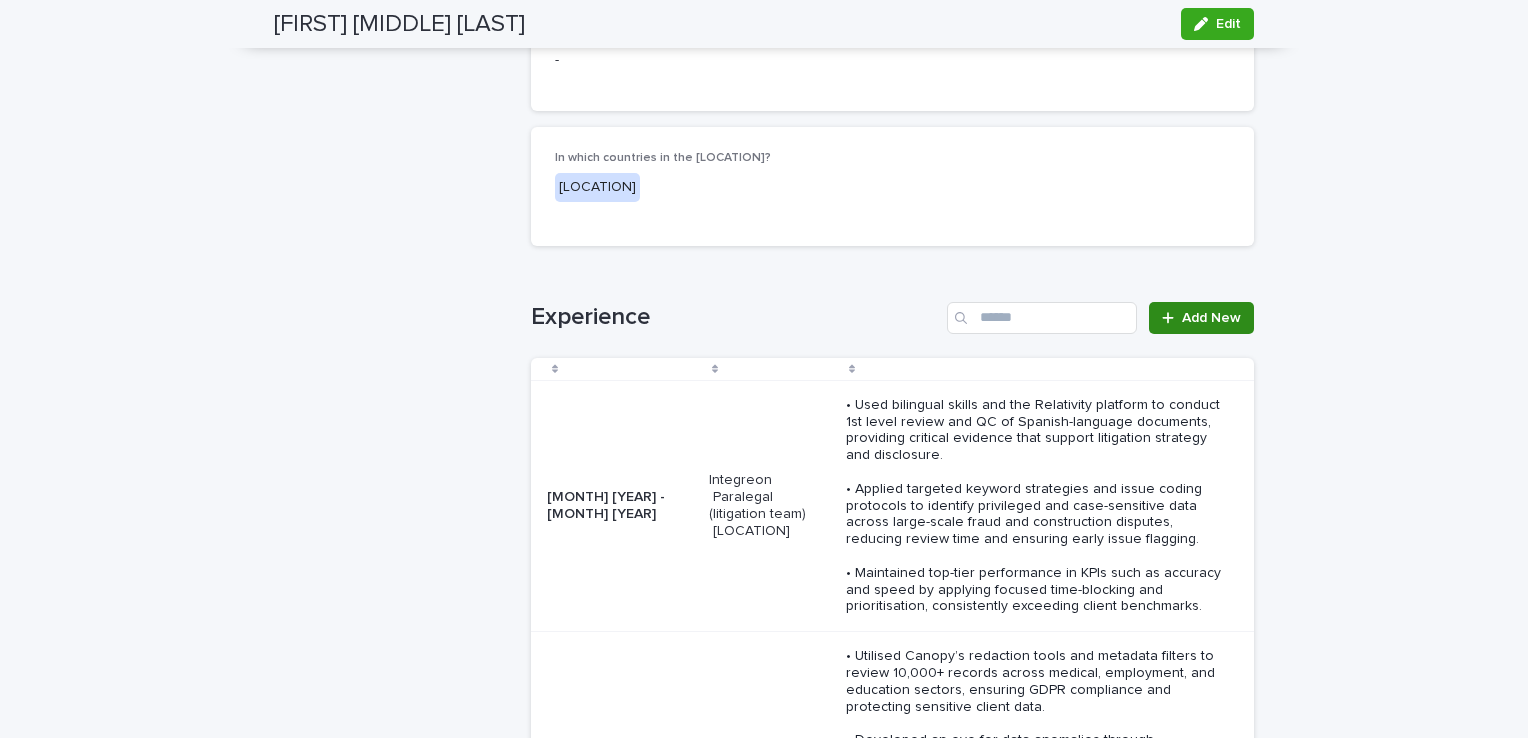 click on "Add New" at bounding box center (1201, 318) 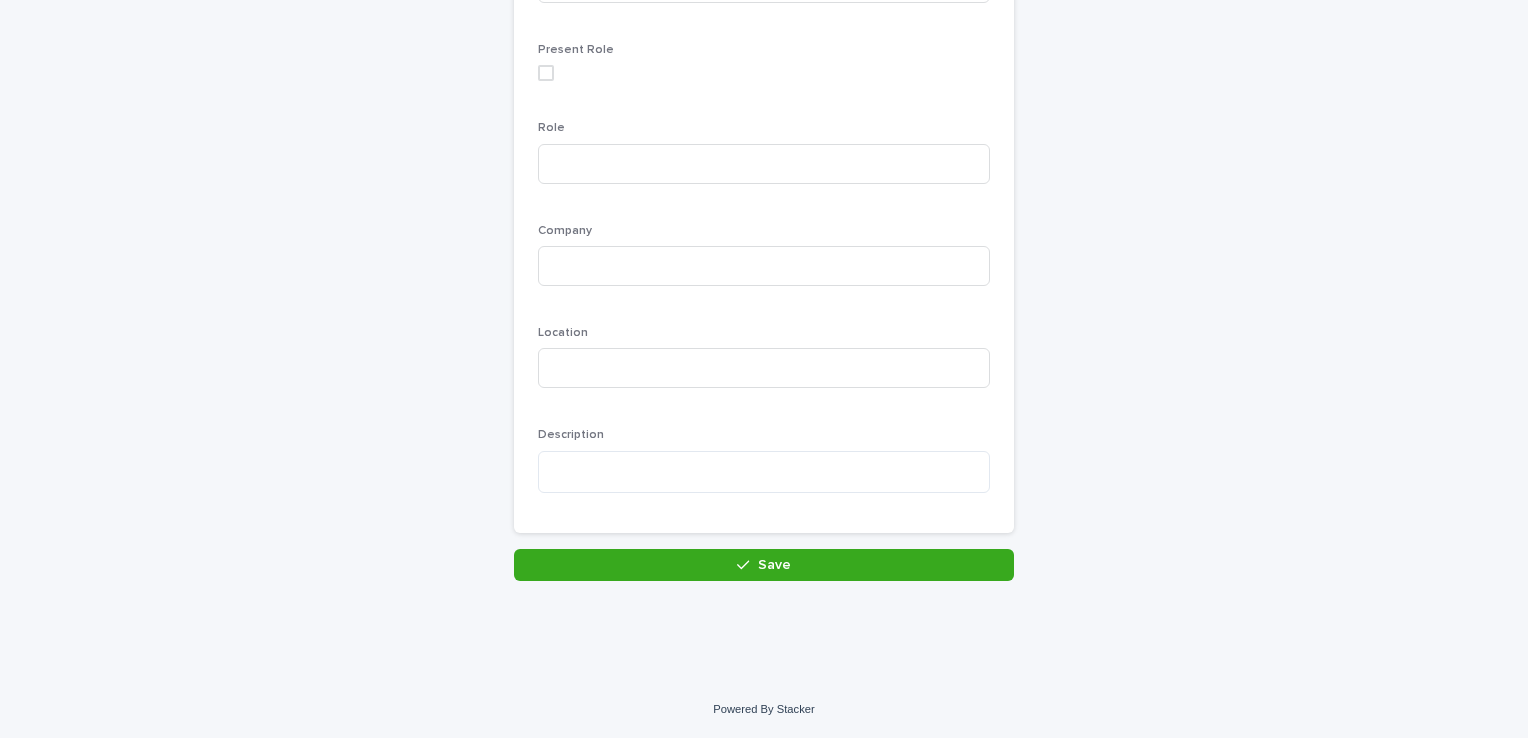 scroll, scrollTop: 466, scrollLeft: 0, axis: vertical 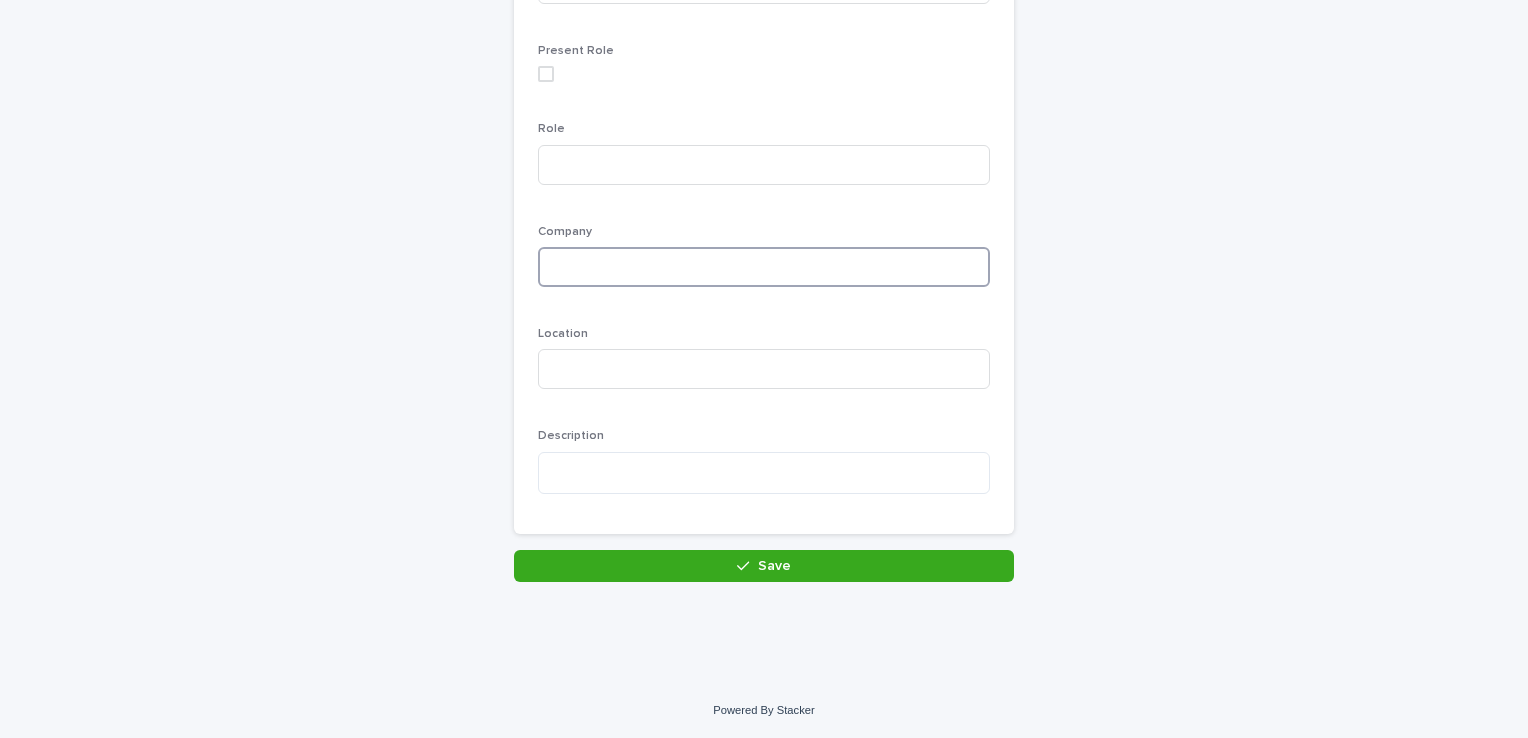 click at bounding box center [764, 267] 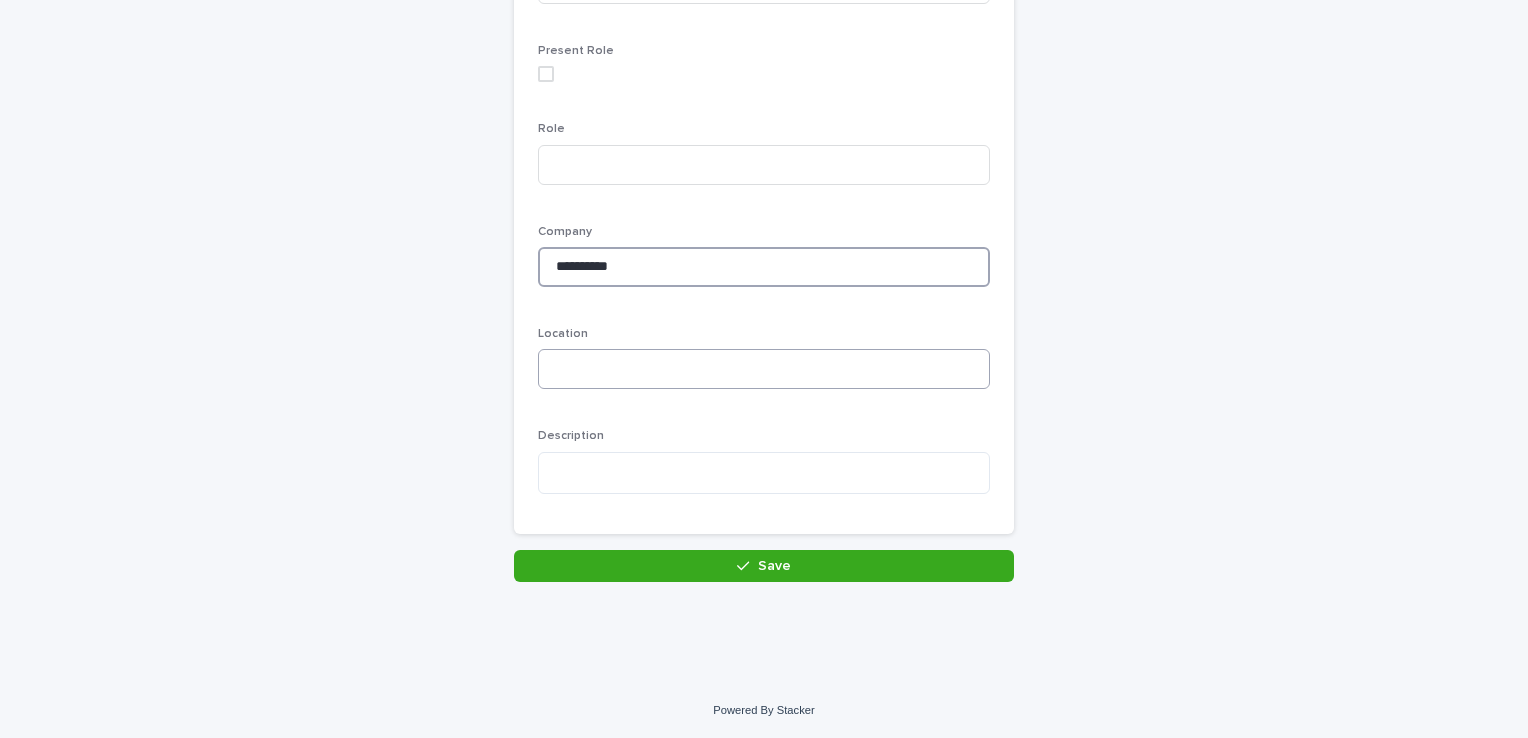 type on "**********" 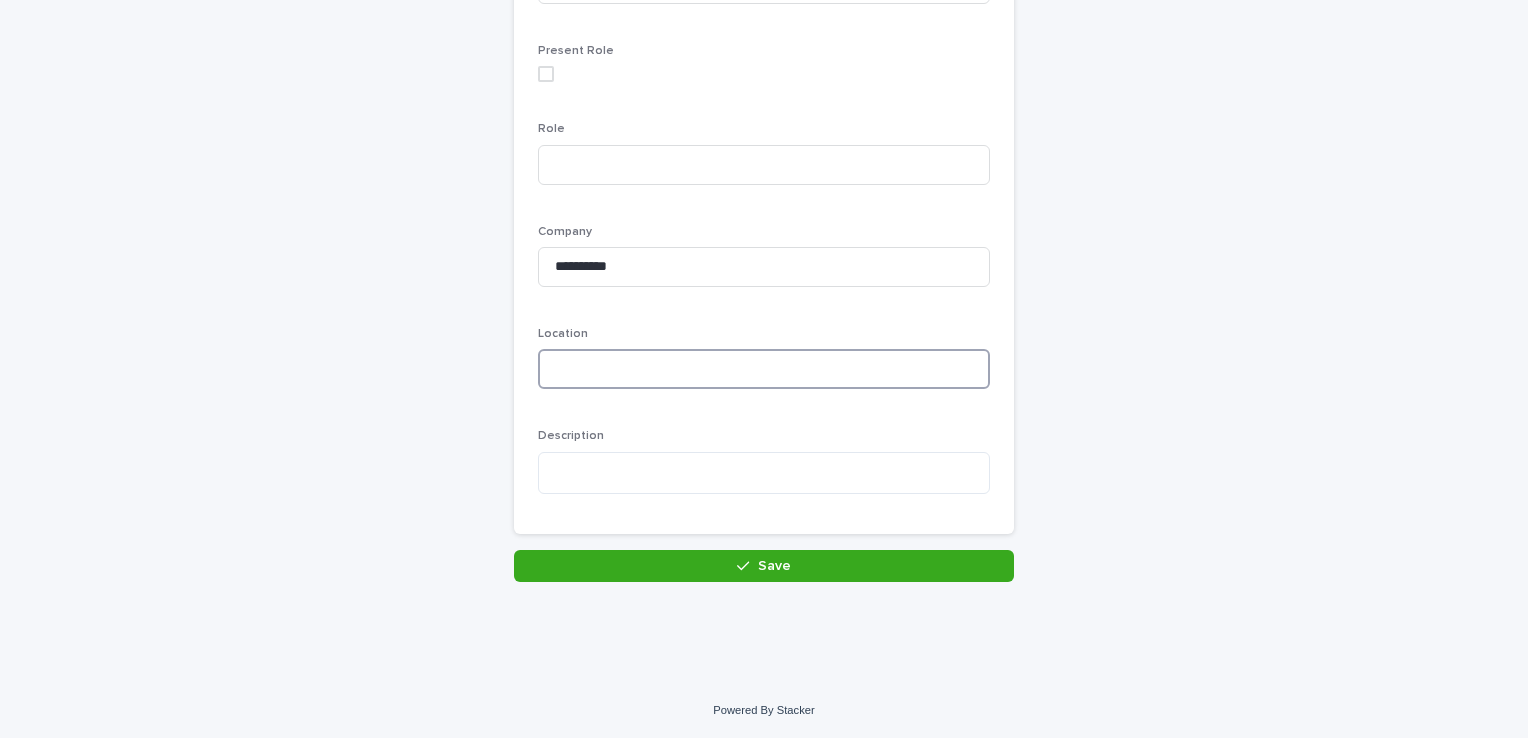 click at bounding box center (764, 369) 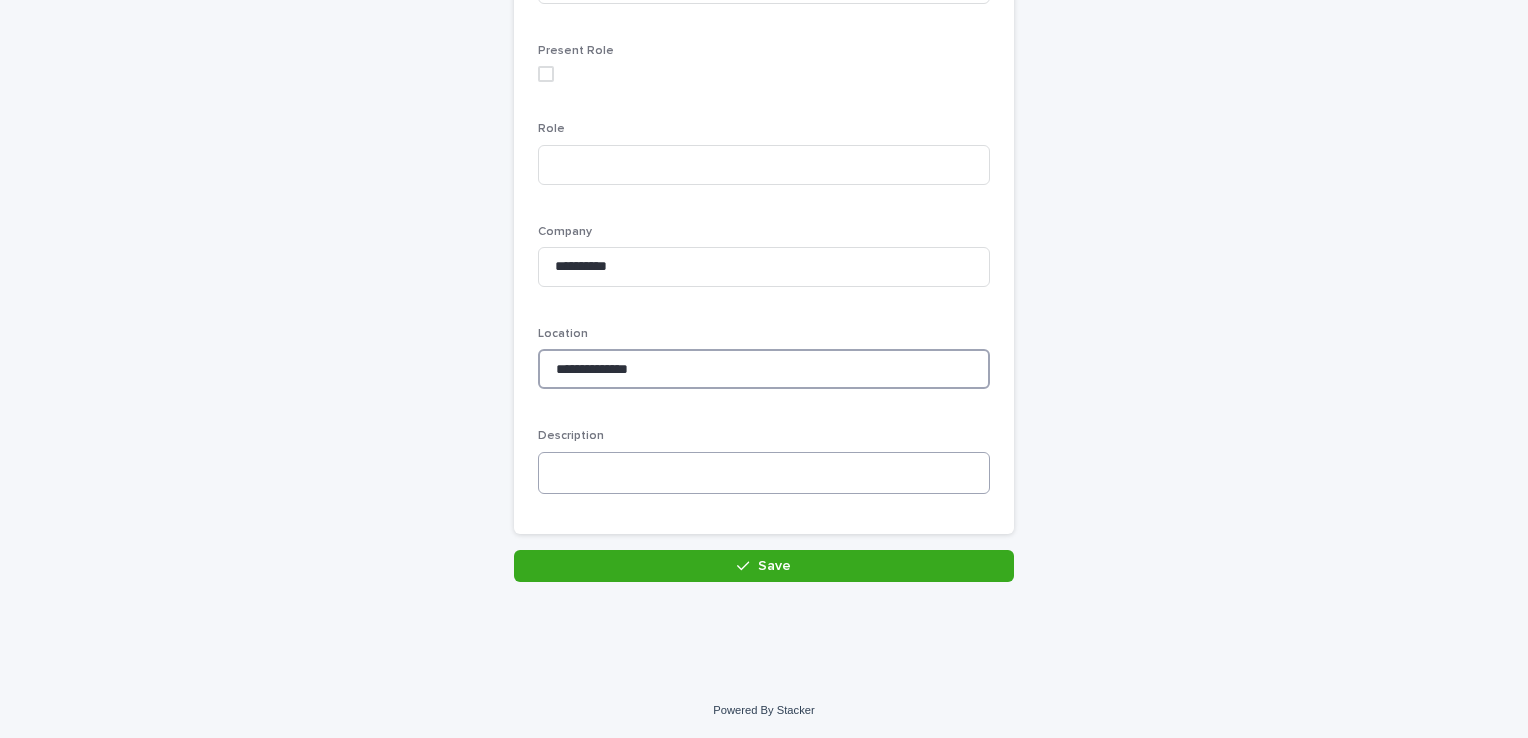 type on "**********" 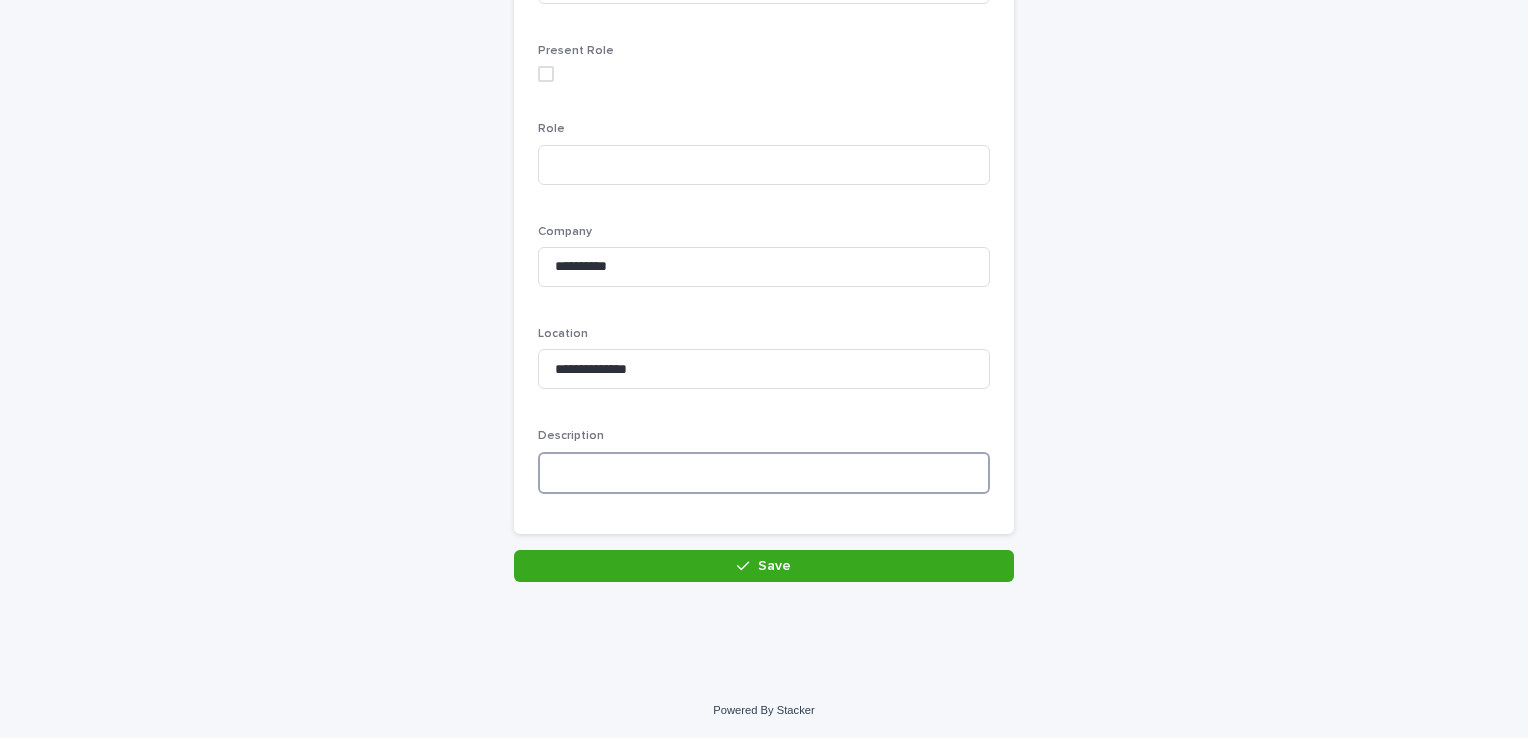 click at bounding box center [764, 473] 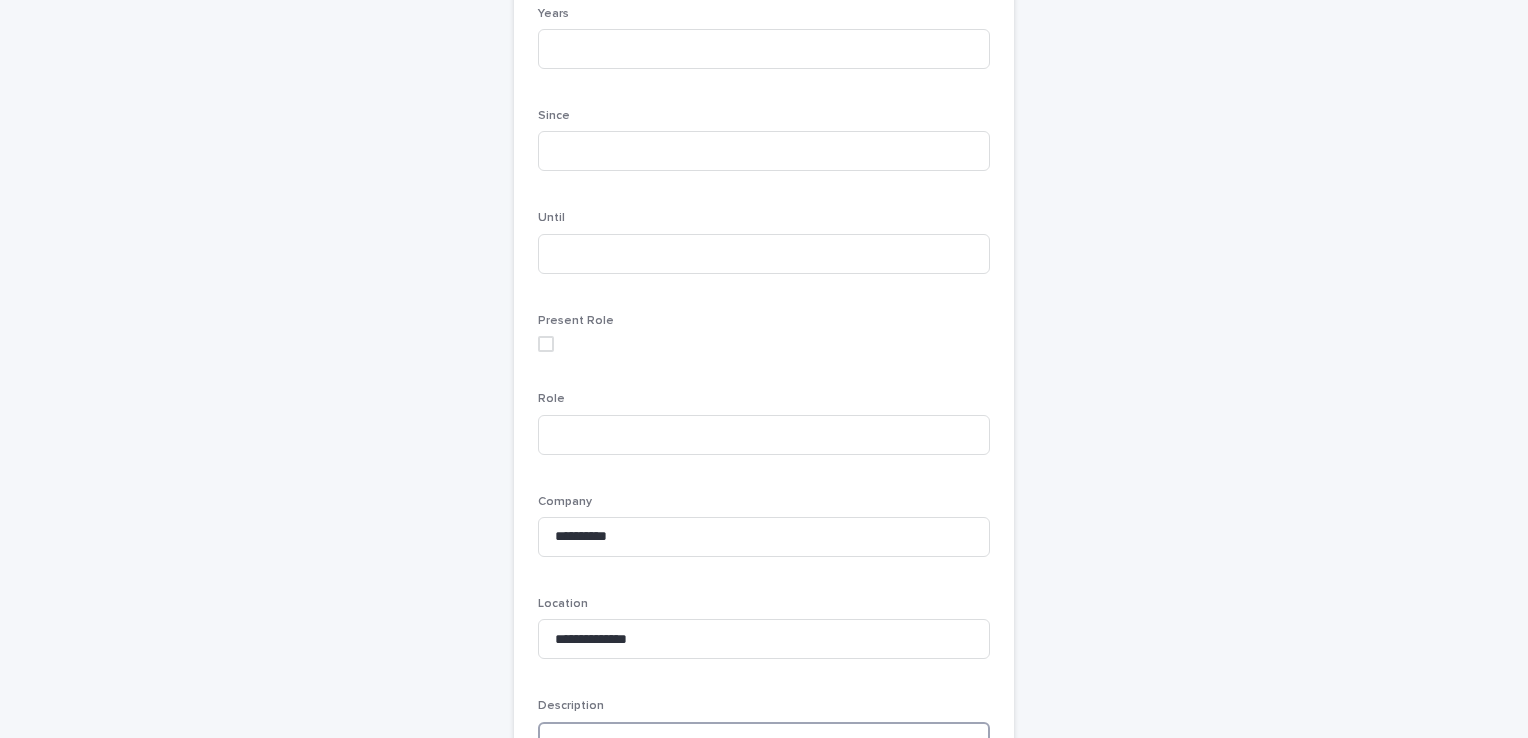 scroll, scrollTop: 174, scrollLeft: 0, axis: vertical 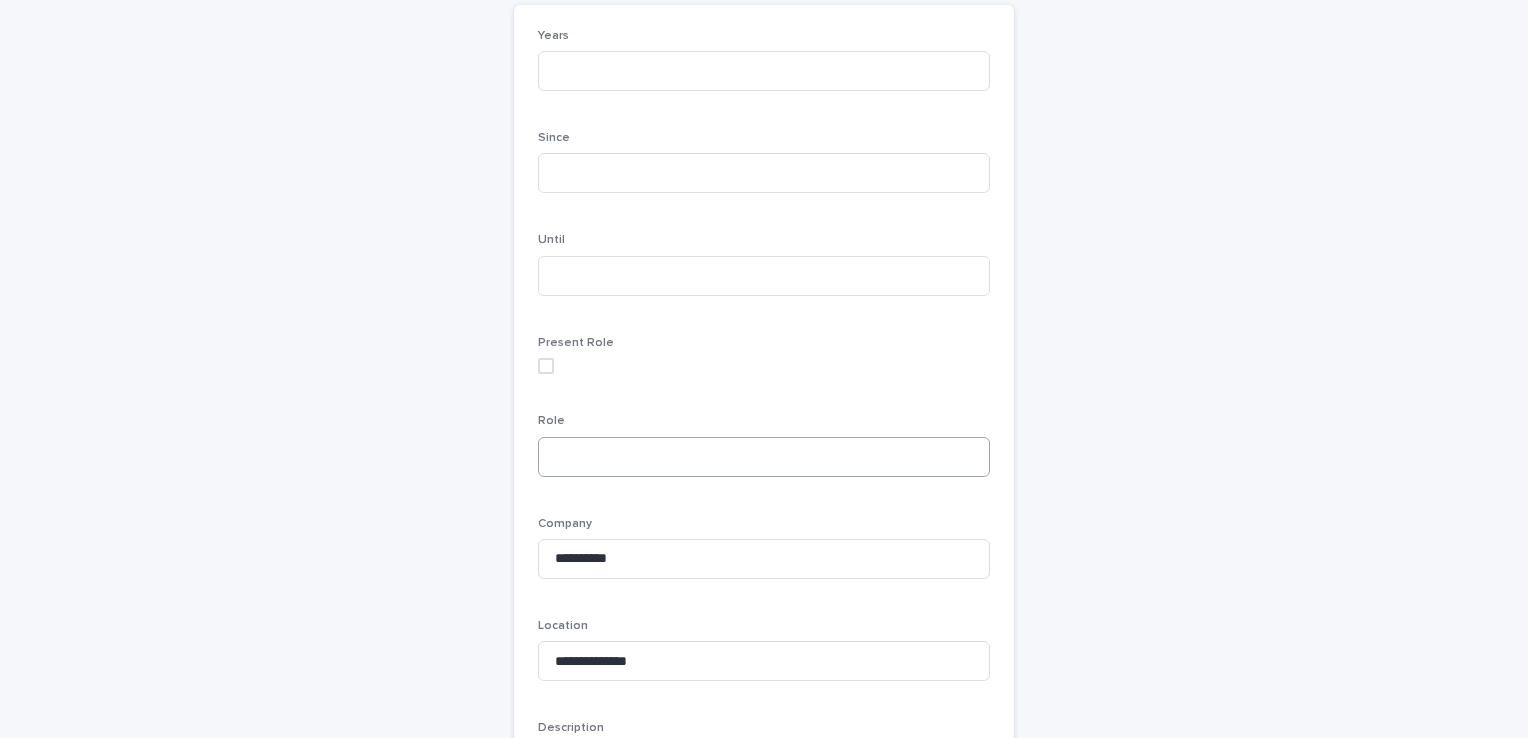 type on "**********" 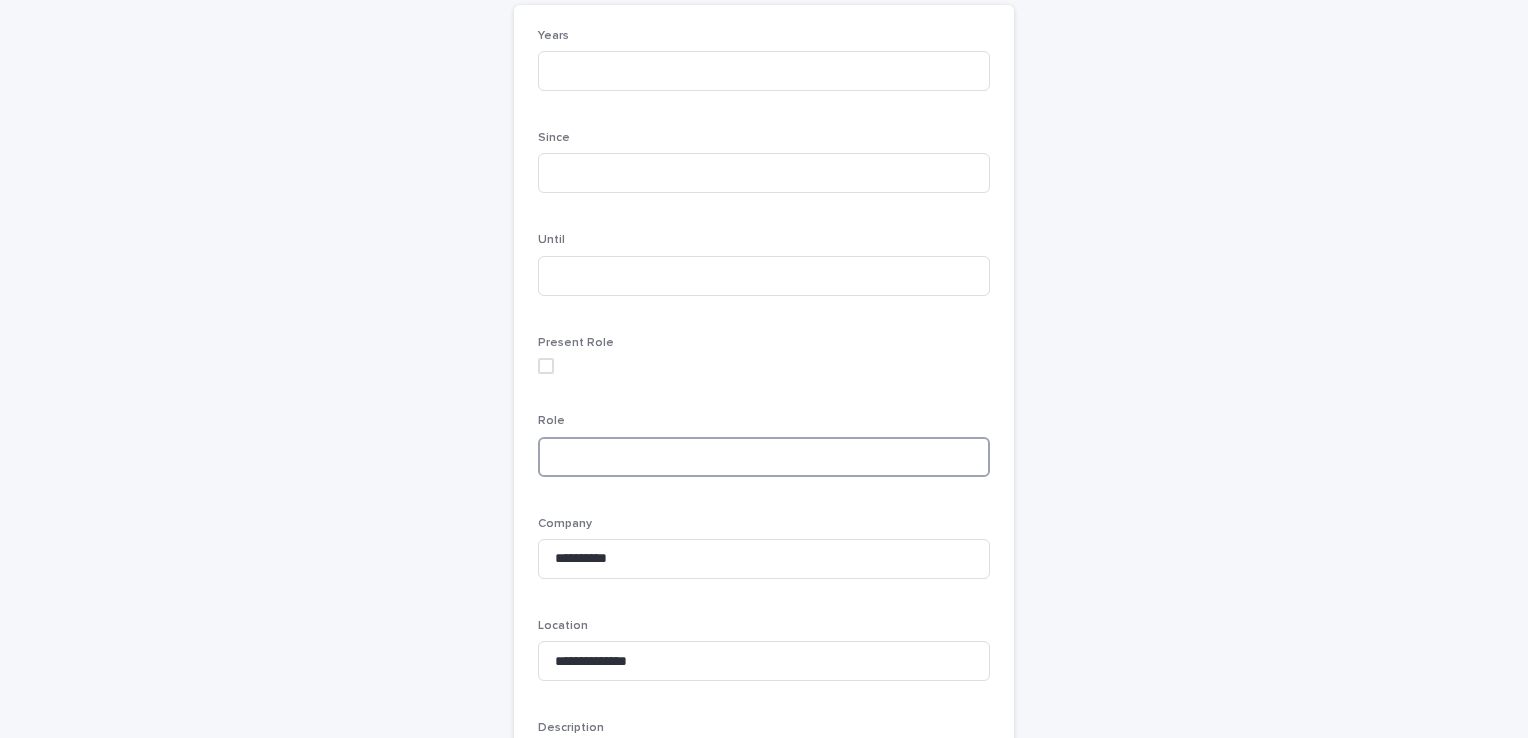 click at bounding box center (764, 457) 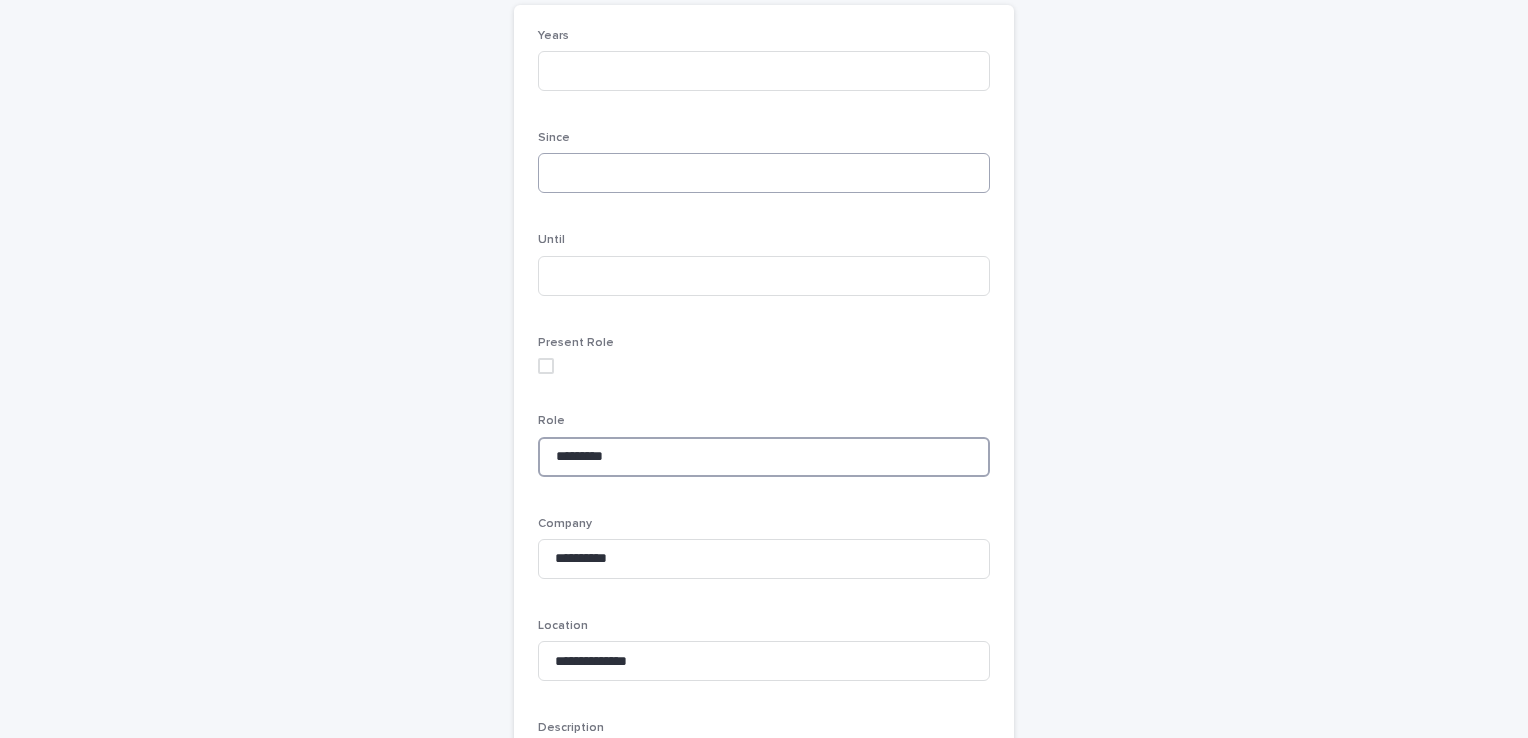 type on "*********" 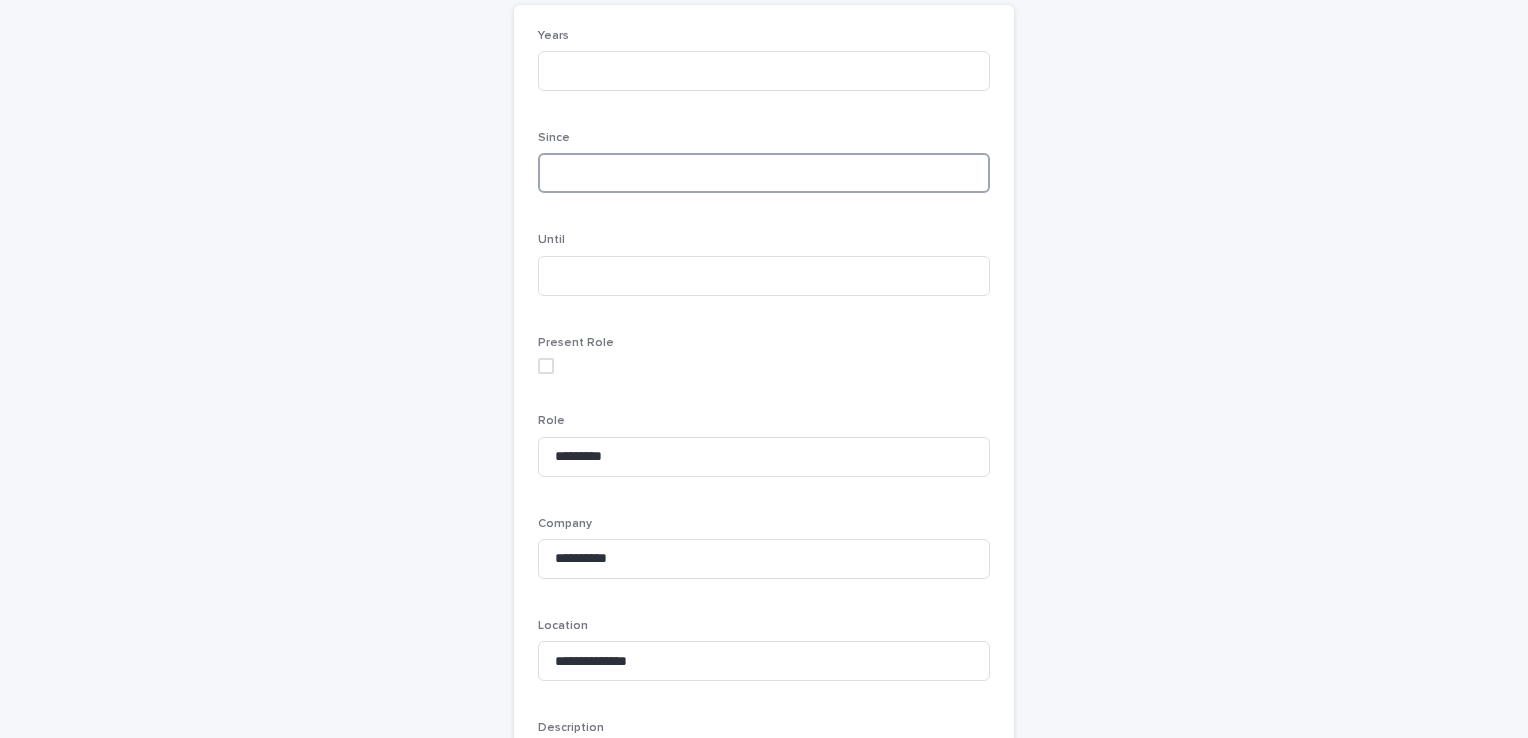 click at bounding box center [764, 173] 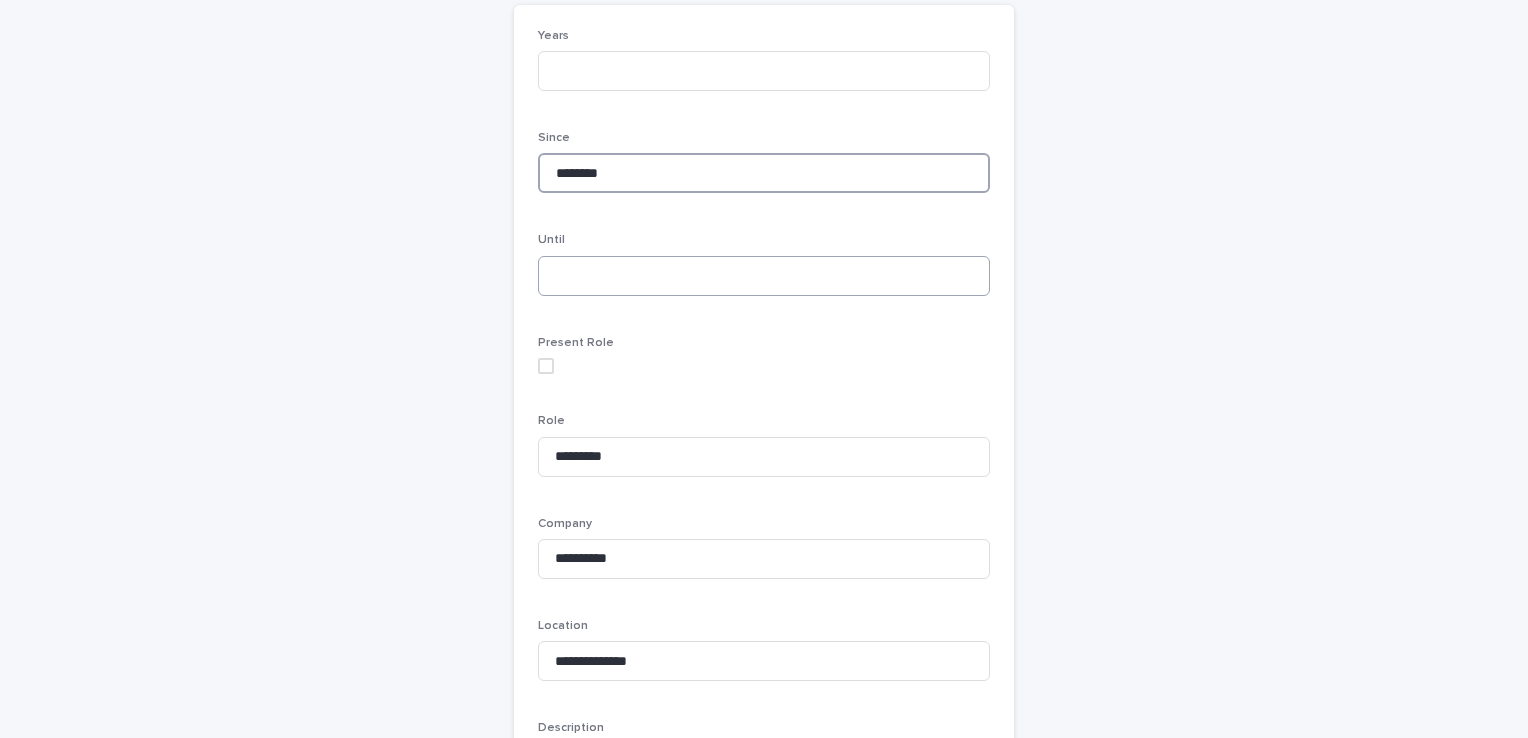 type on "********" 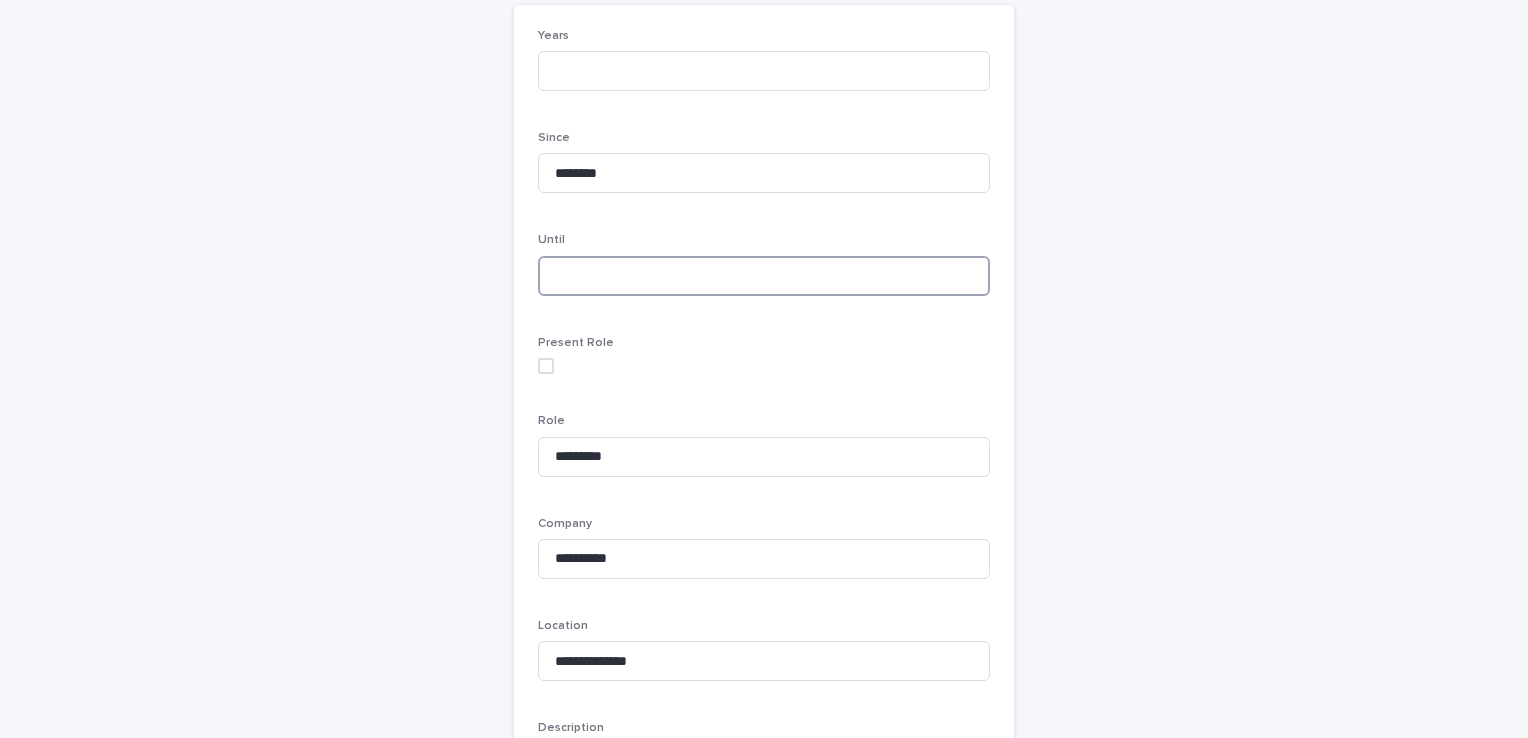 click at bounding box center [764, 276] 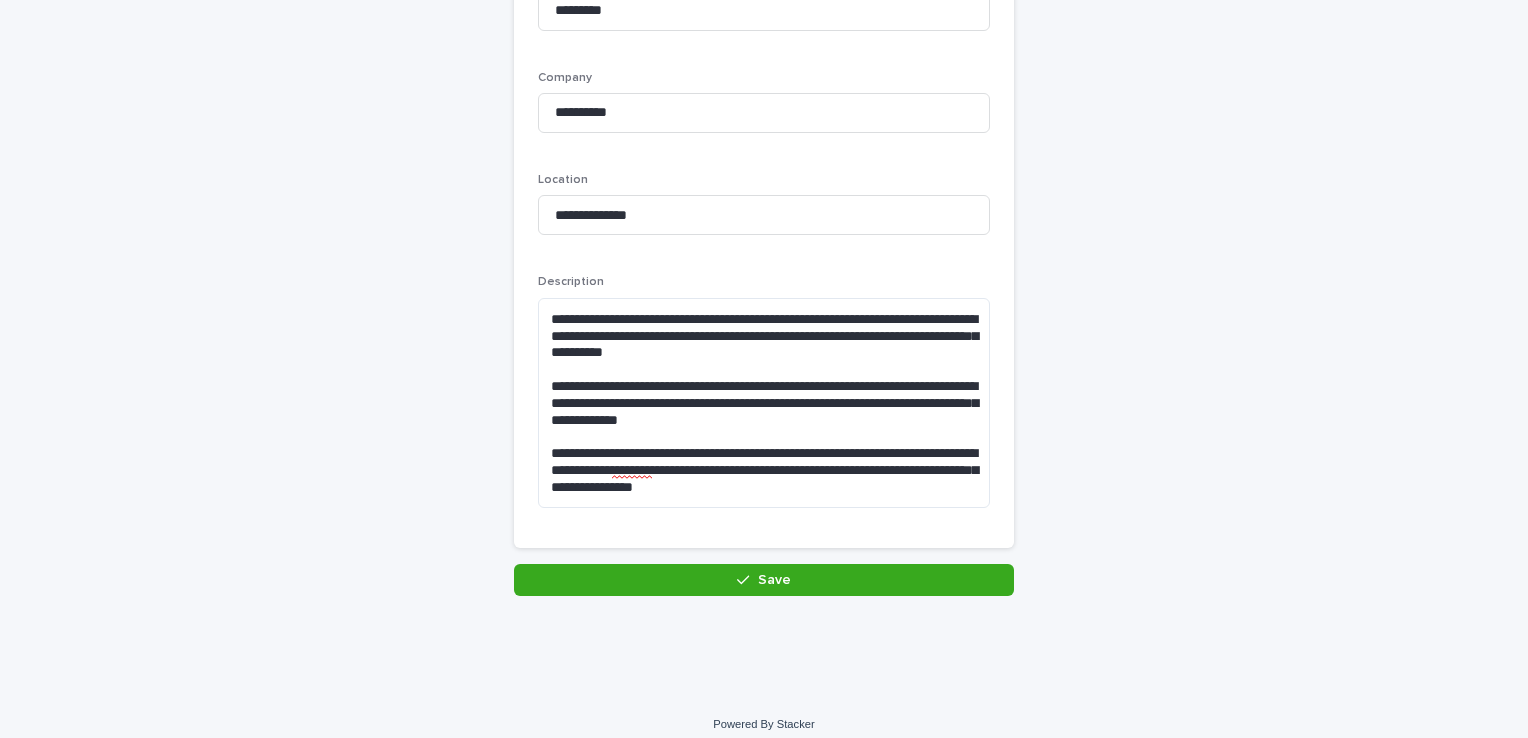 scroll, scrollTop: 634, scrollLeft: 0, axis: vertical 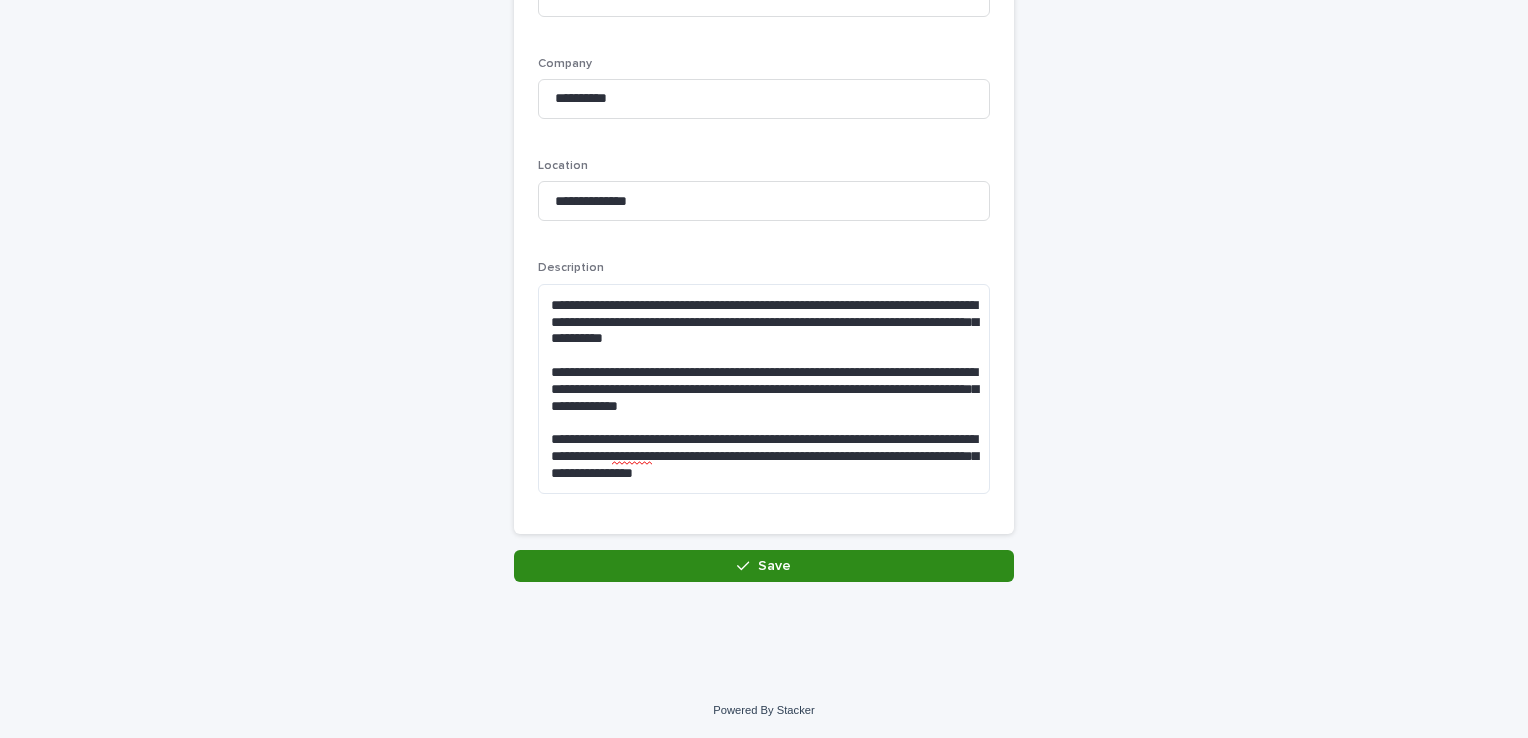type on "********" 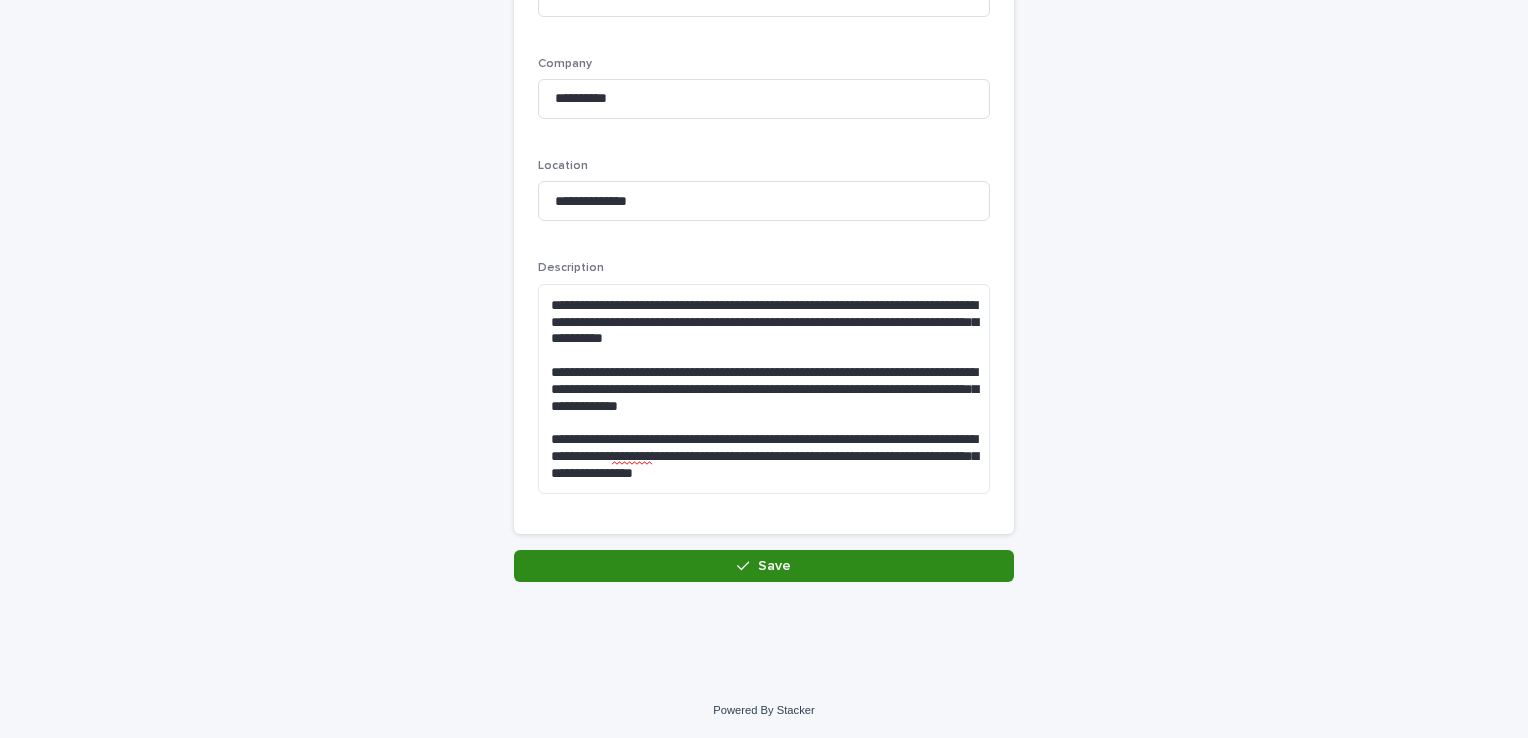 click on "Save" at bounding box center (764, 566) 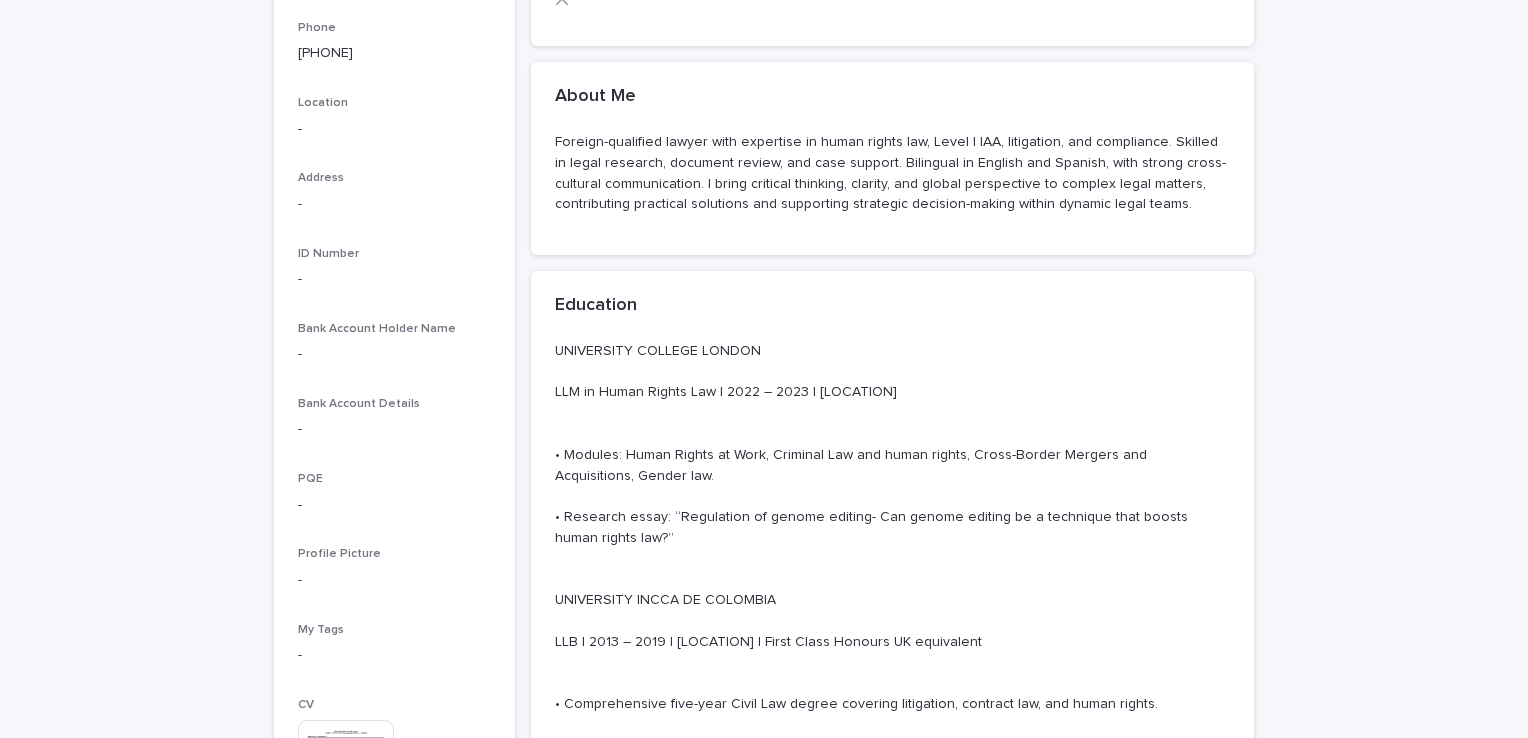 scroll, scrollTop: 0, scrollLeft: 0, axis: both 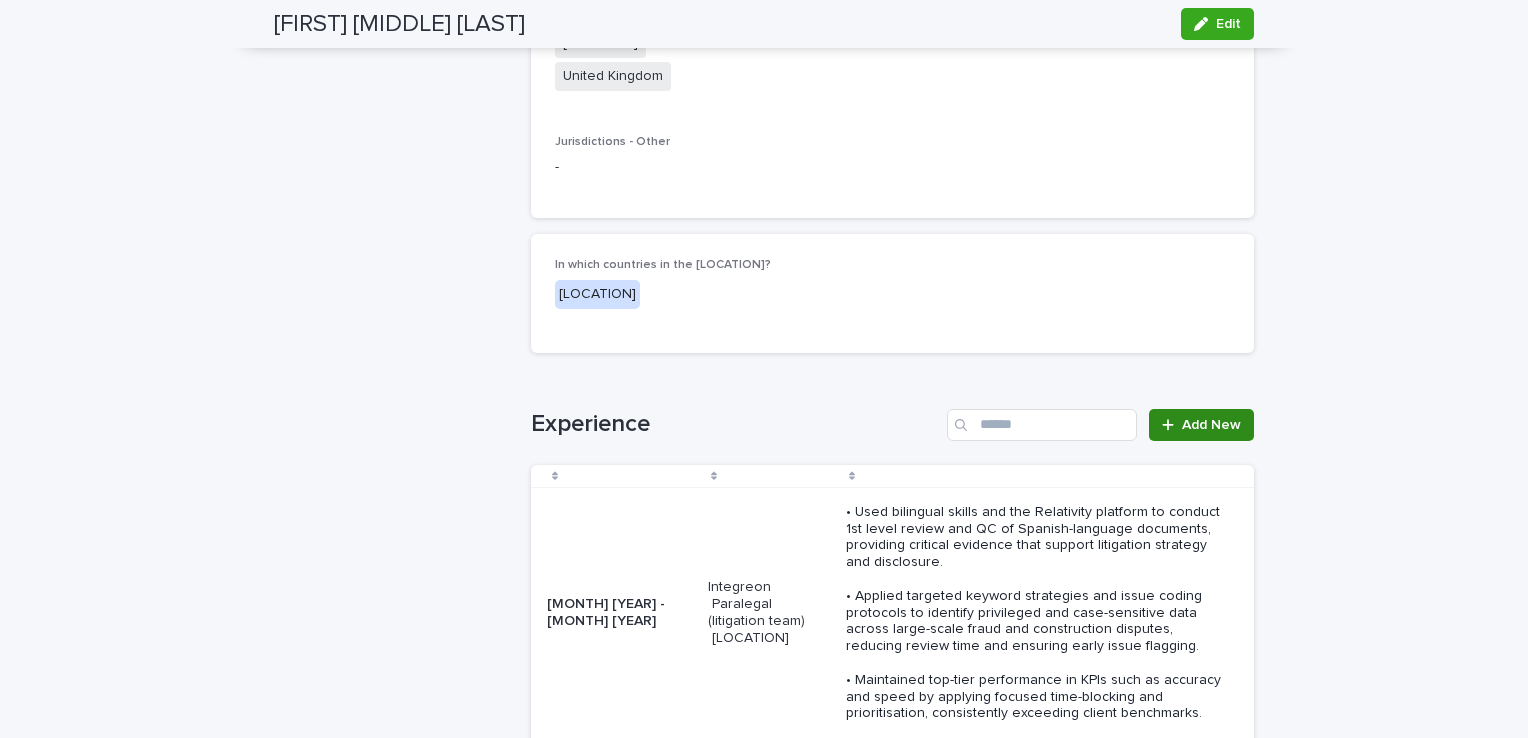 click on "Add New" at bounding box center (1201, 425) 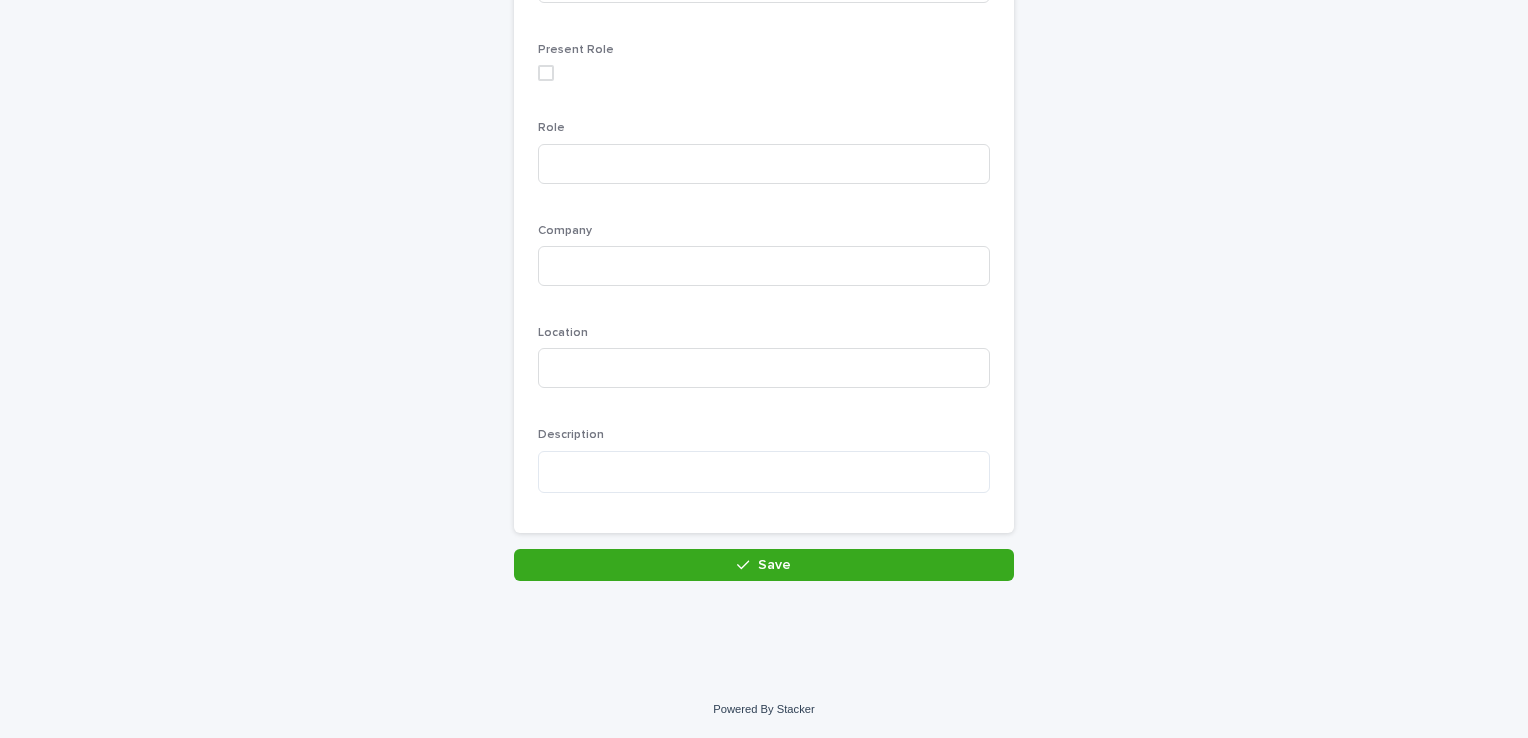 scroll, scrollTop: 466, scrollLeft: 0, axis: vertical 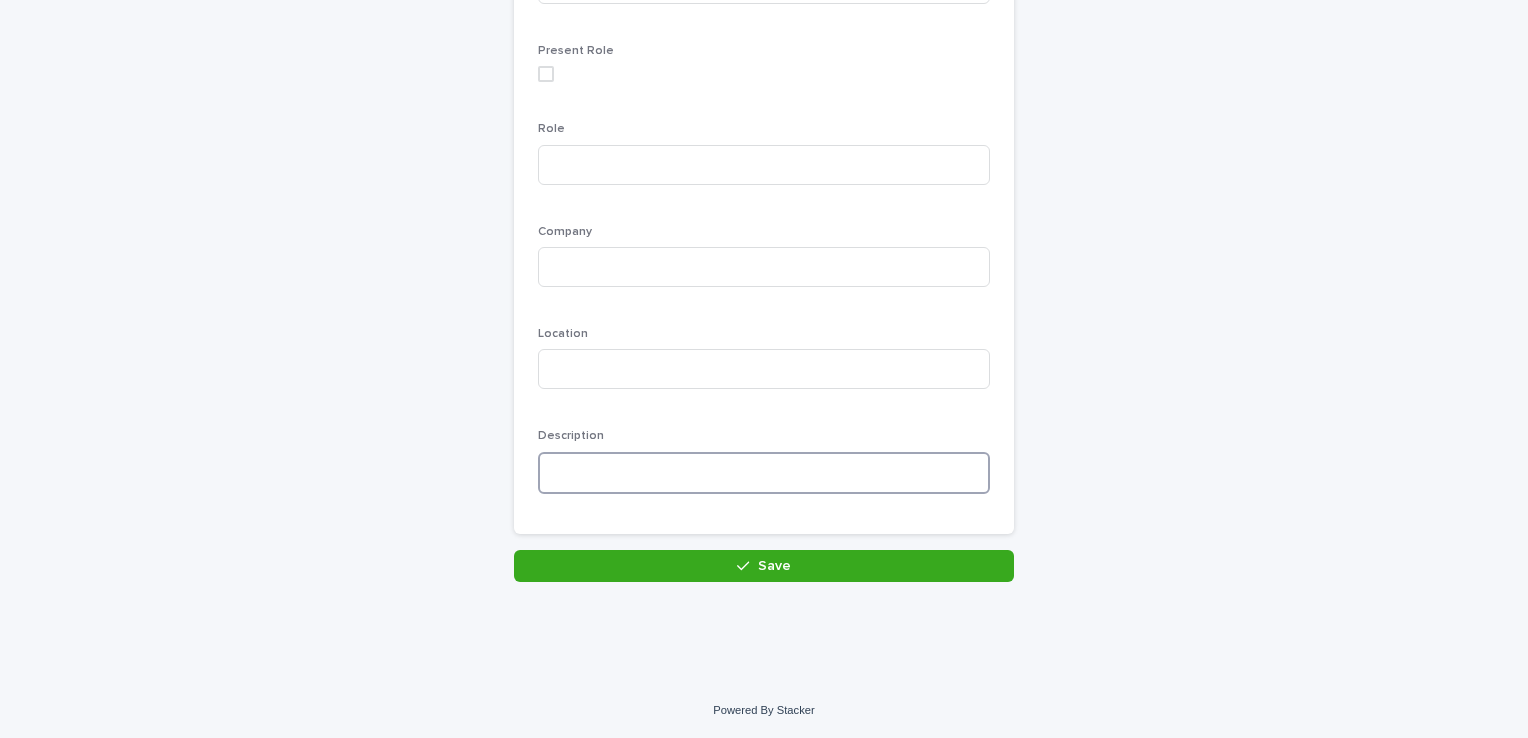 click at bounding box center [764, 473] 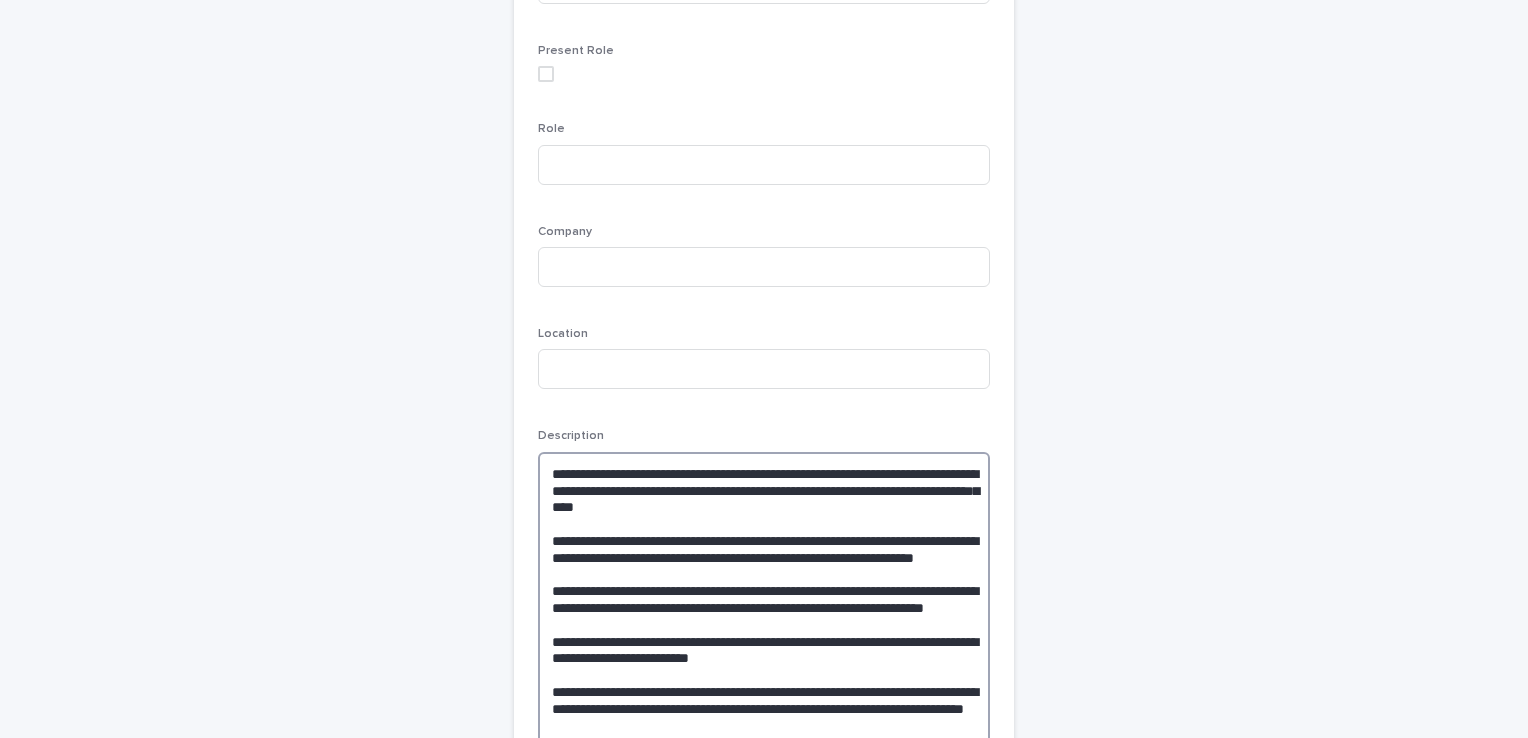 scroll, scrollTop: 493, scrollLeft: 0, axis: vertical 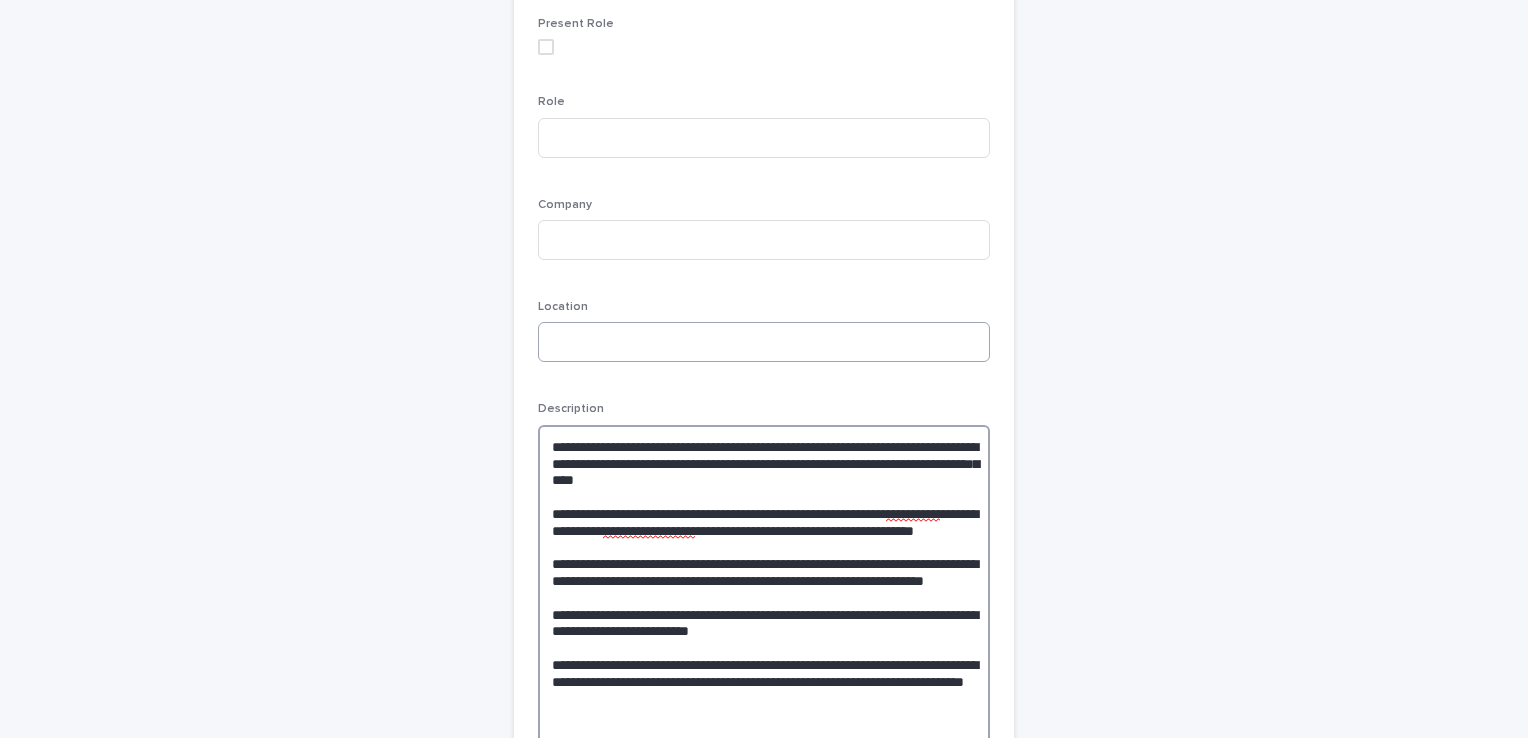 type on "**********" 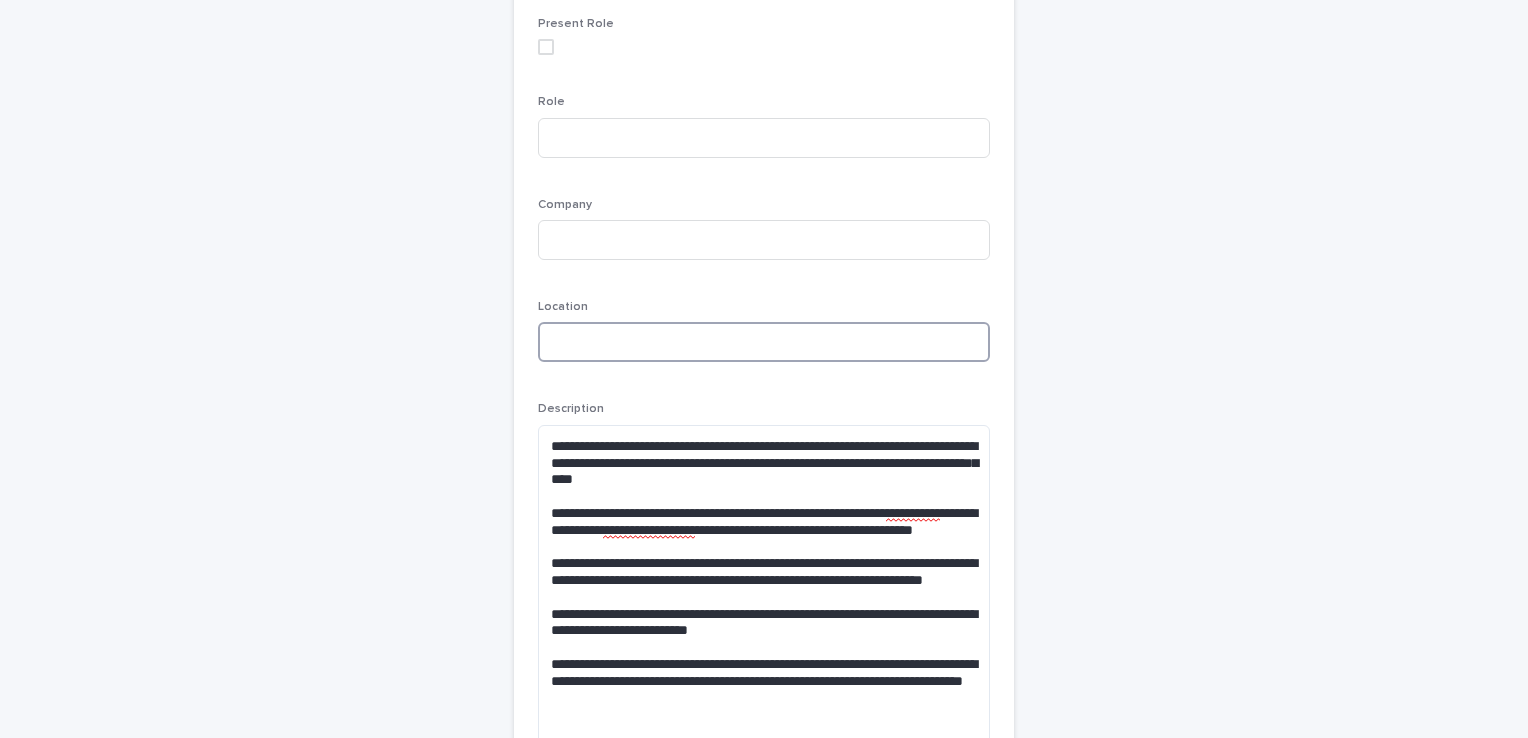 click at bounding box center (764, 342) 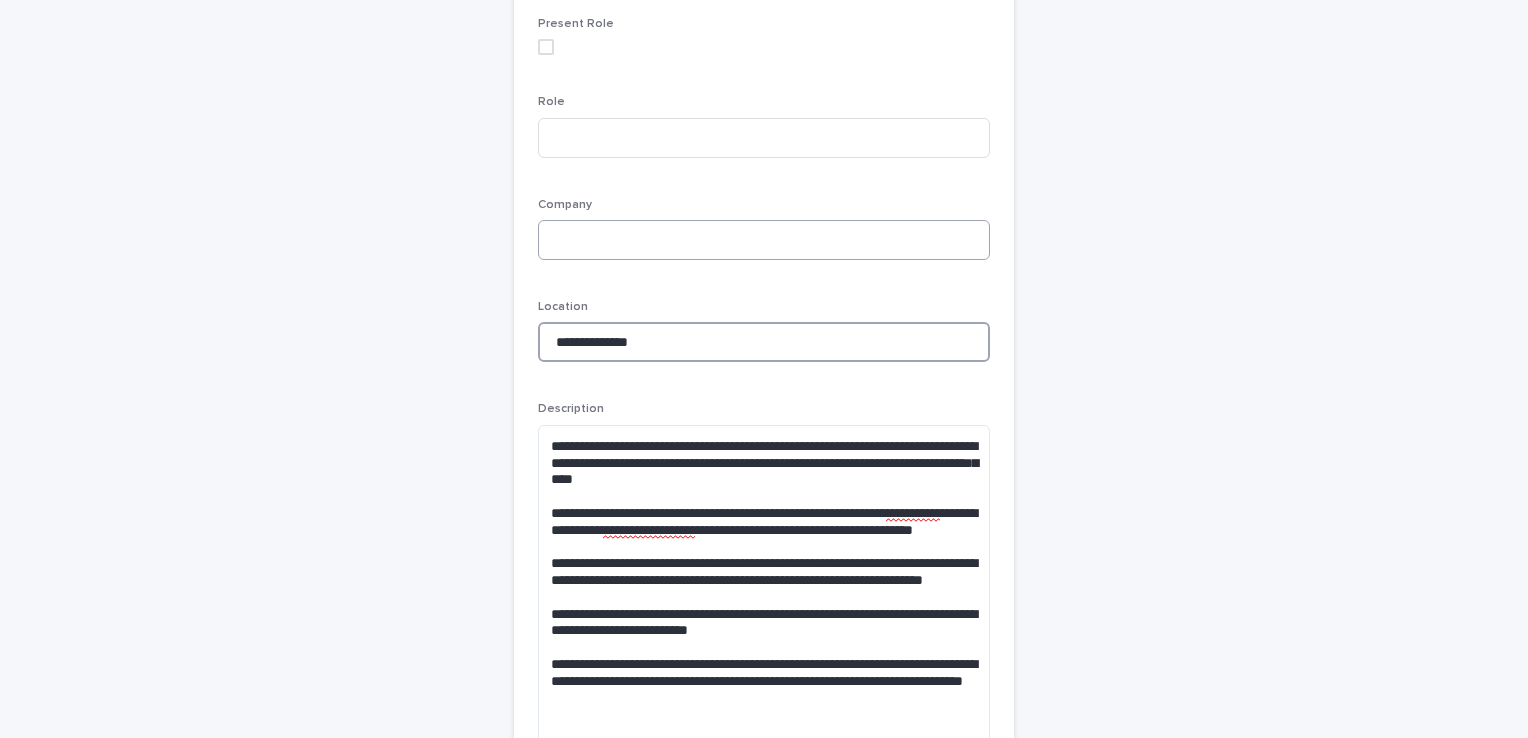 type on "**********" 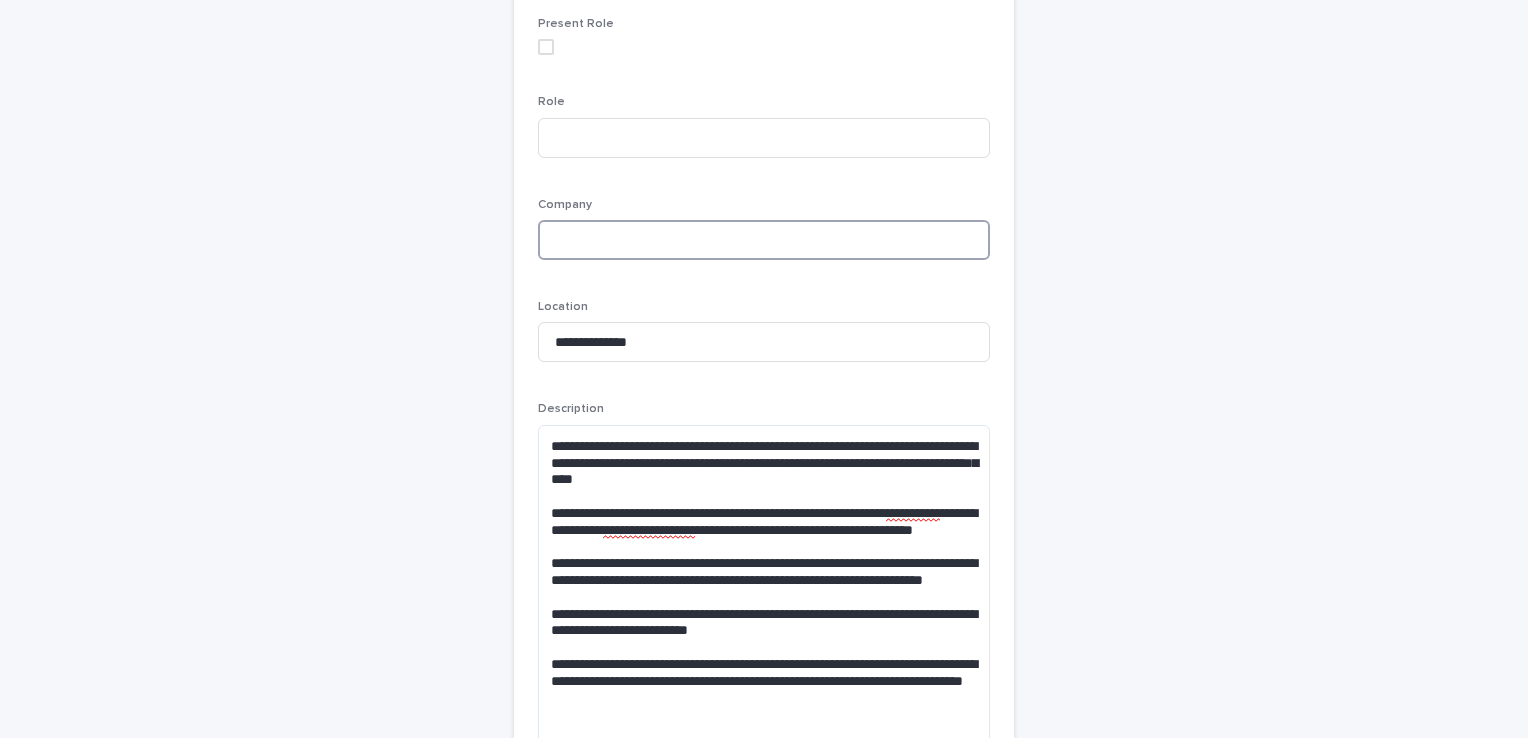 click at bounding box center [764, 240] 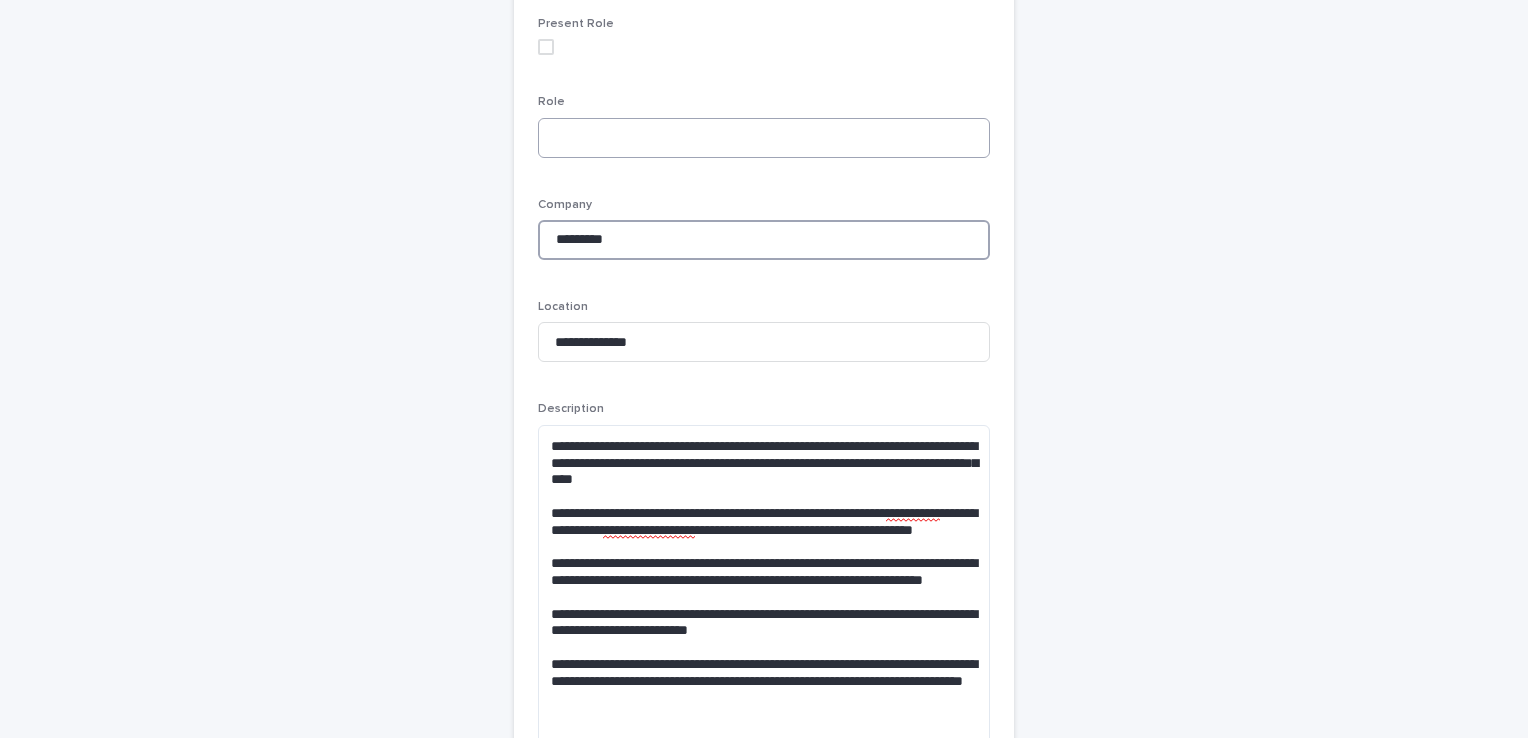 type on "*********" 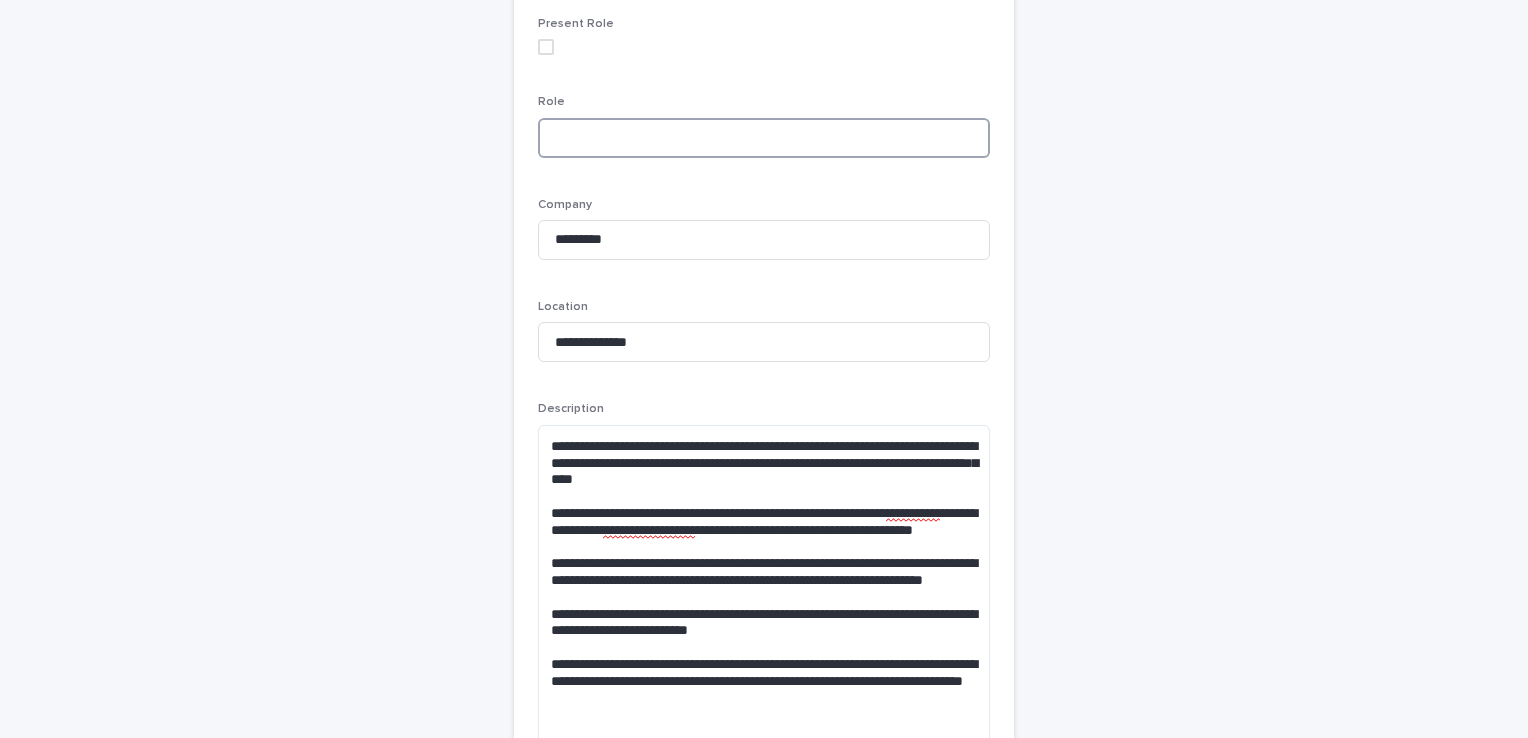 click at bounding box center (764, 138) 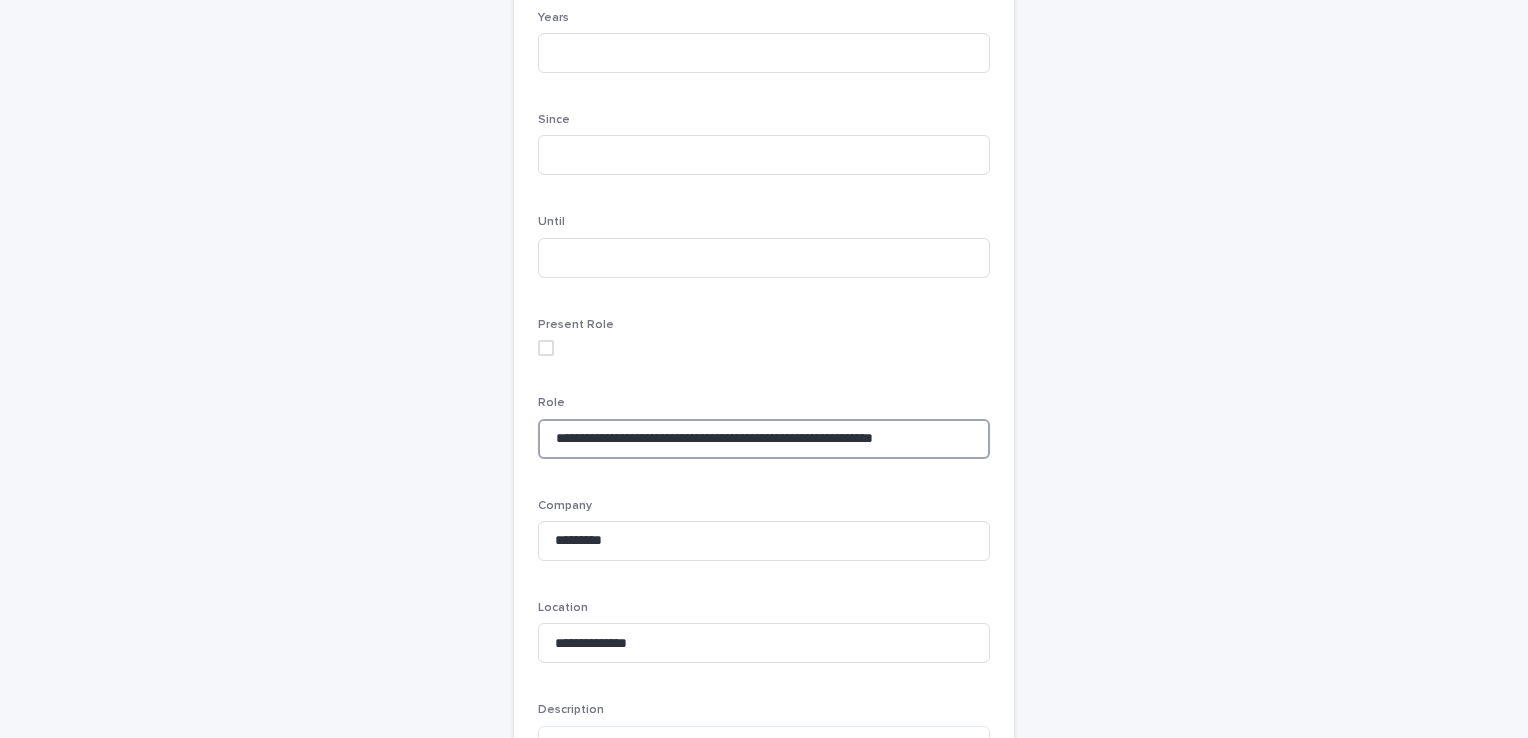 scroll, scrollTop: 186, scrollLeft: 0, axis: vertical 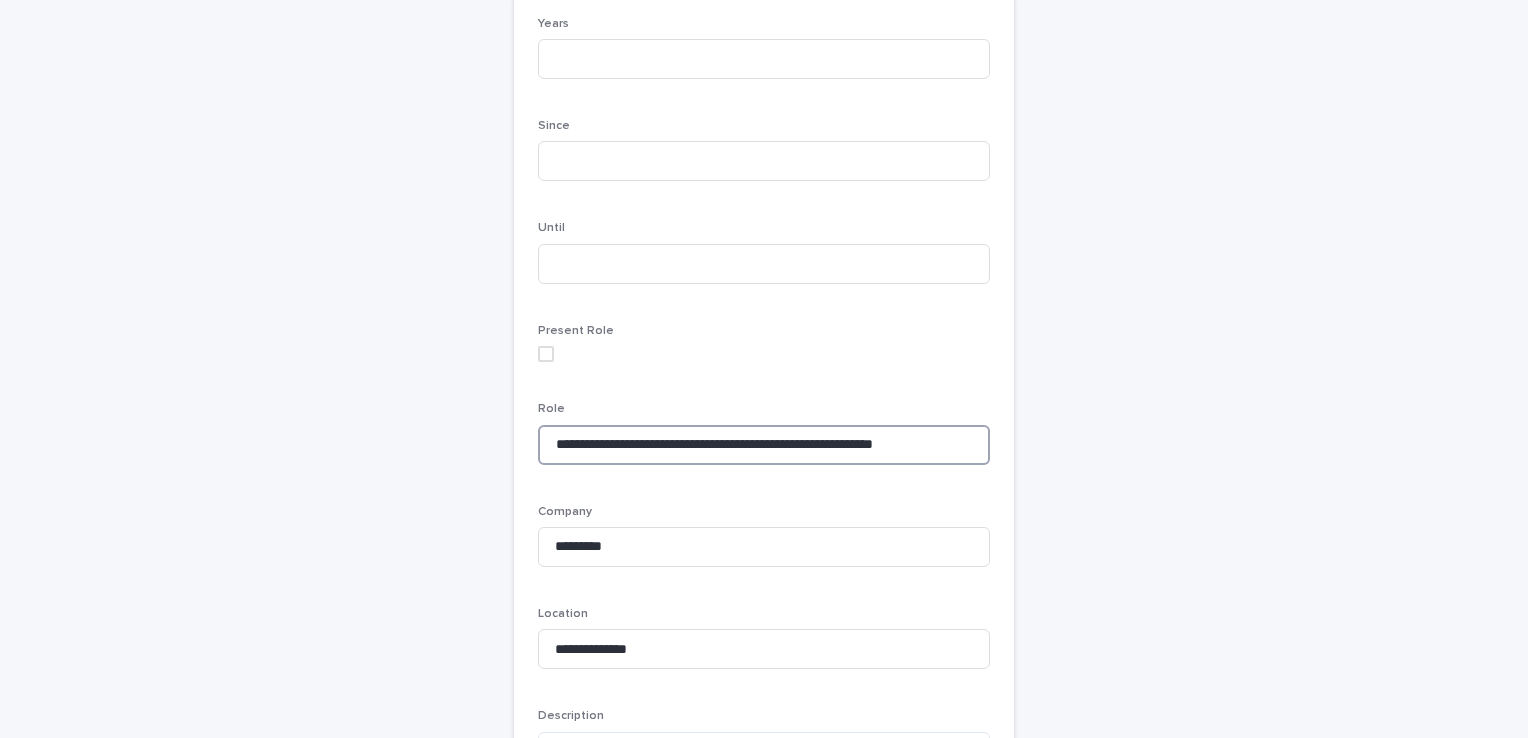 type on "**********" 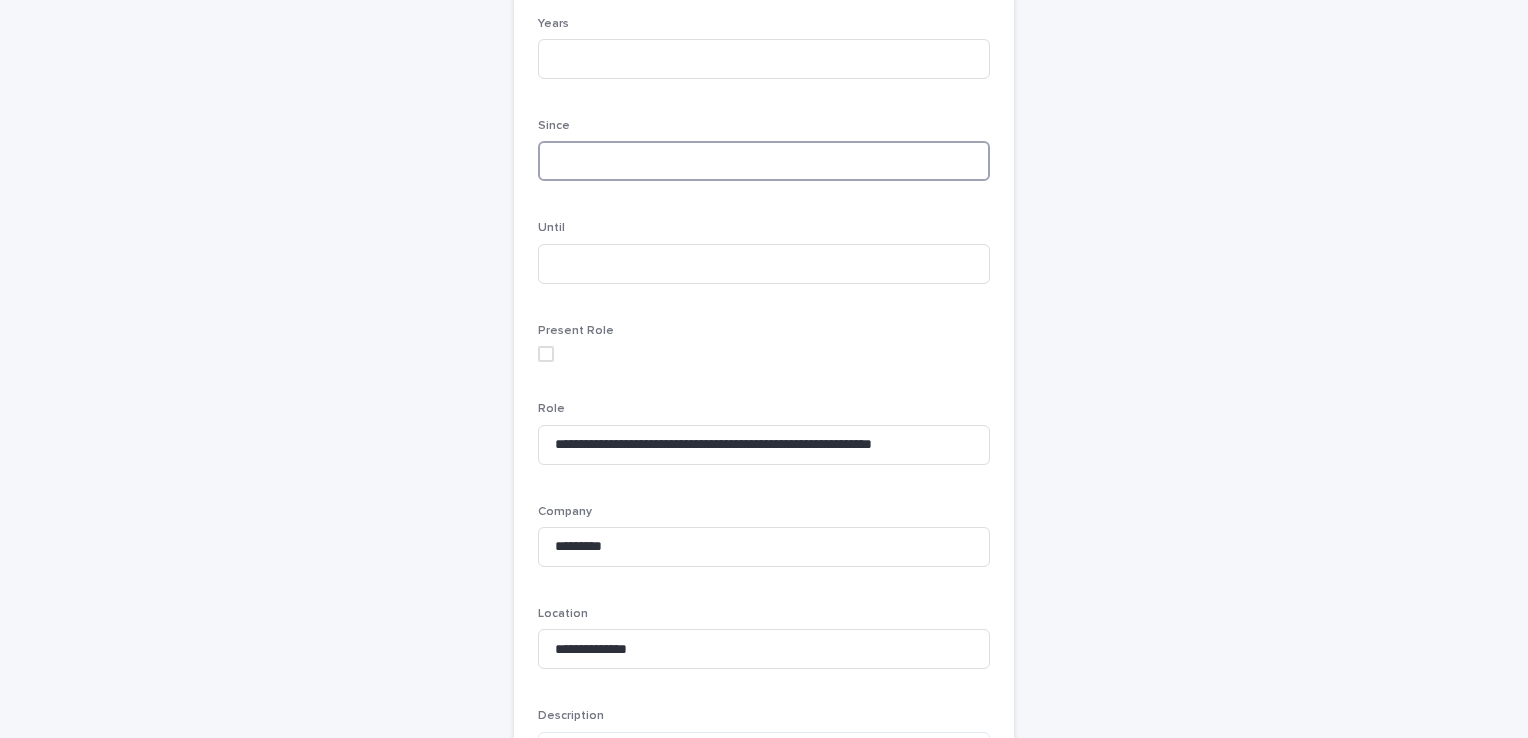 click at bounding box center (764, 161) 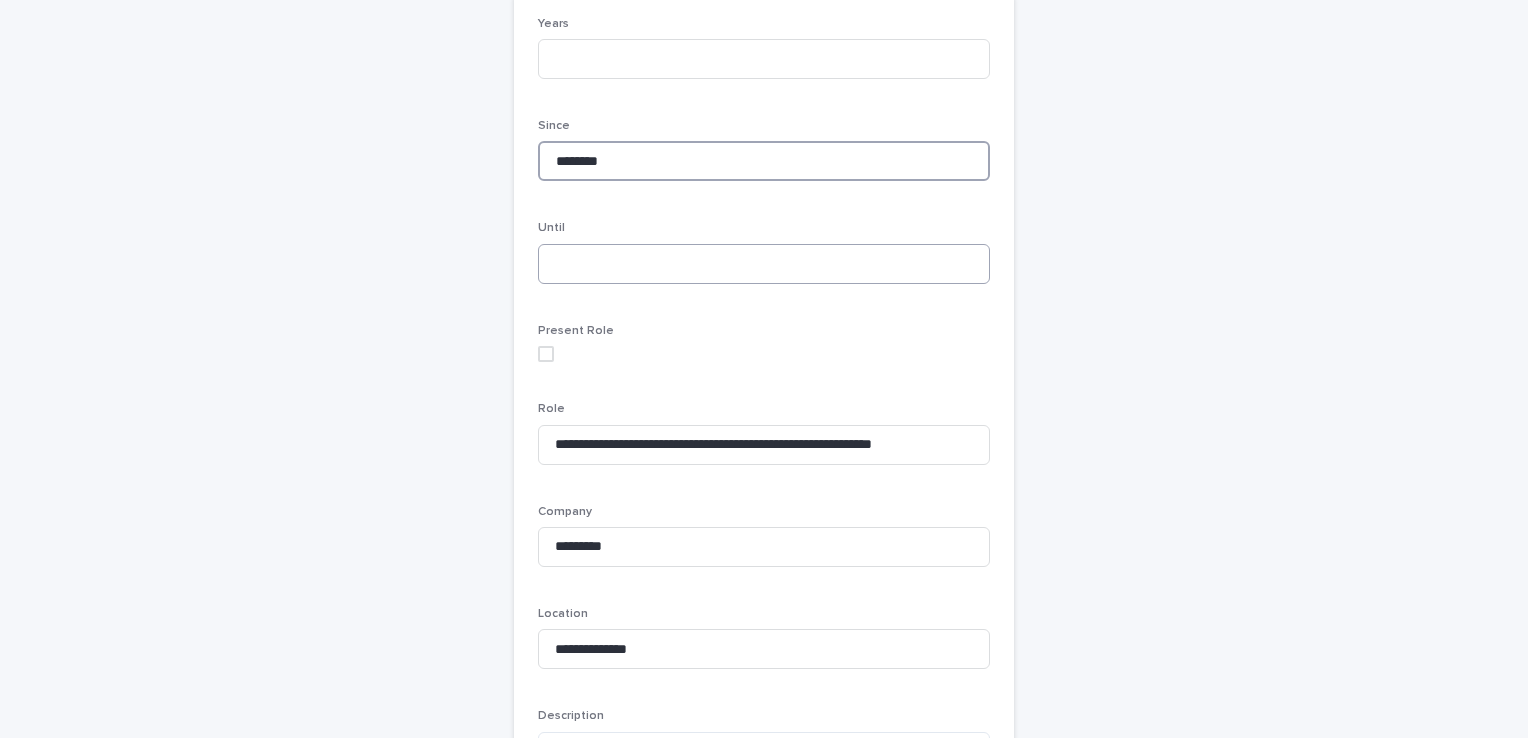 type on "********" 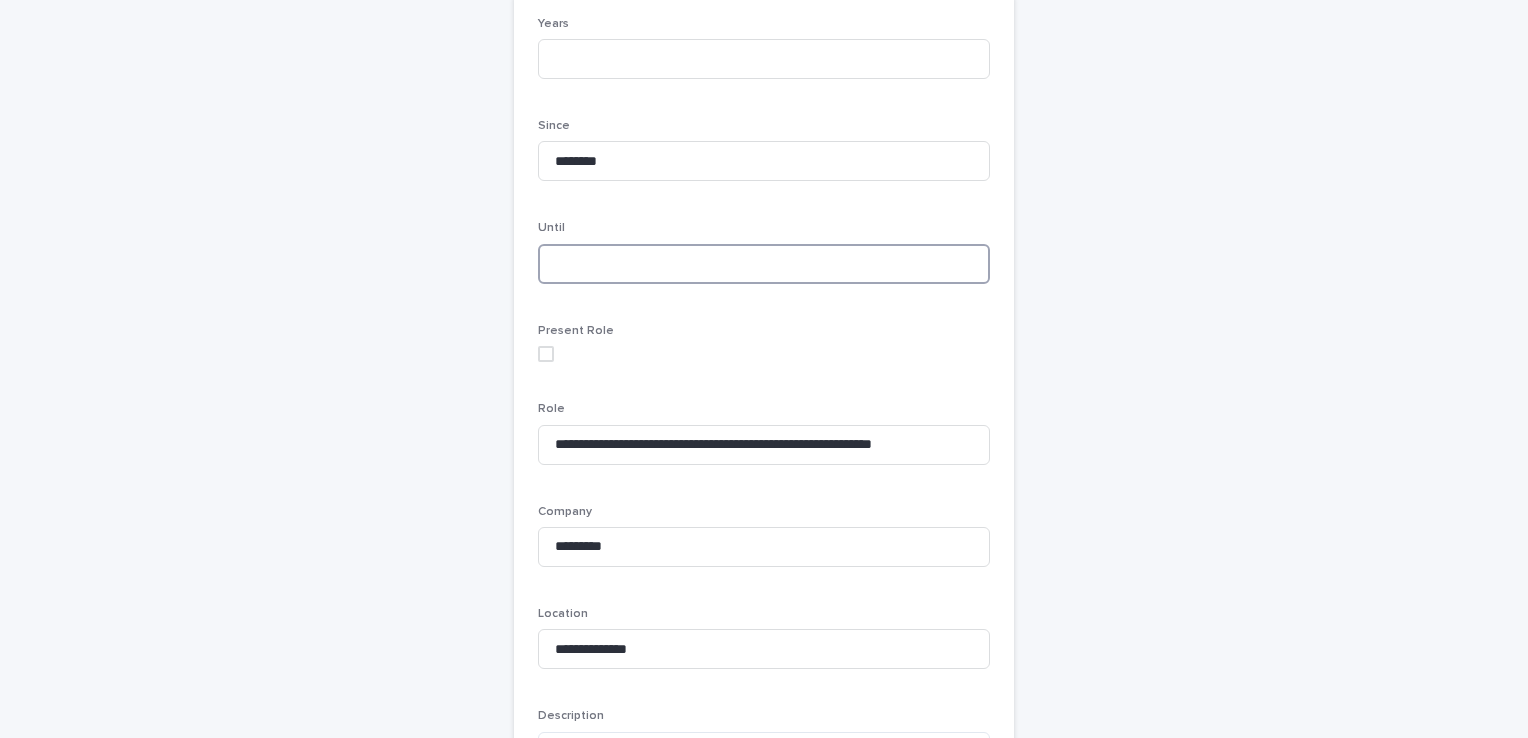 click at bounding box center [764, 264] 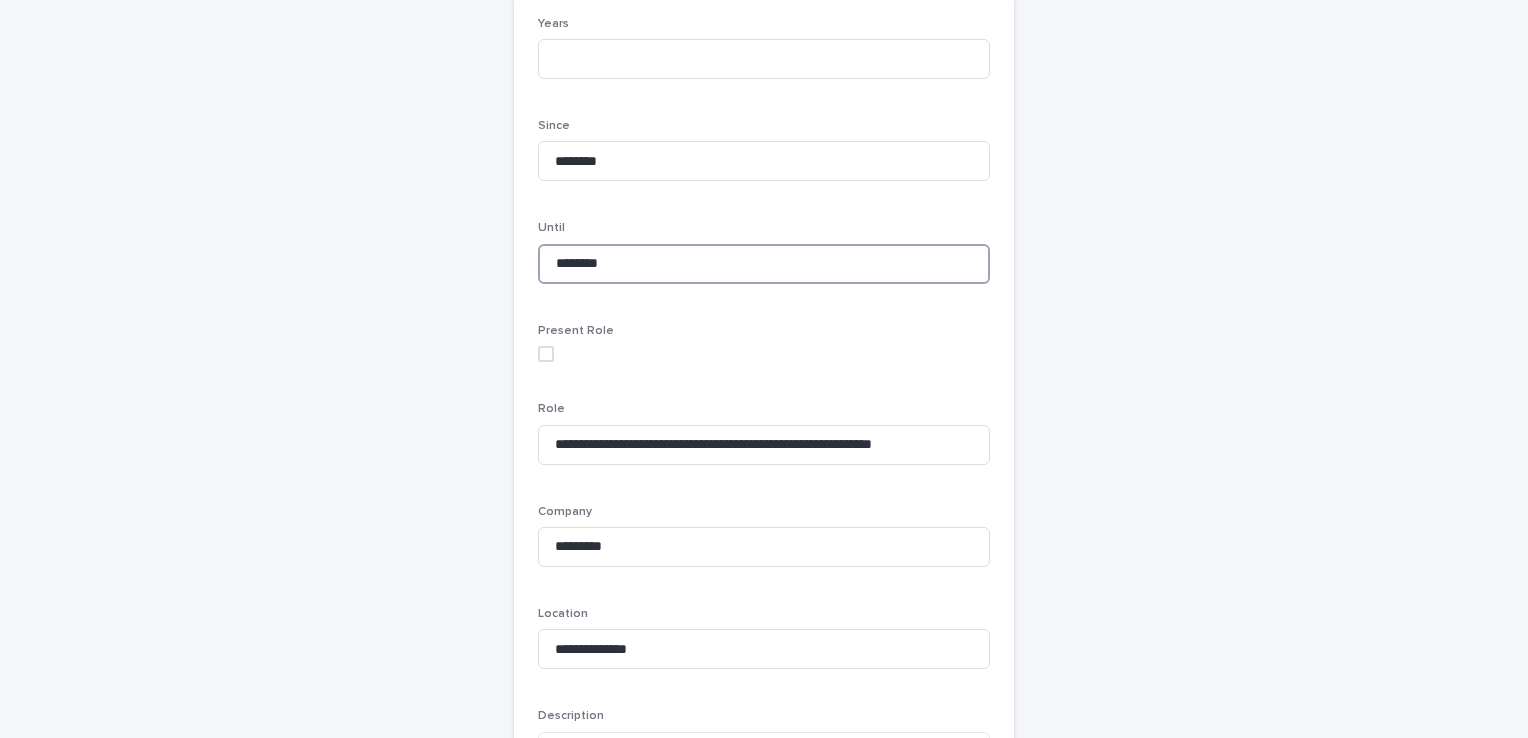 scroll, scrollTop: 0, scrollLeft: 0, axis: both 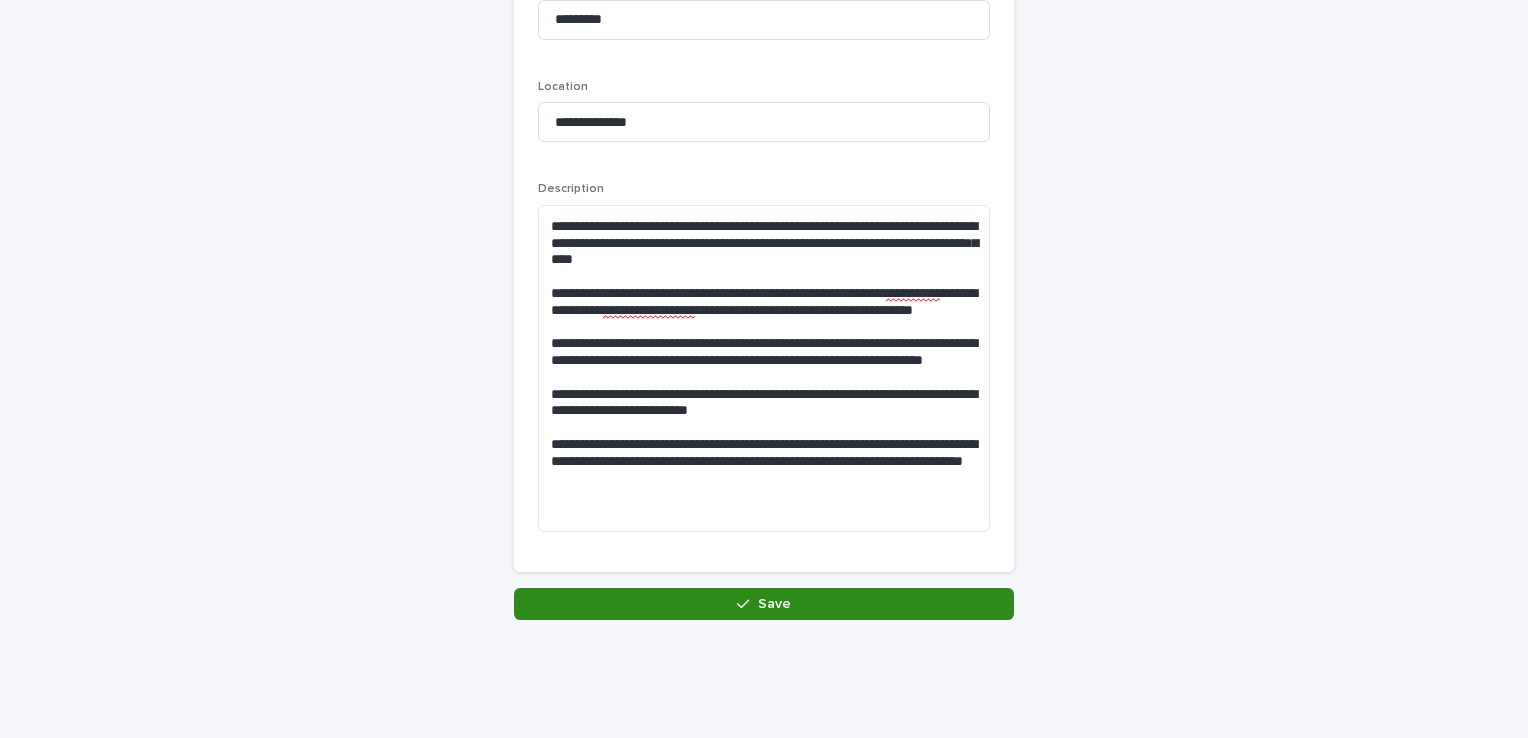 type on "********" 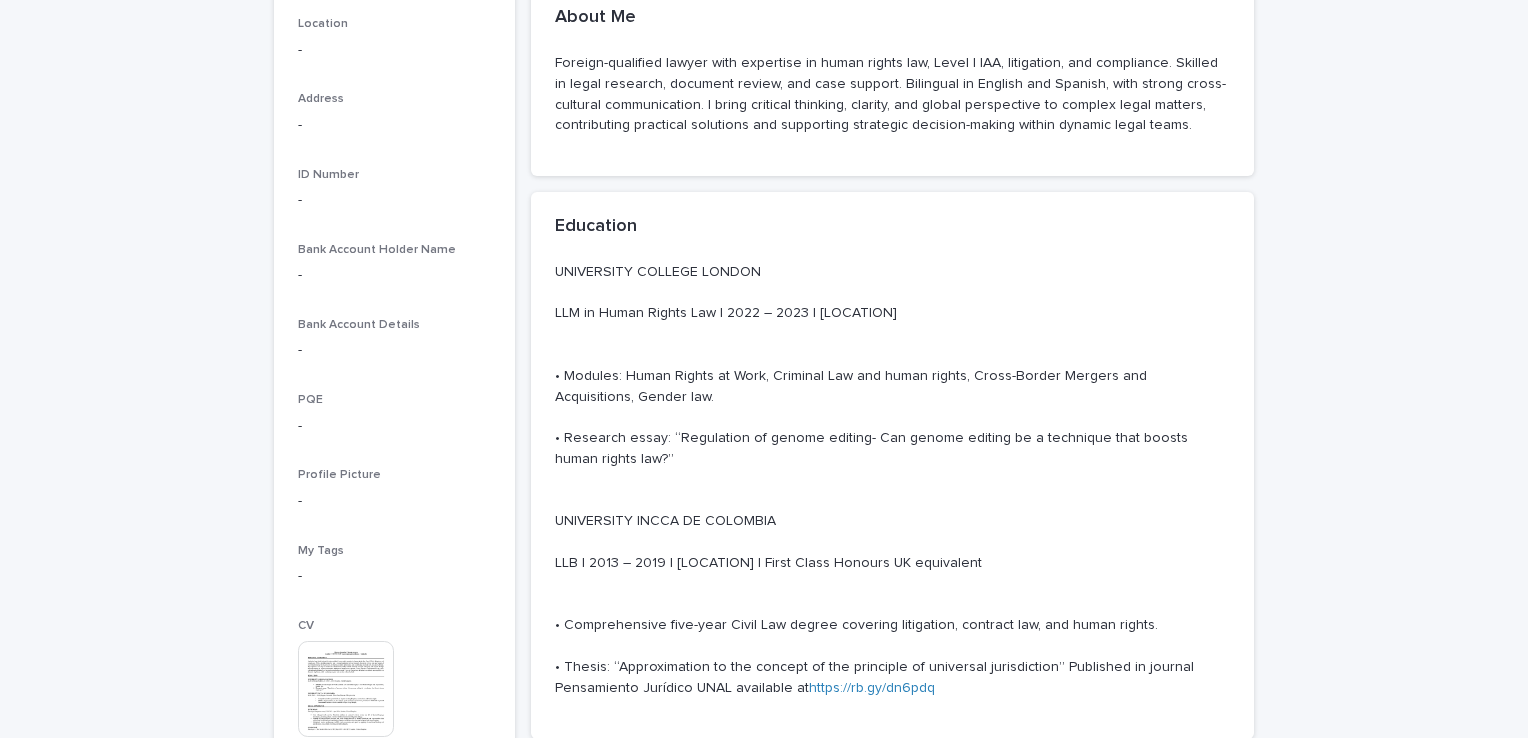 scroll, scrollTop: 0, scrollLeft: 0, axis: both 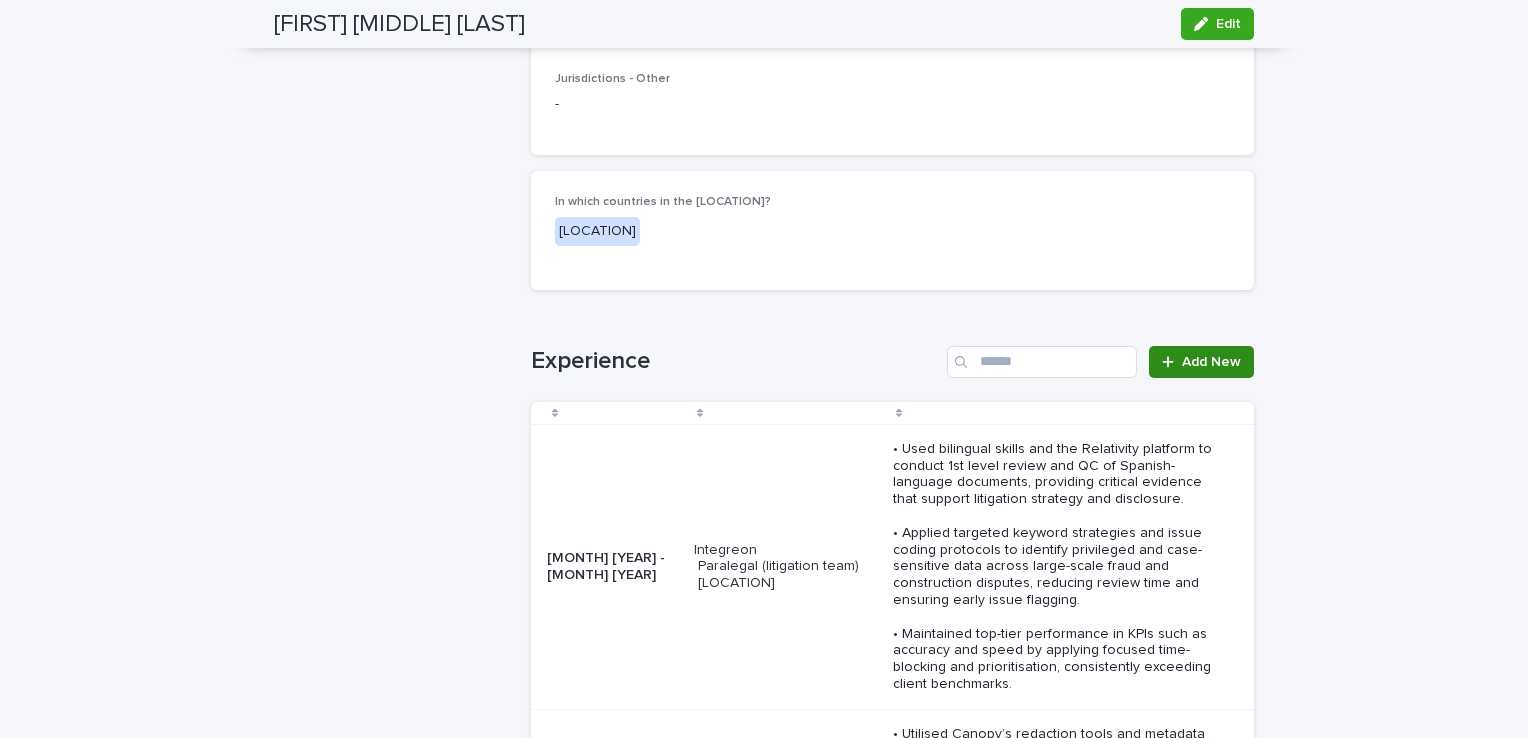 click on "Add New" at bounding box center (1201, 362) 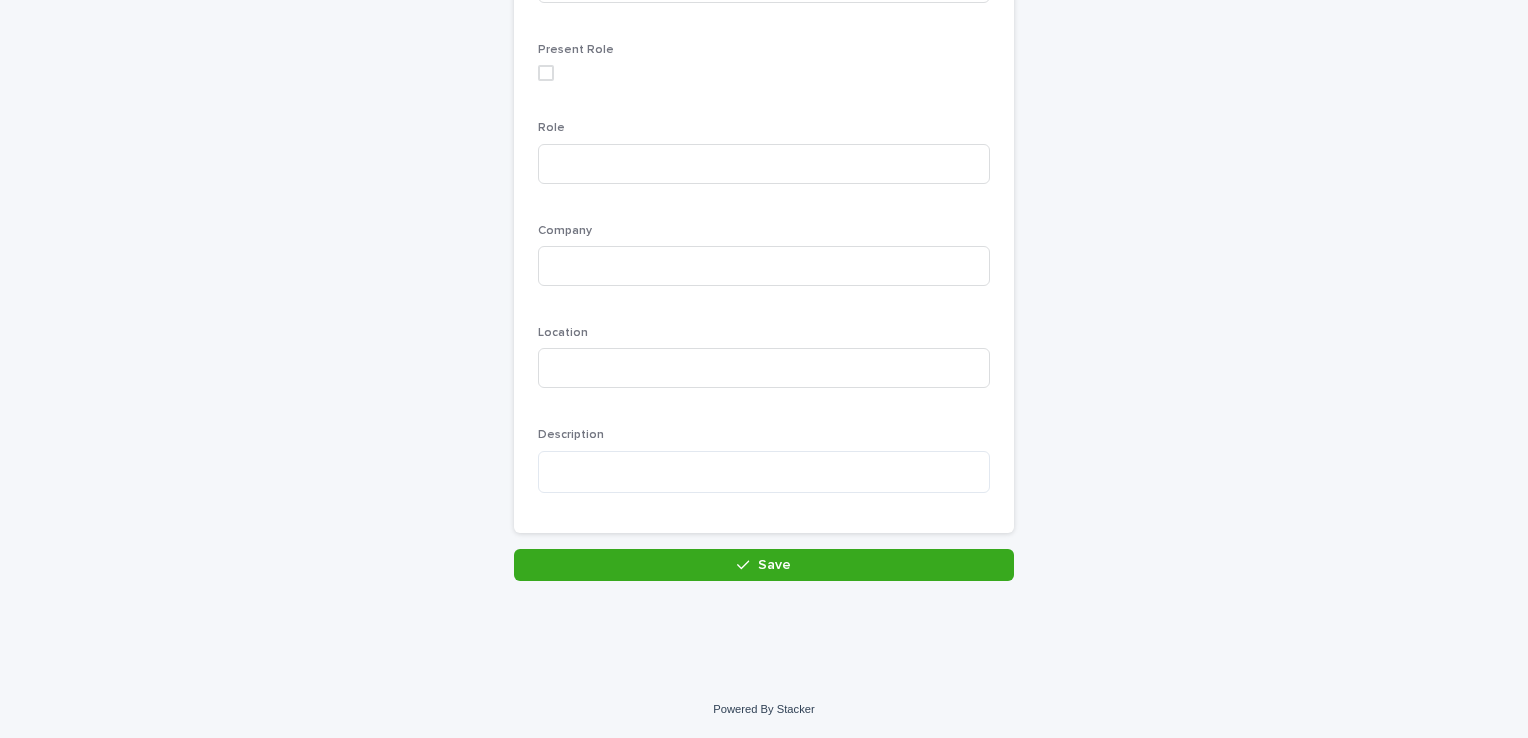 scroll, scrollTop: 466, scrollLeft: 0, axis: vertical 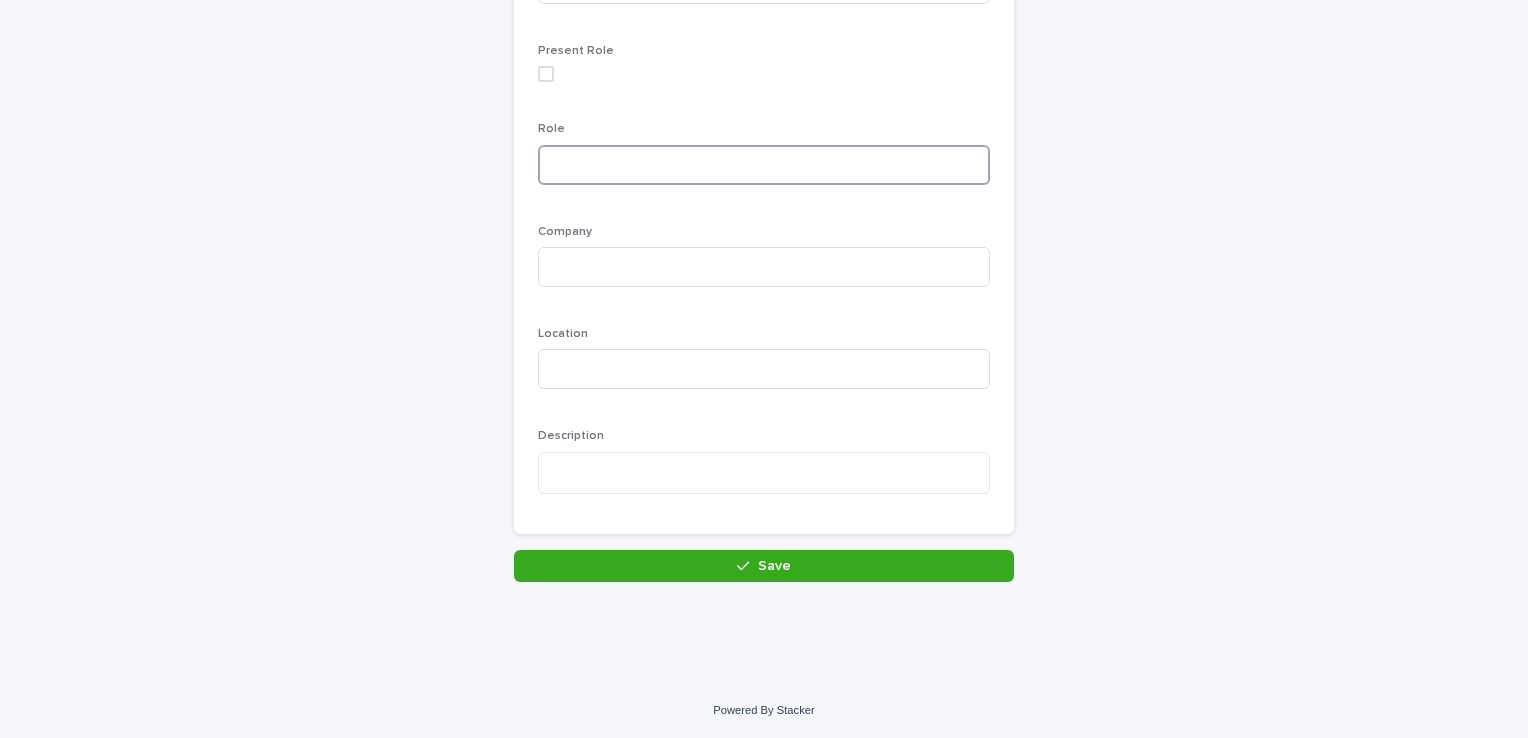 click at bounding box center [764, 165] 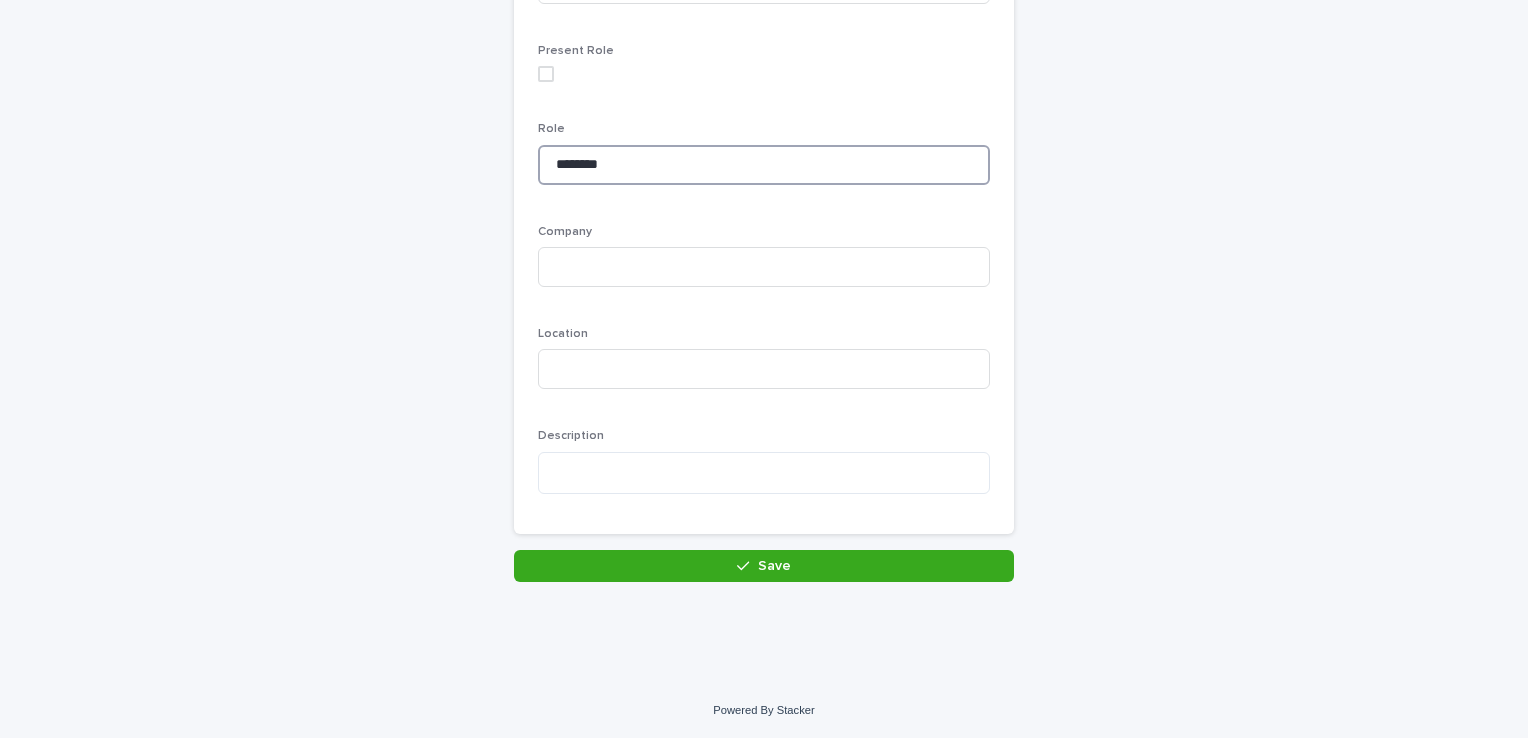 type on "********" 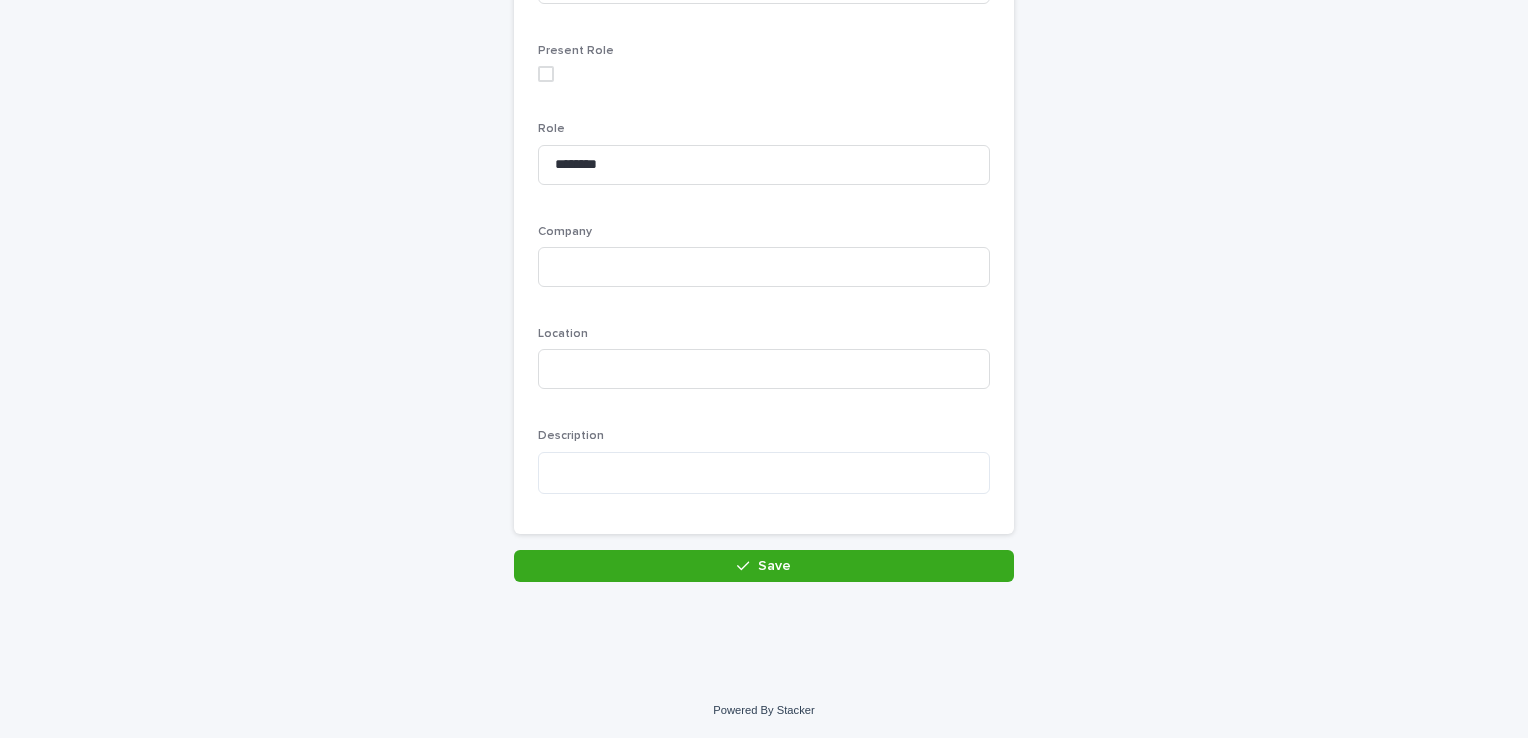 click on "Company" at bounding box center [764, 264] 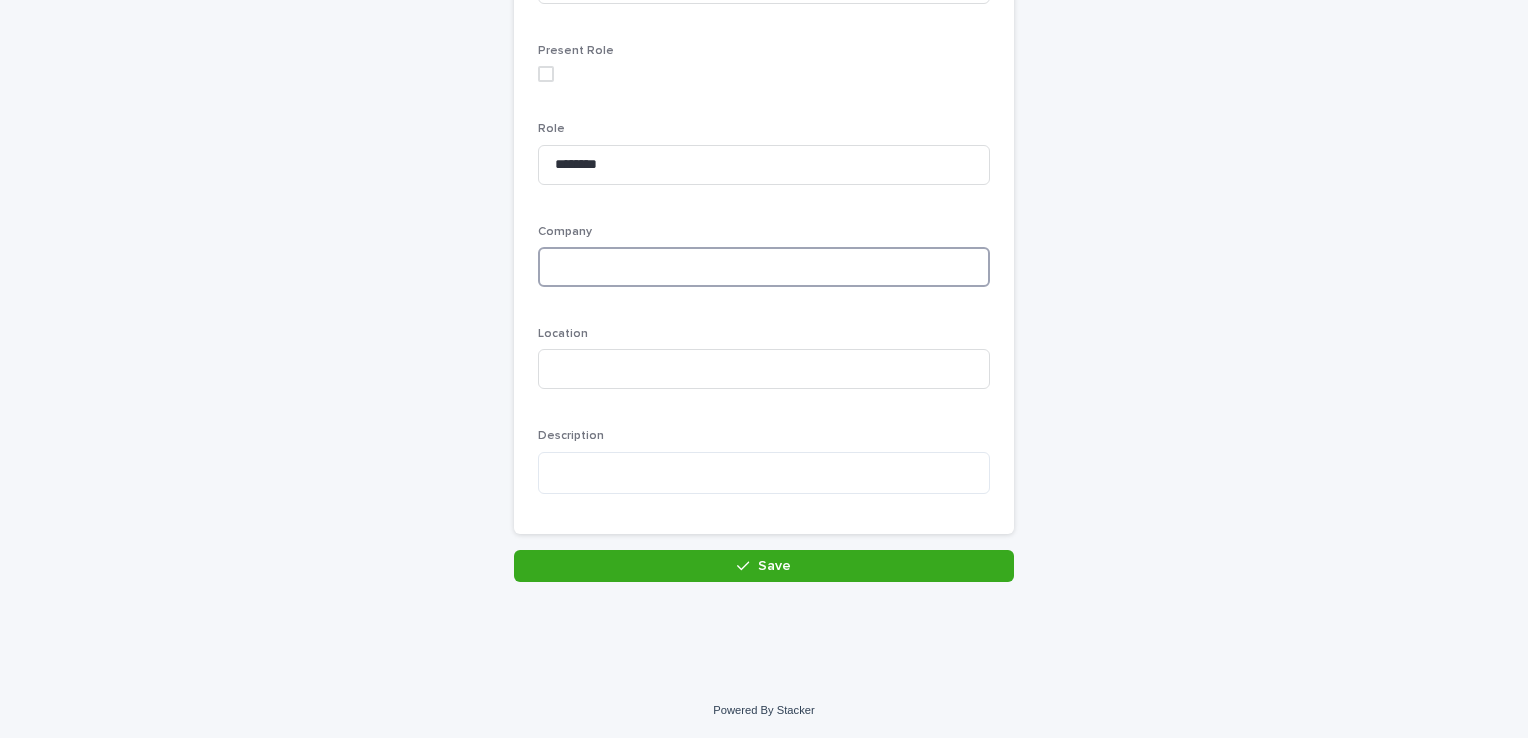 click at bounding box center [764, 267] 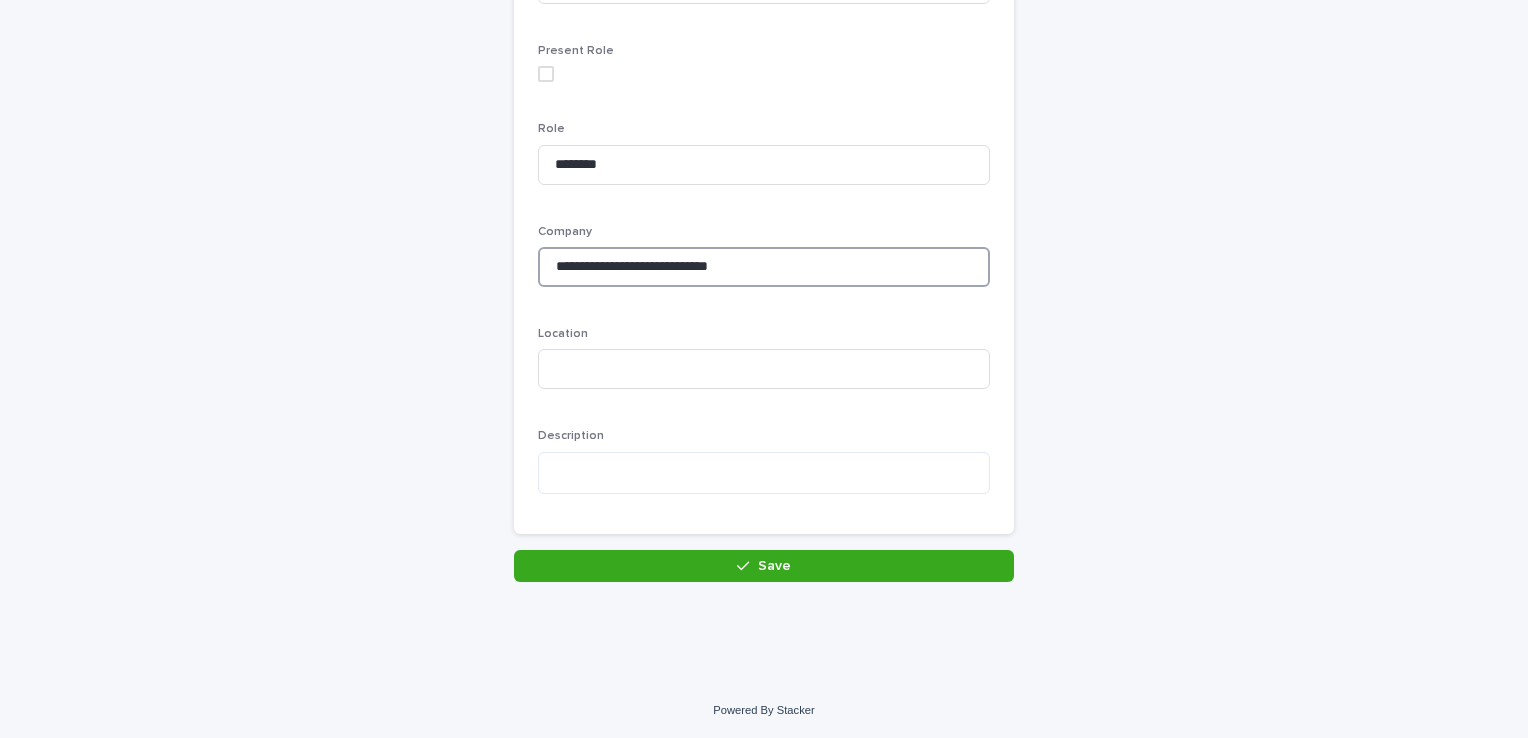 click on "**********" at bounding box center (764, 267) 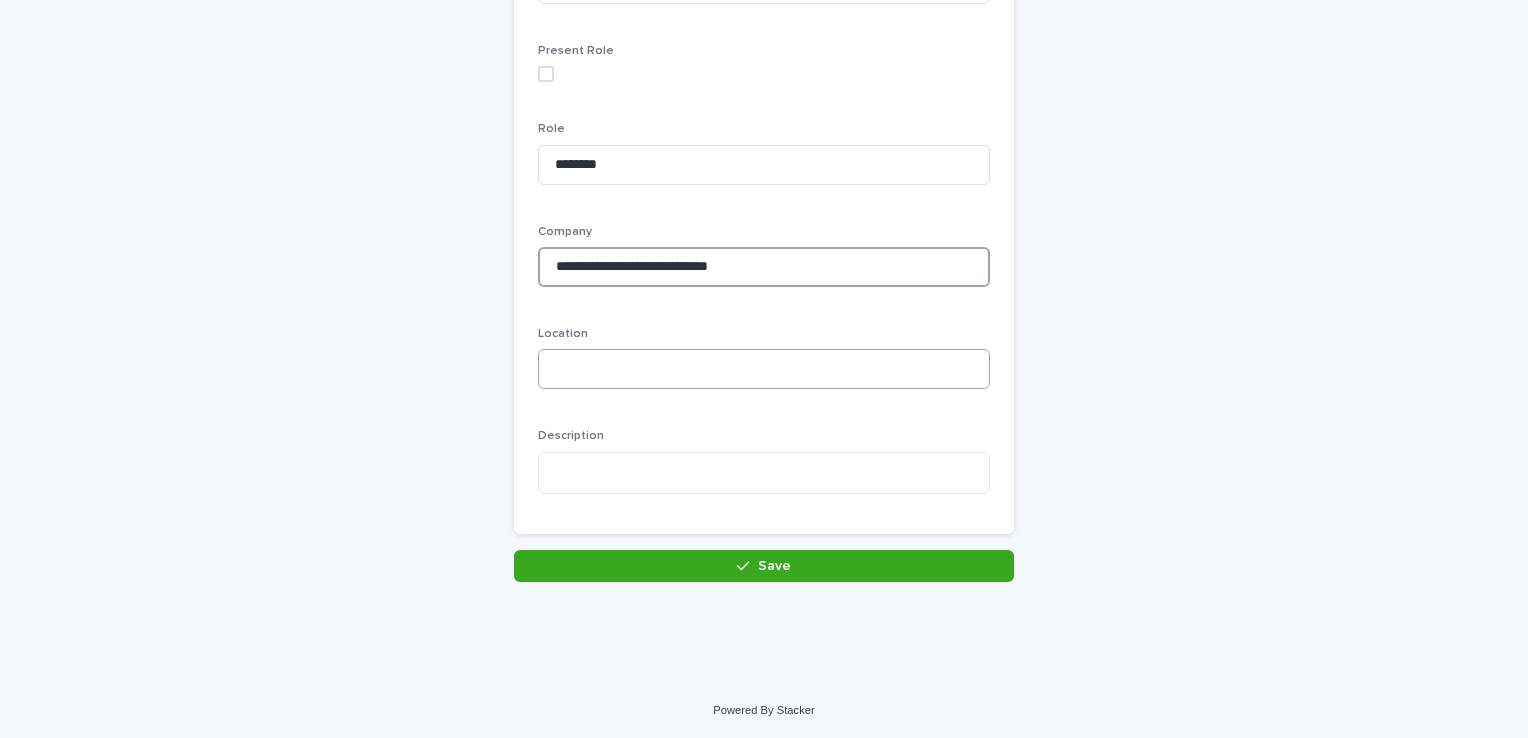 type on "**********" 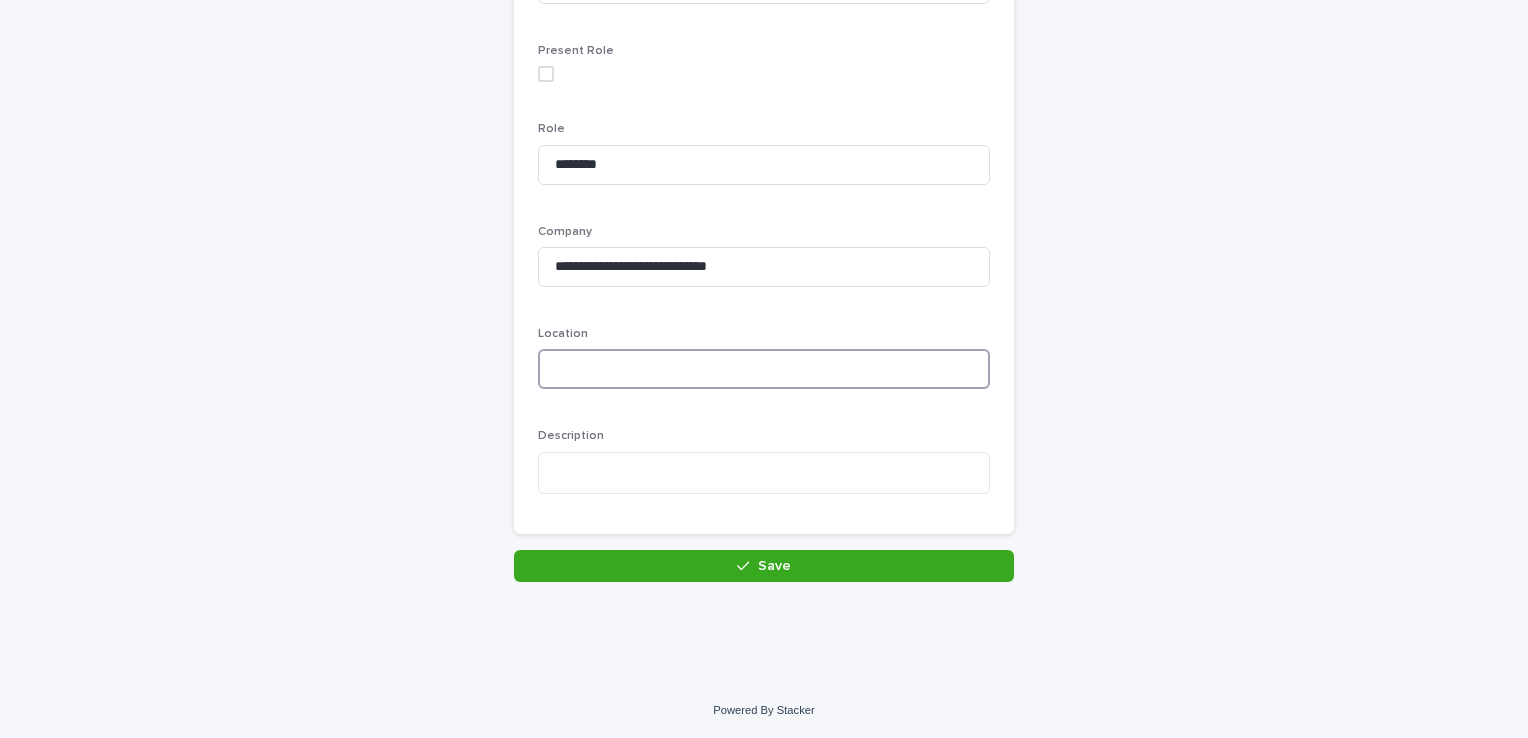 click at bounding box center (764, 369) 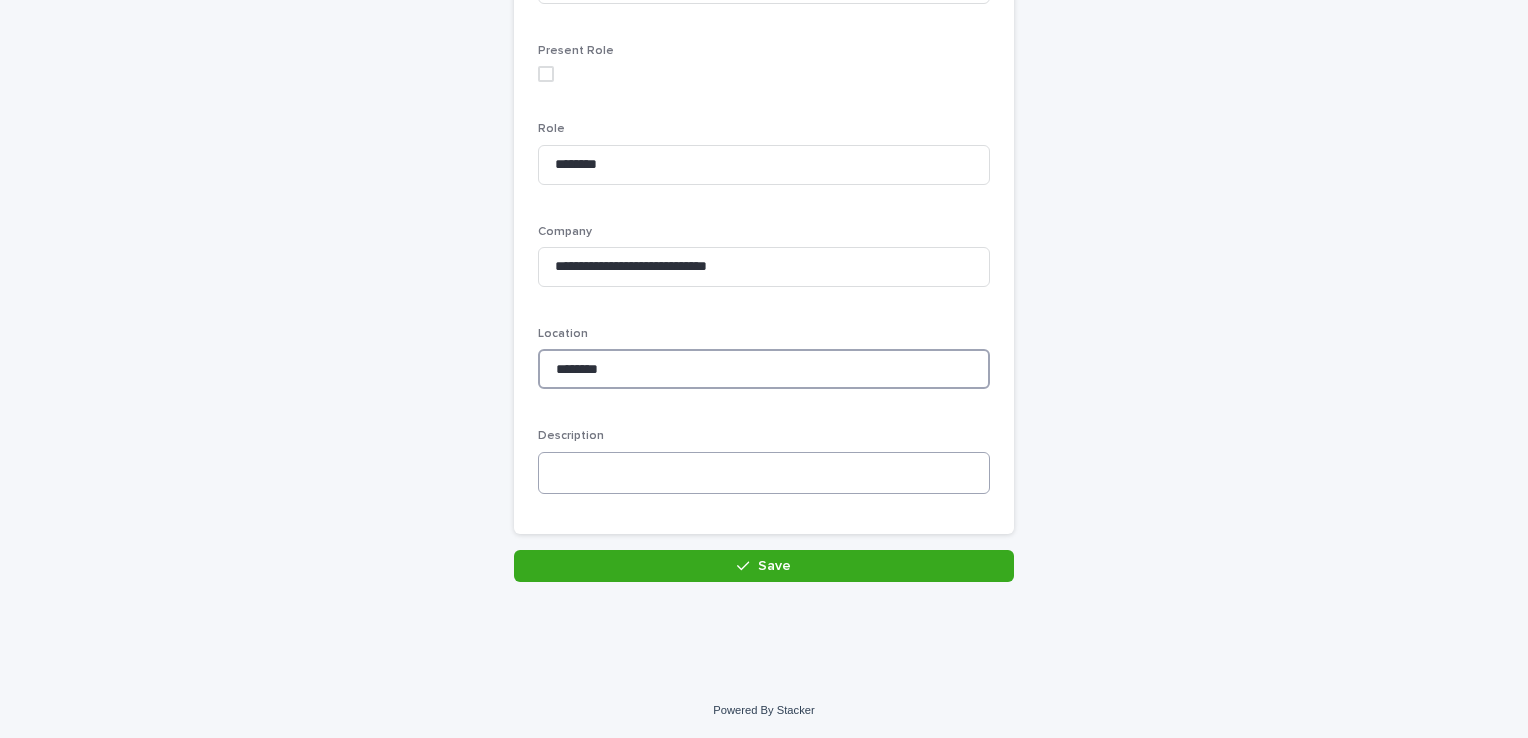 type on "********" 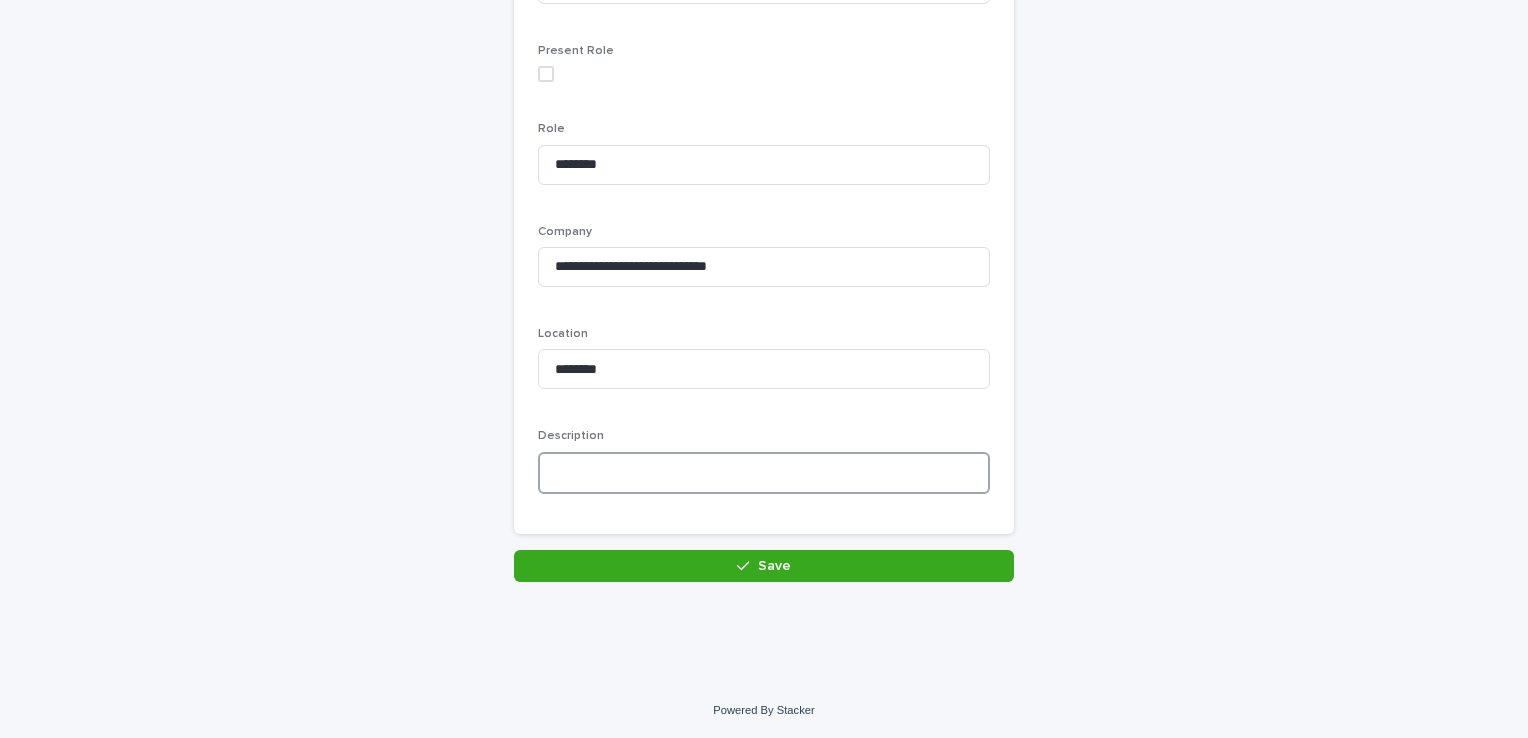 click at bounding box center (764, 473) 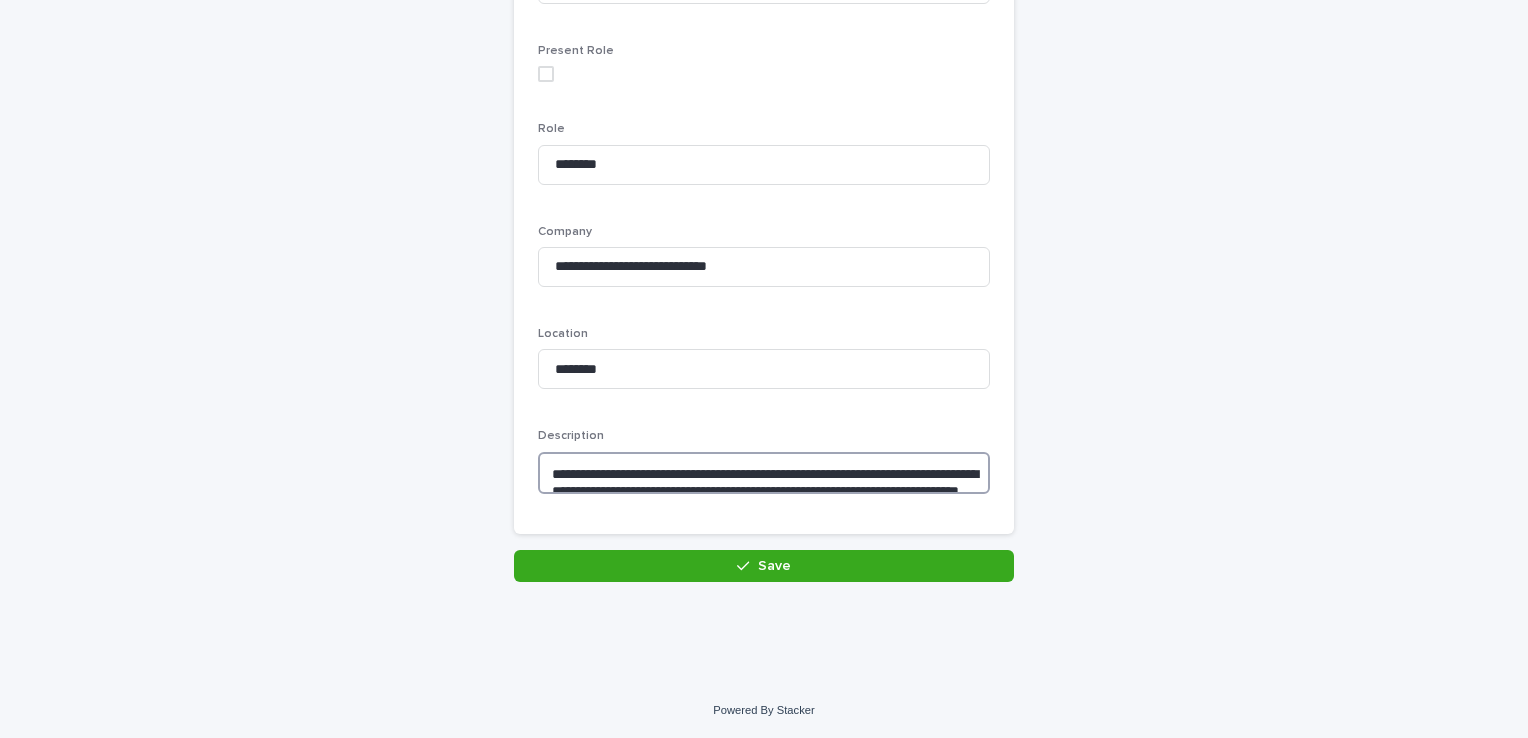 scroll, scrollTop: 577, scrollLeft: 0, axis: vertical 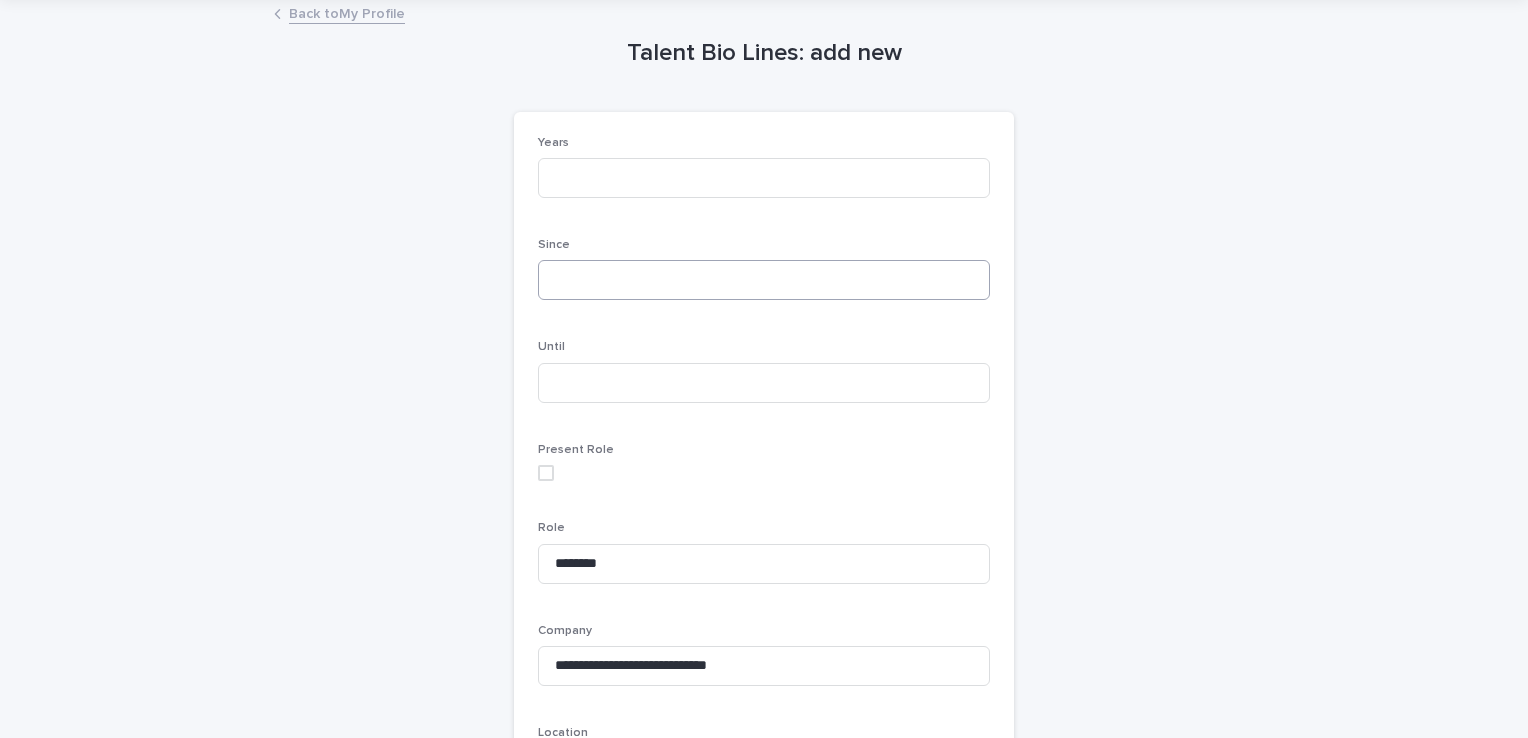 type on "**********" 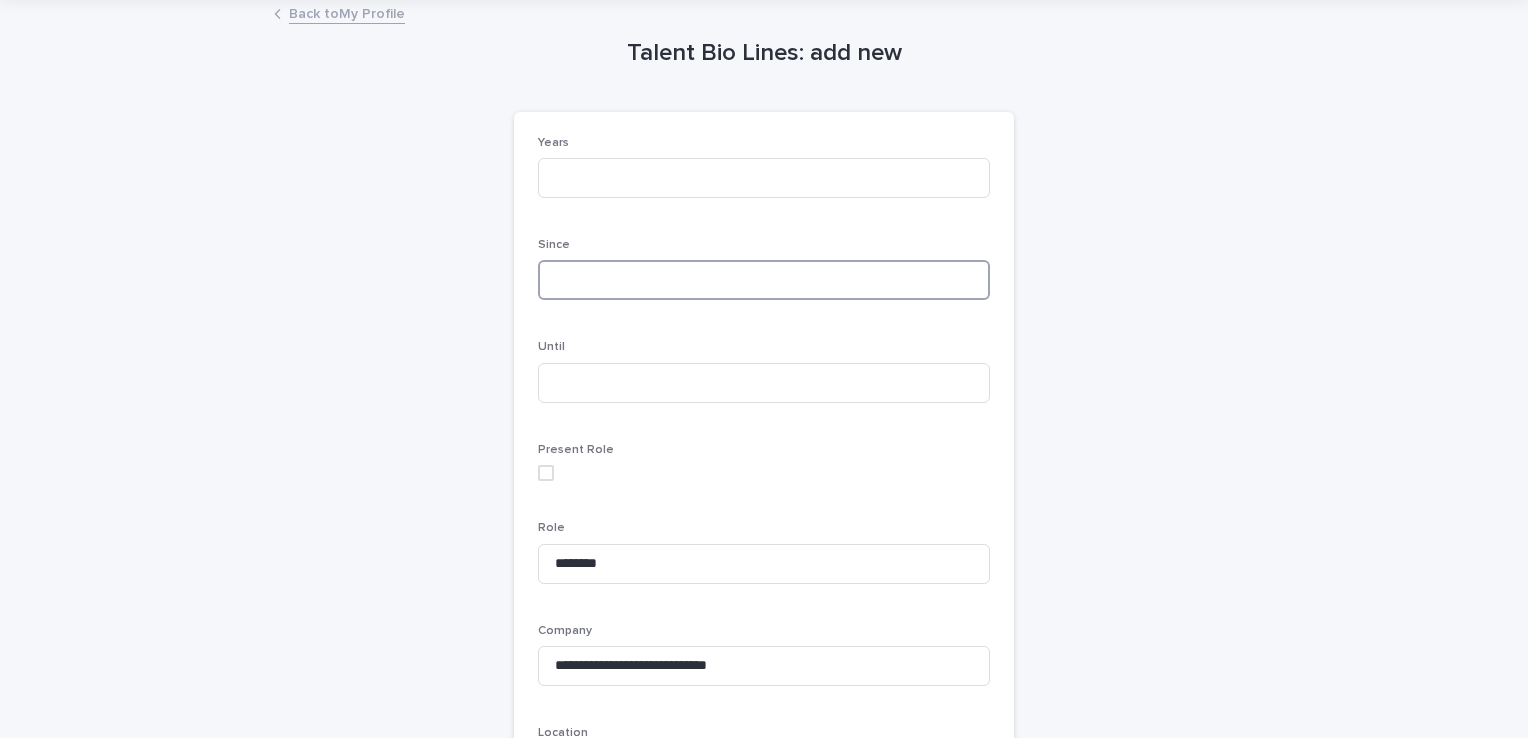 click at bounding box center [764, 280] 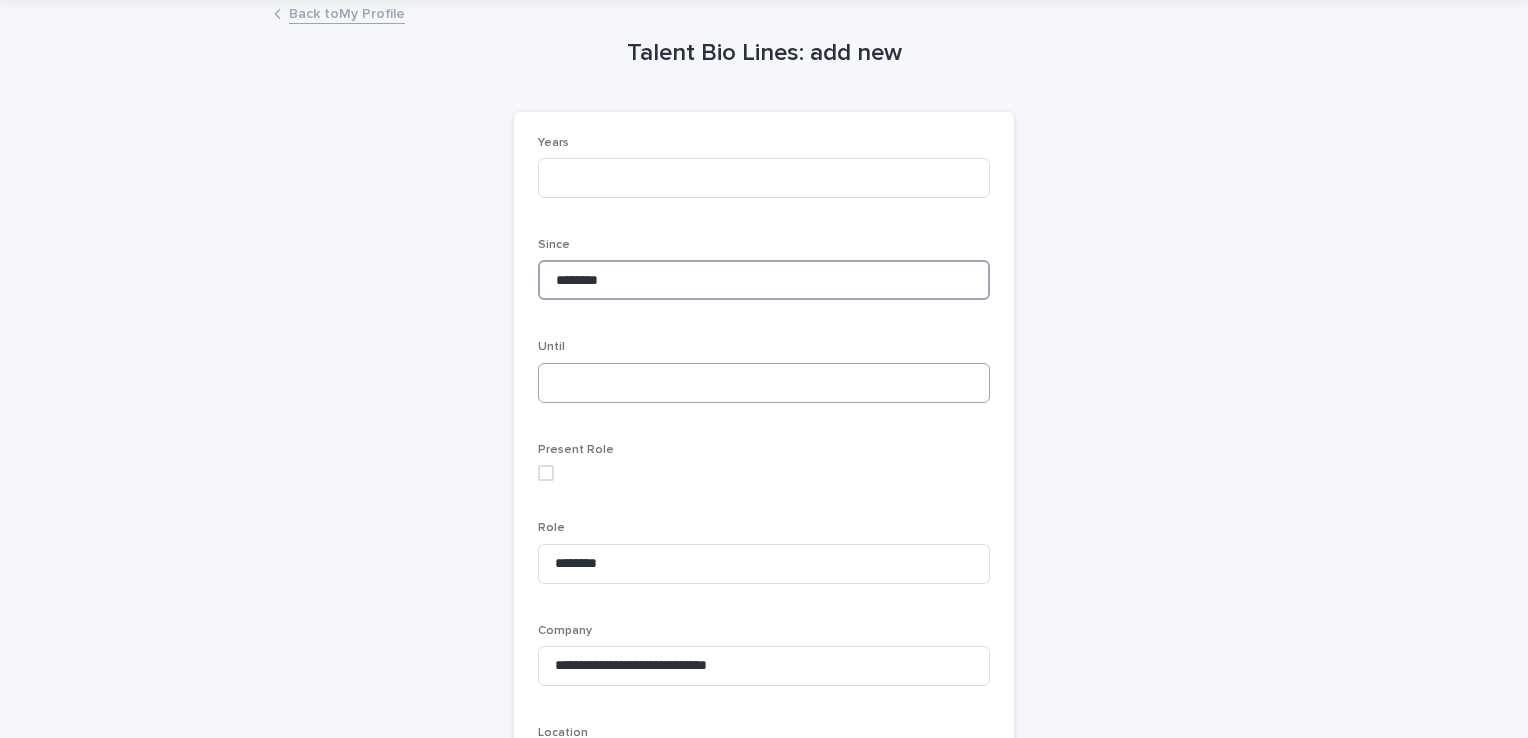 type on "********" 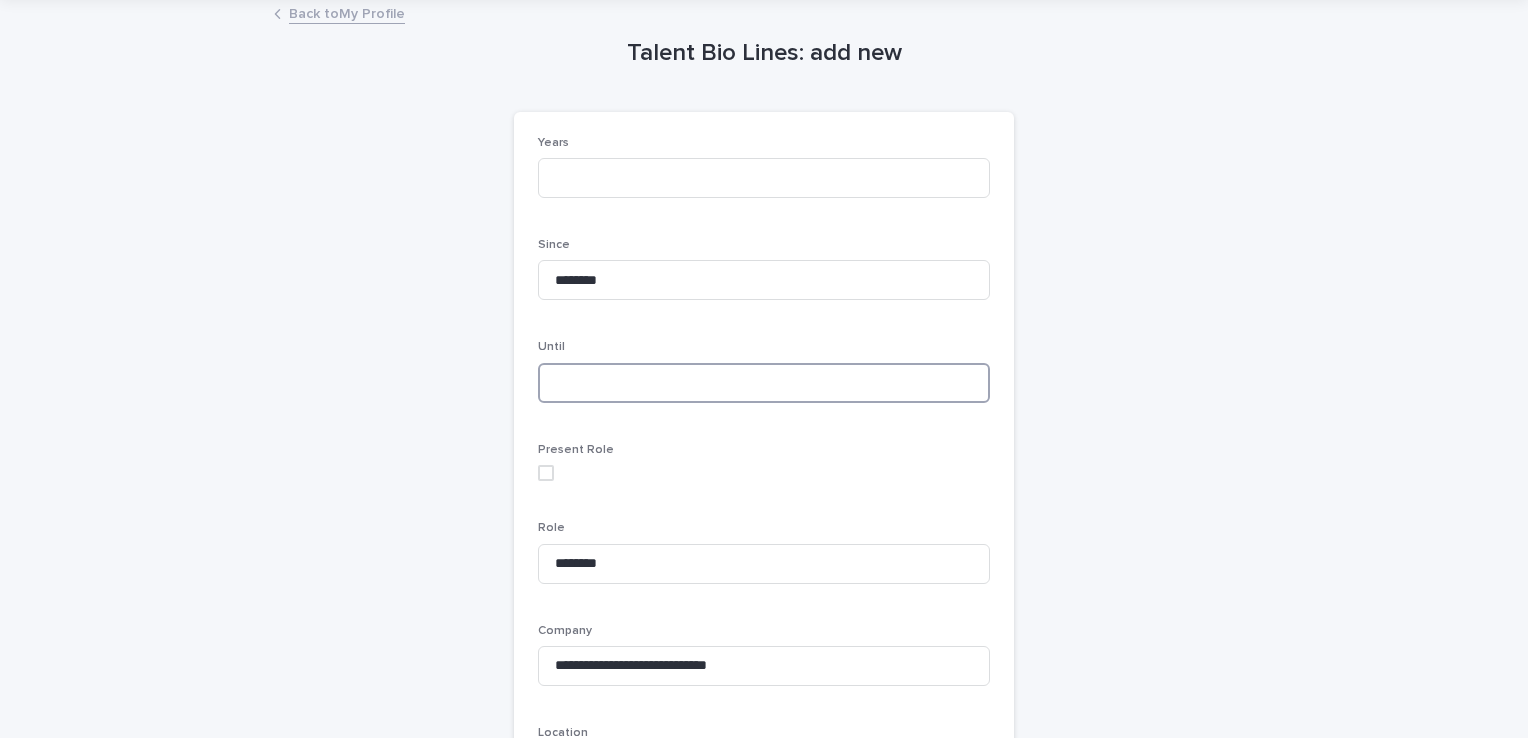 click at bounding box center (764, 383) 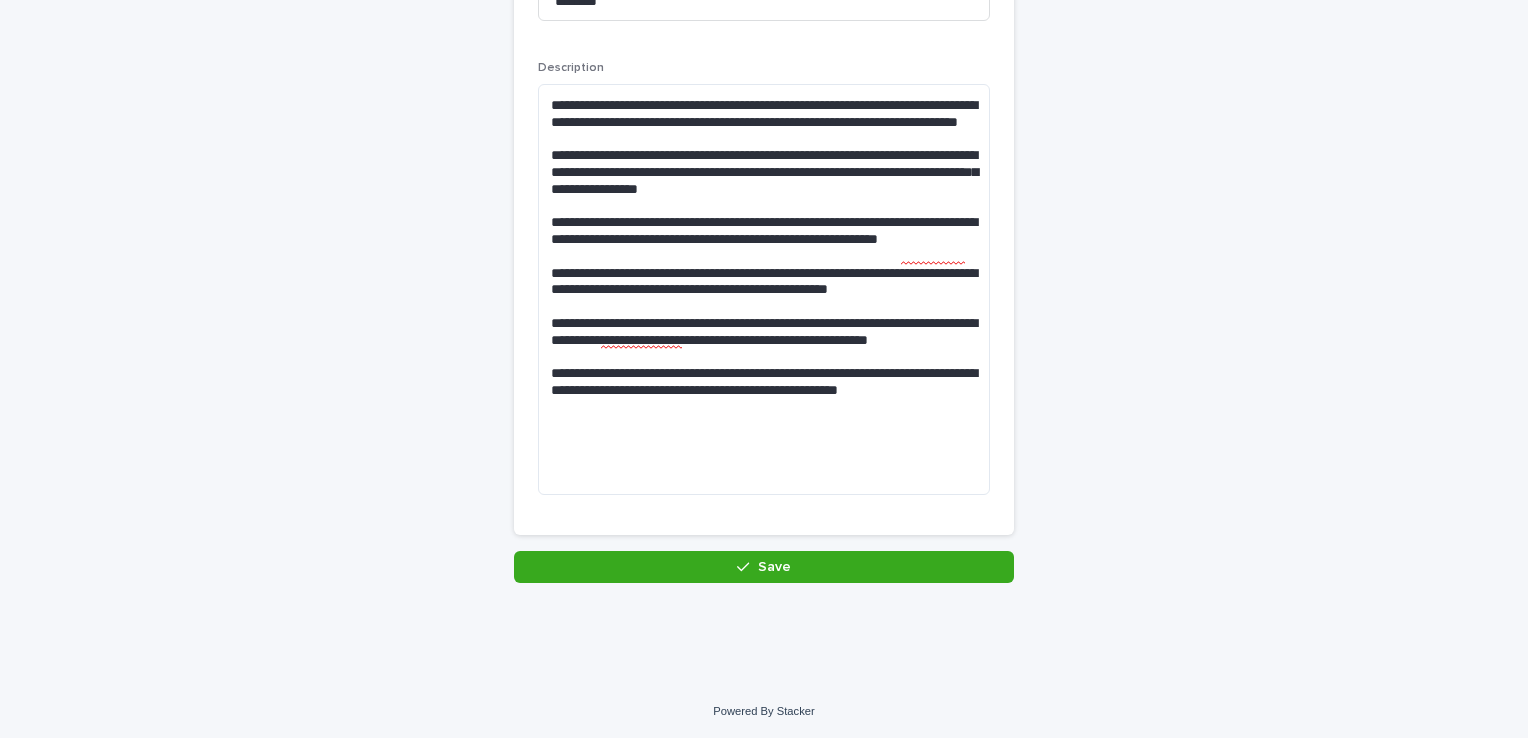 scroll, scrollTop: 836, scrollLeft: 0, axis: vertical 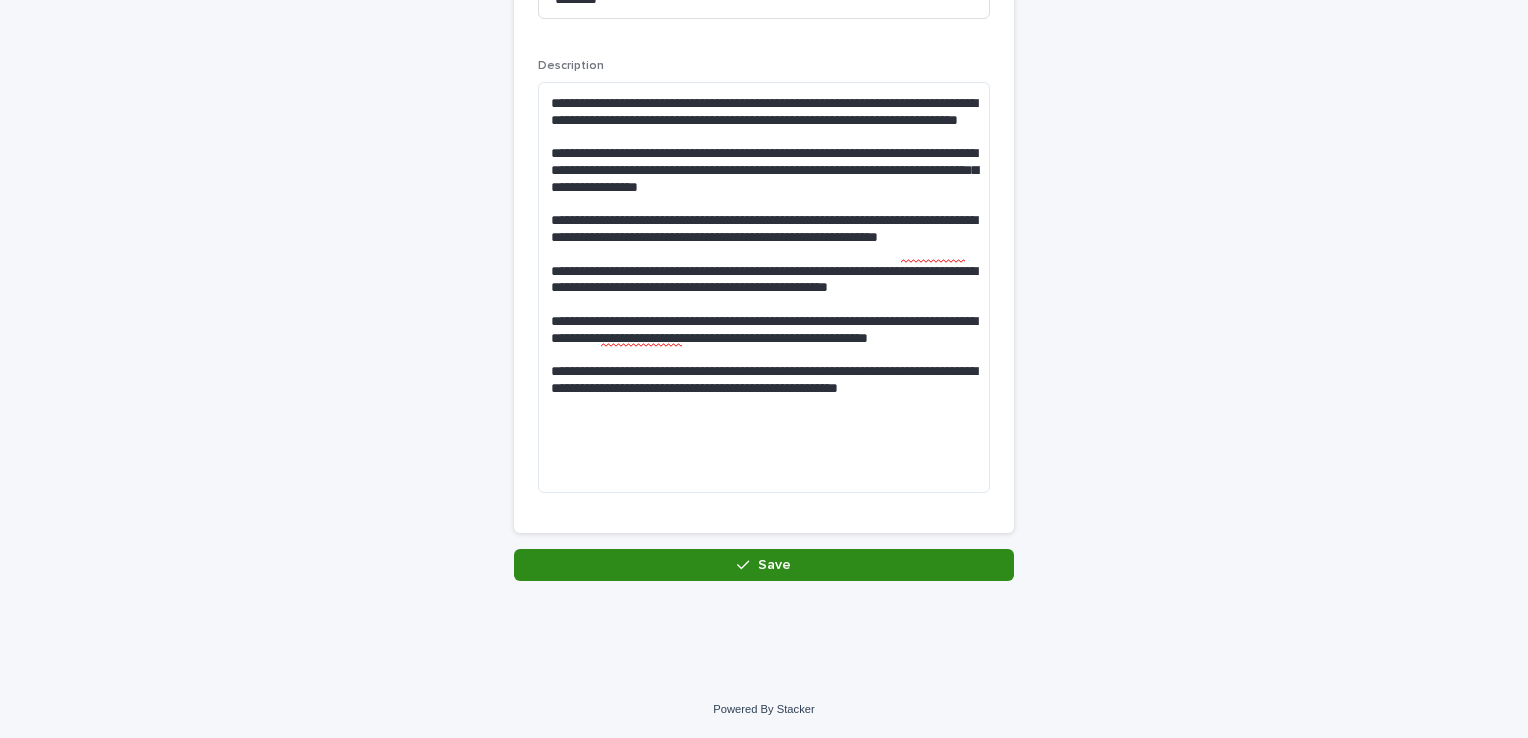 type on "********" 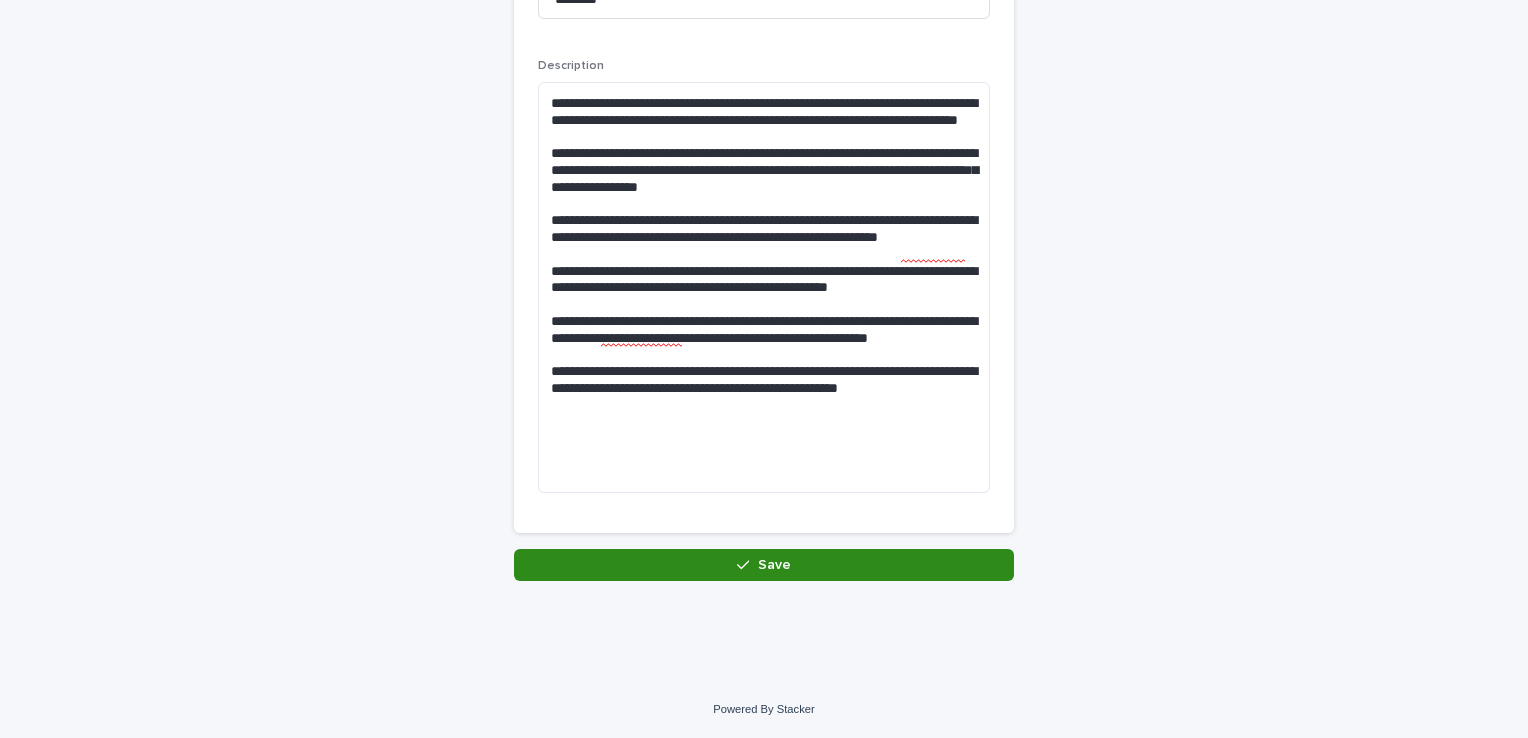 click on "Save" at bounding box center (764, 565) 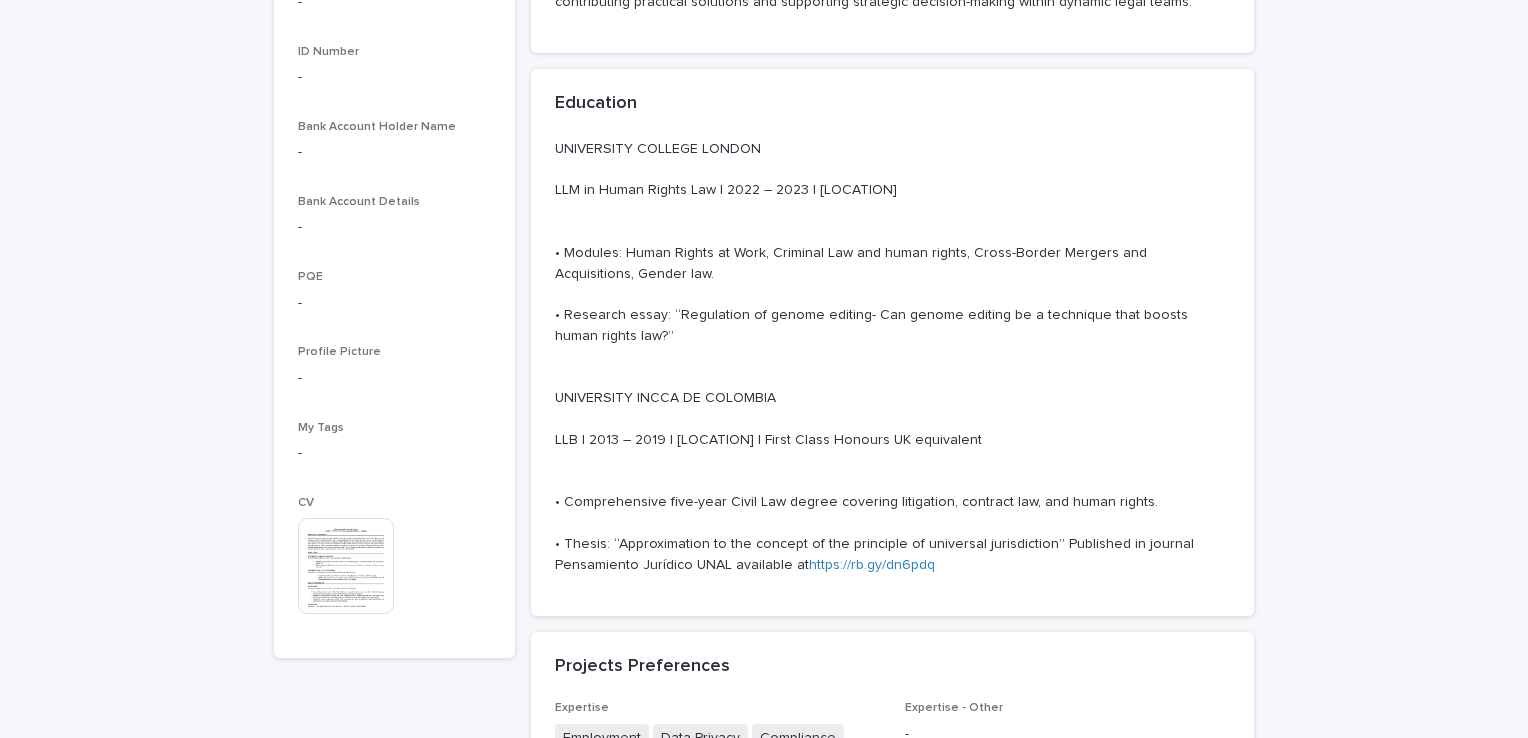 scroll, scrollTop: 0, scrollLeft: 0, axis: both 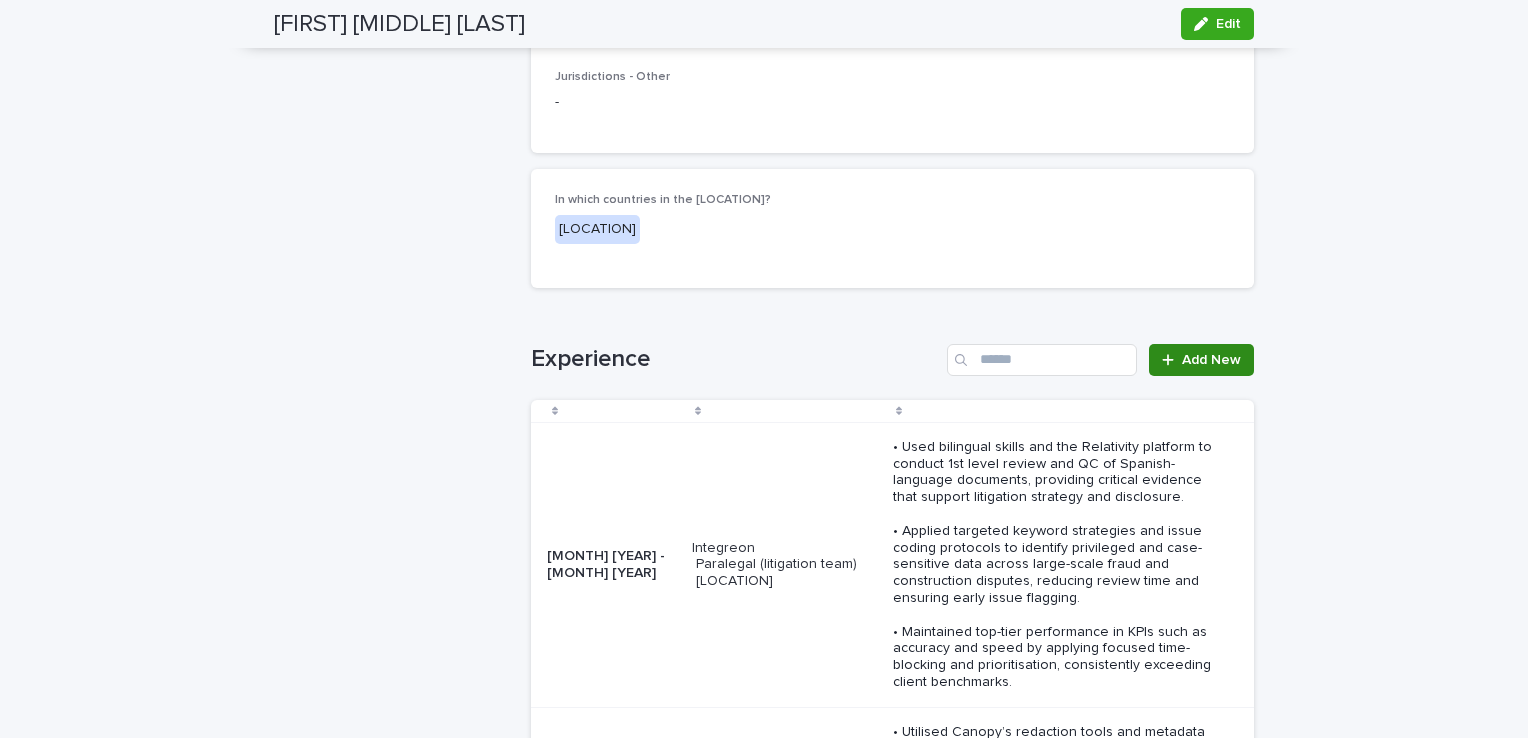 click on "Add New" at bounding box center [1211, 360] 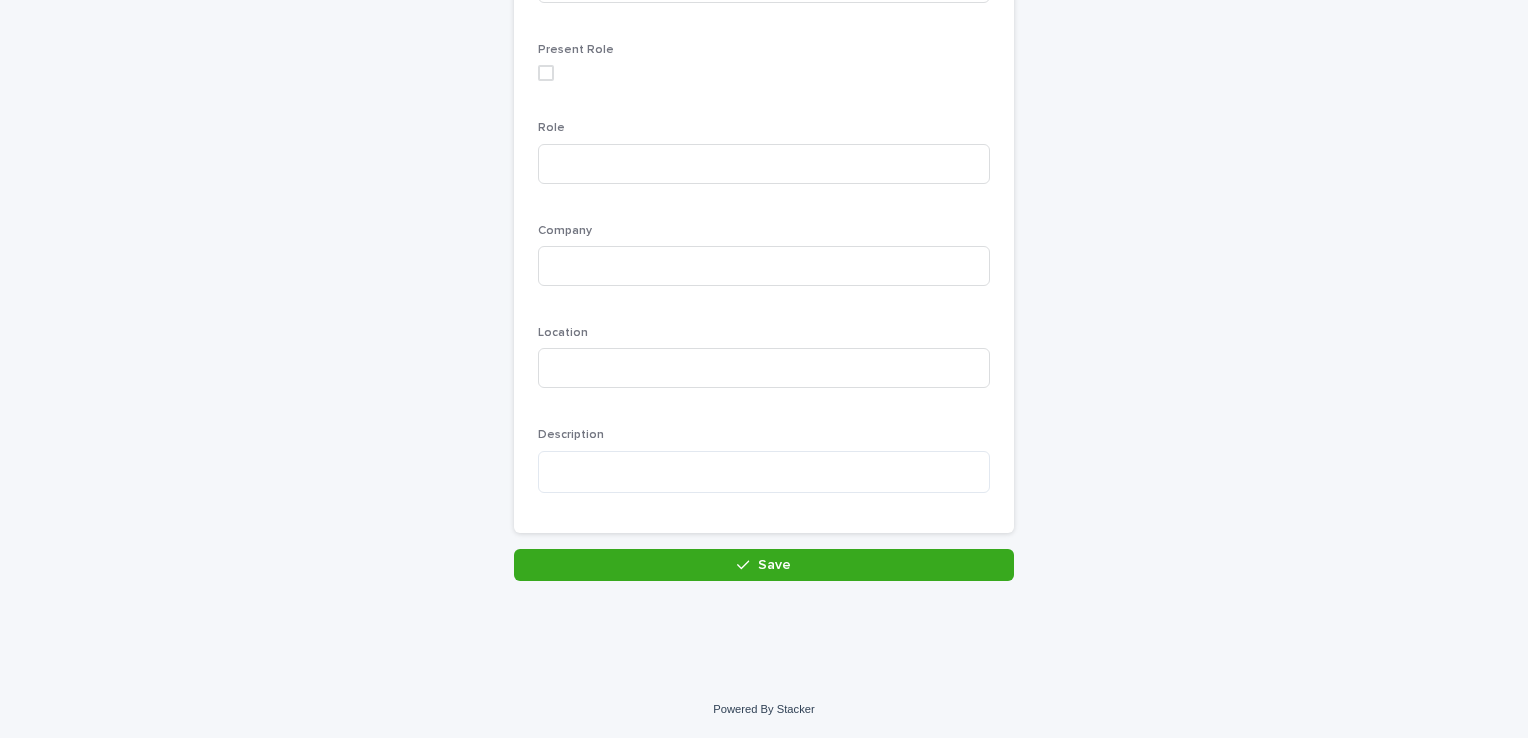 scroll, scrollTop: 466, scrollLeft: 0, axis: vertical 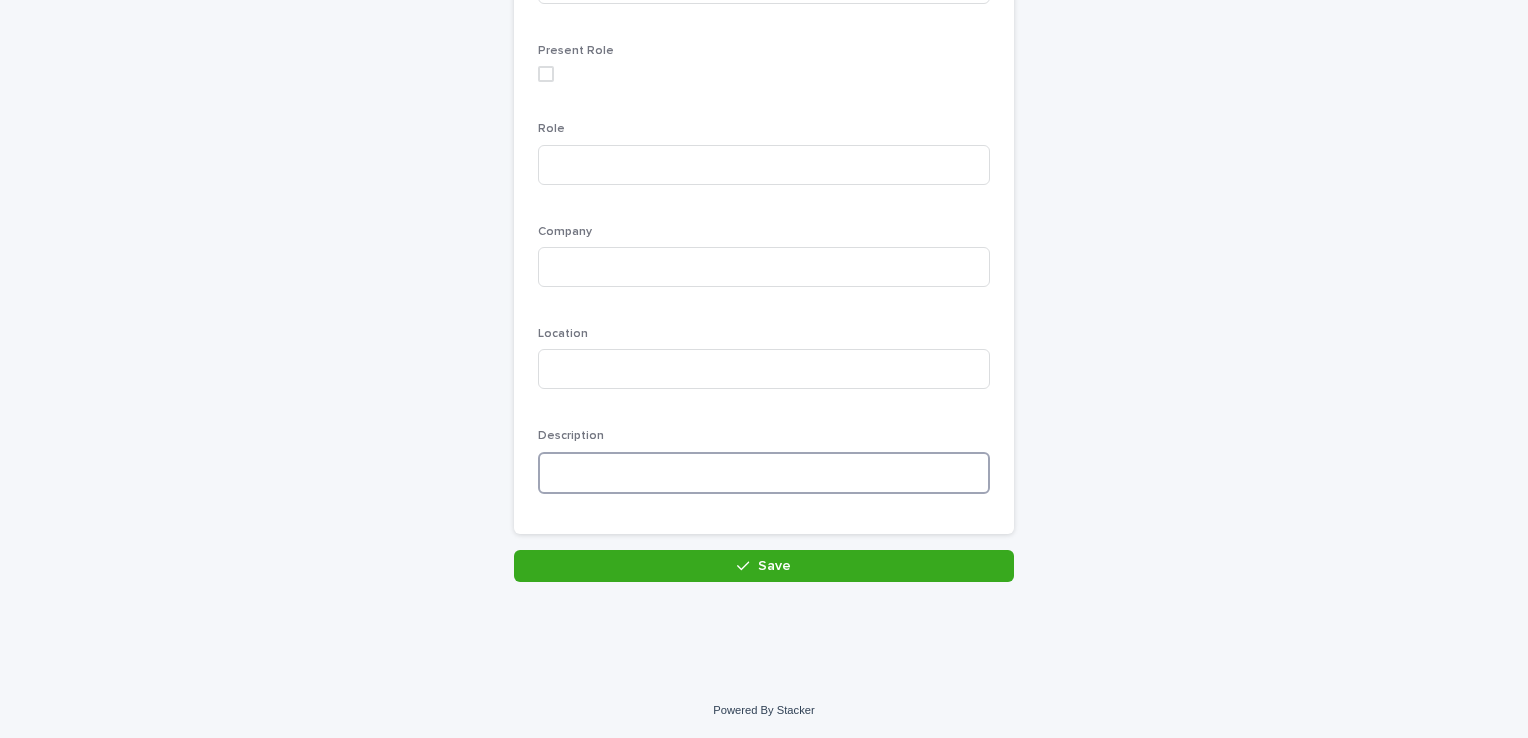 click at bounding box center (764, 473) 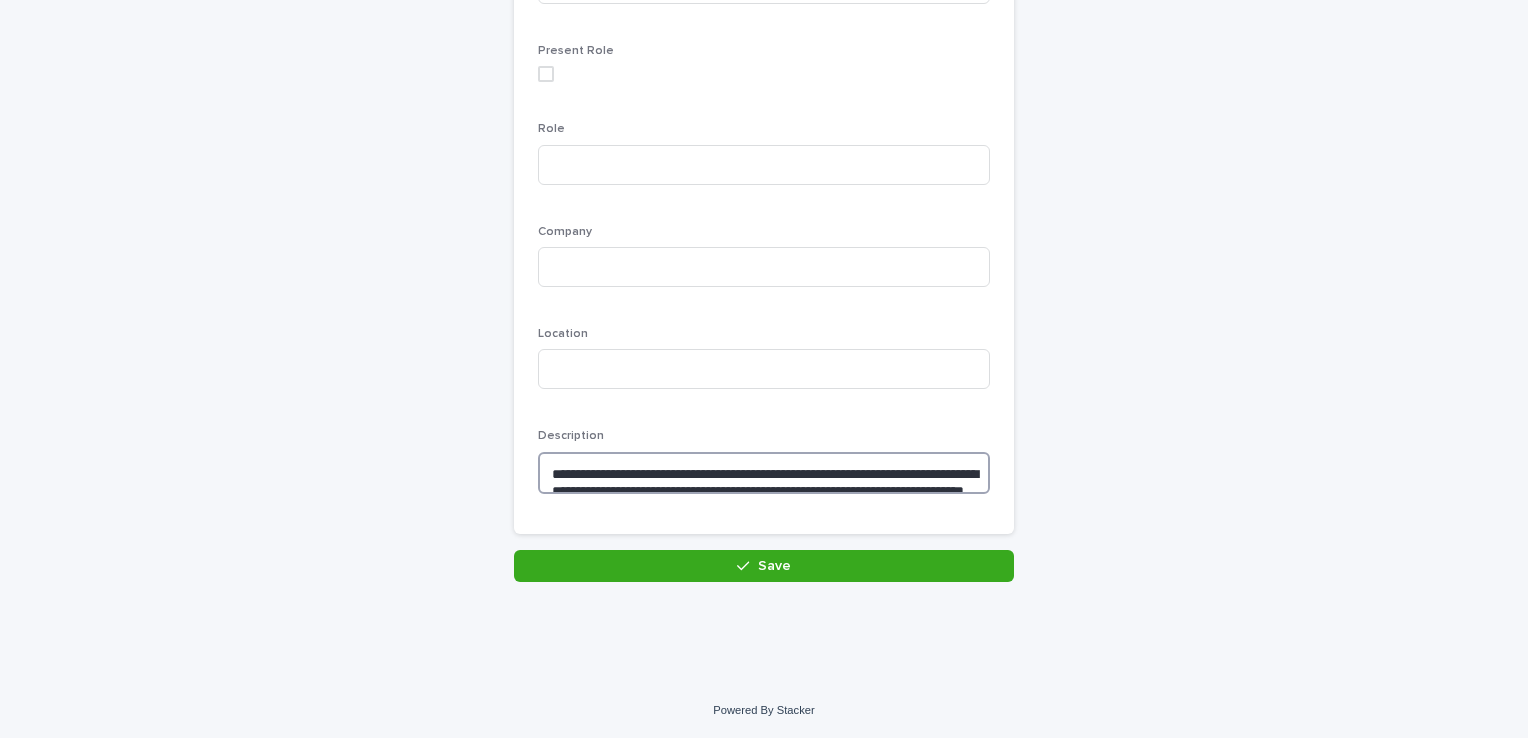 scroll, scrollTop: 493, scrollLeft: 0, axis: vertical 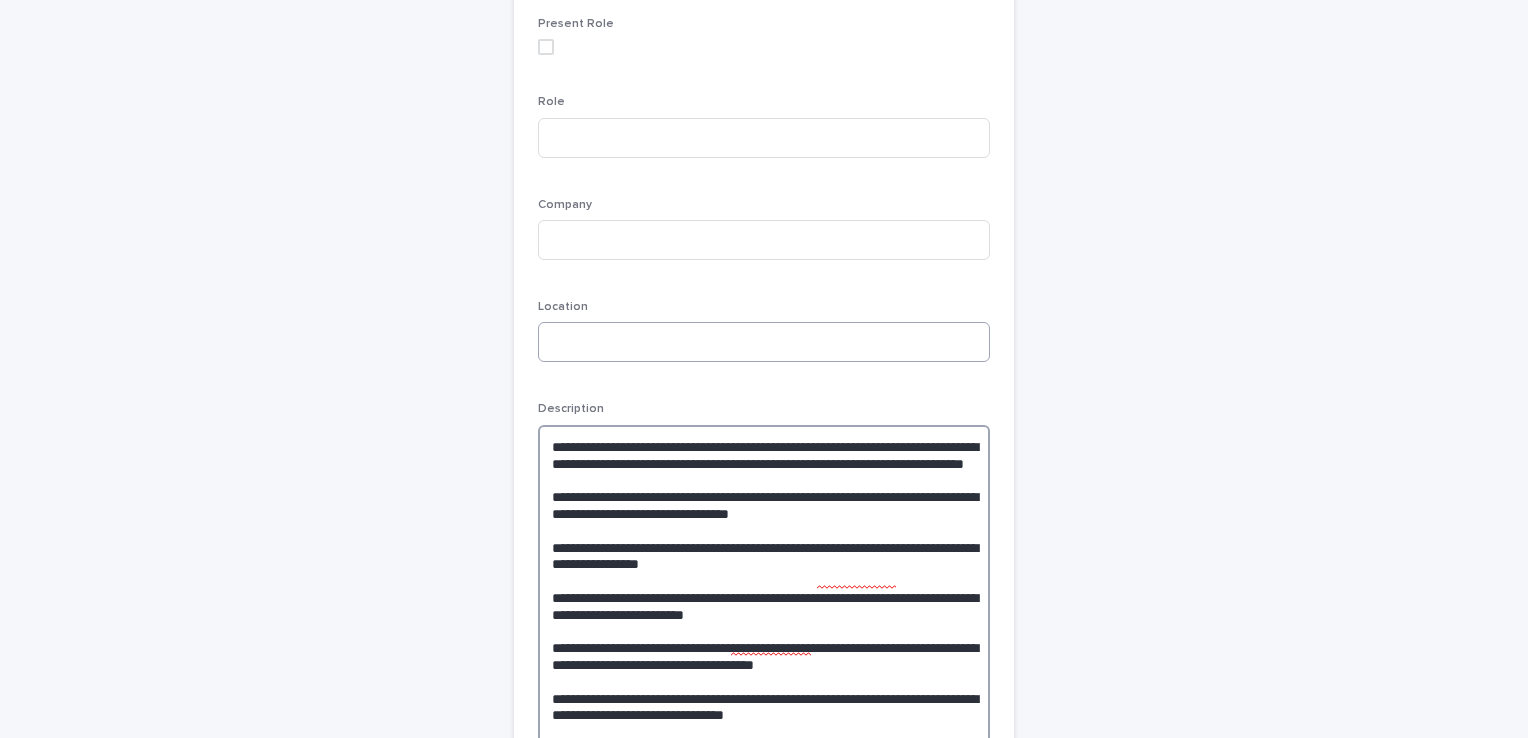 type on "**********" 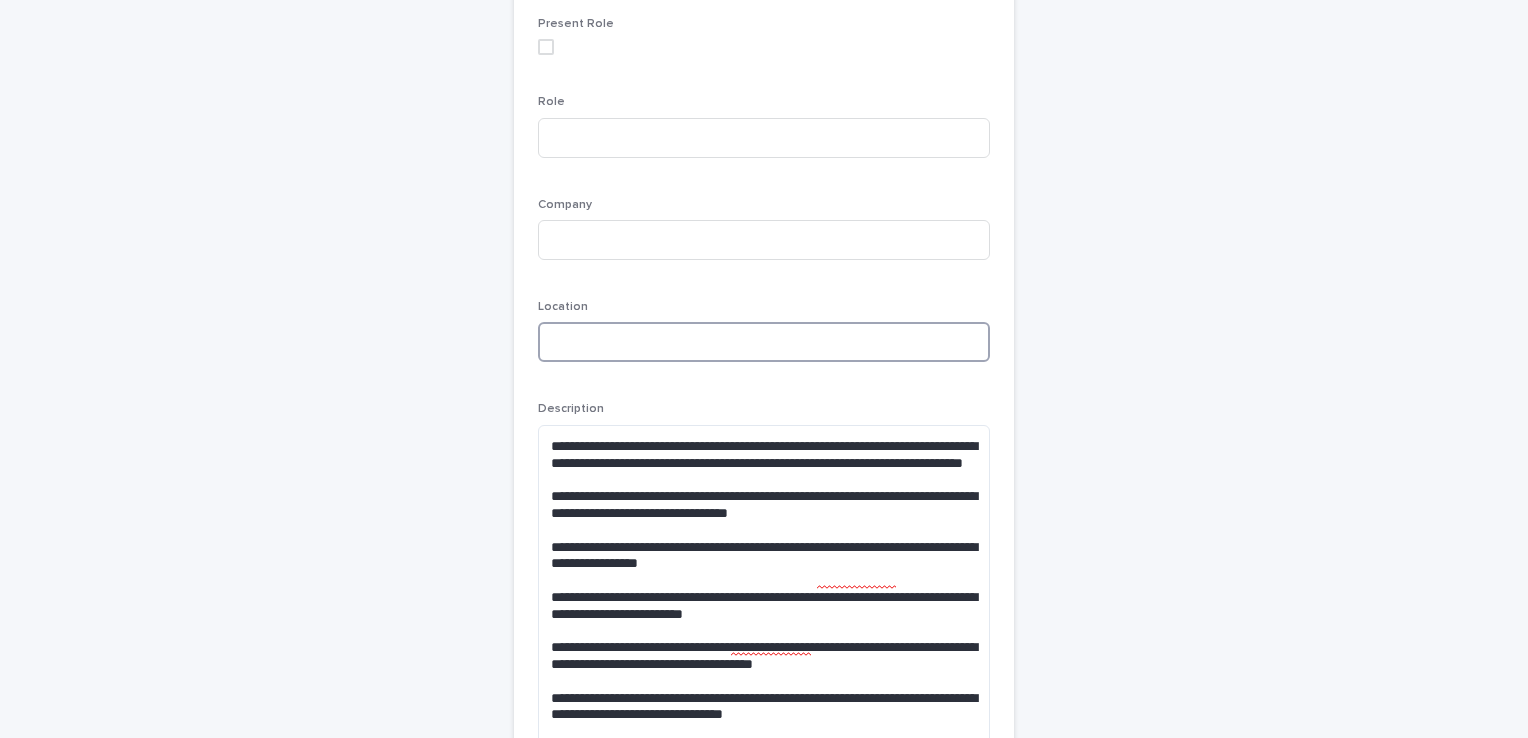 click at bounding box center [764, 342] 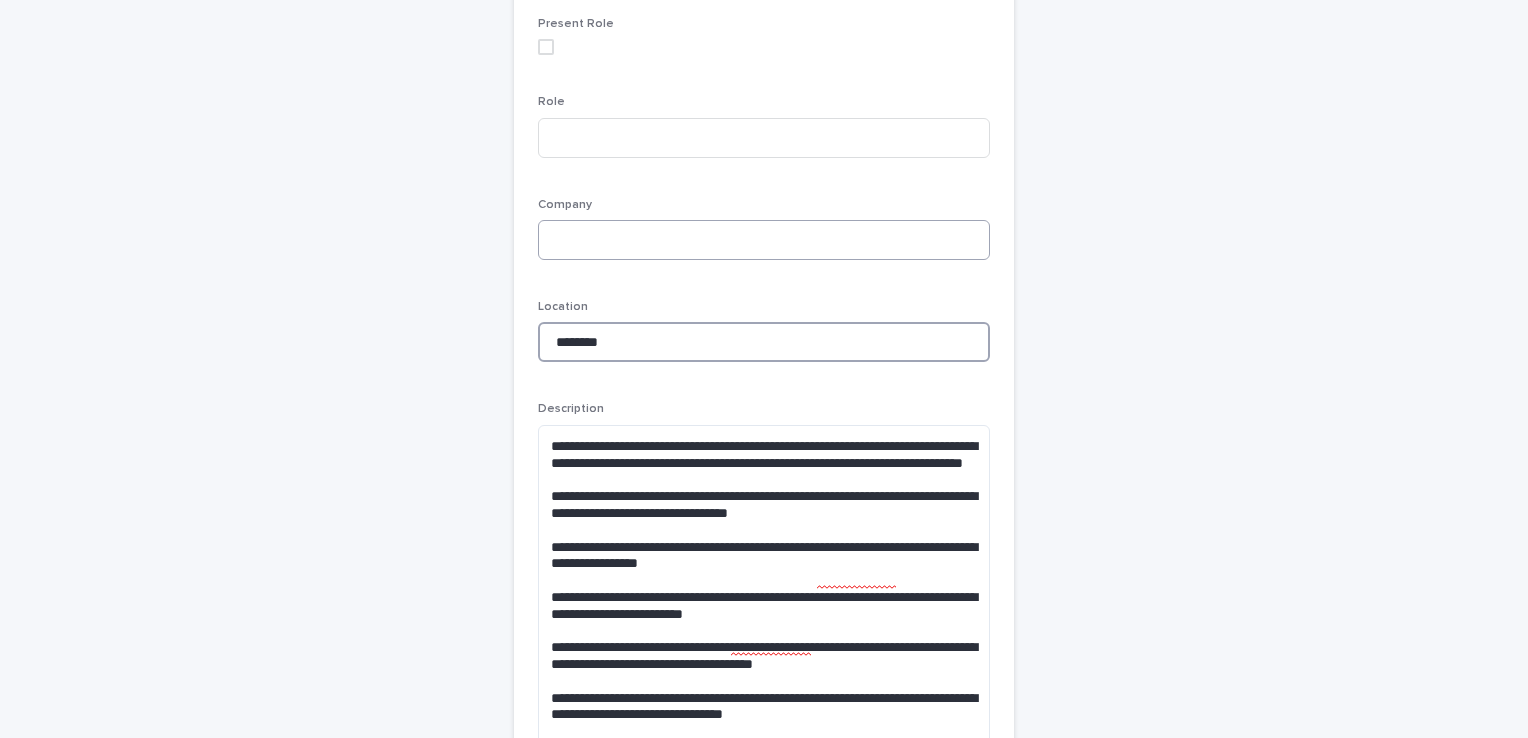 type on "********" 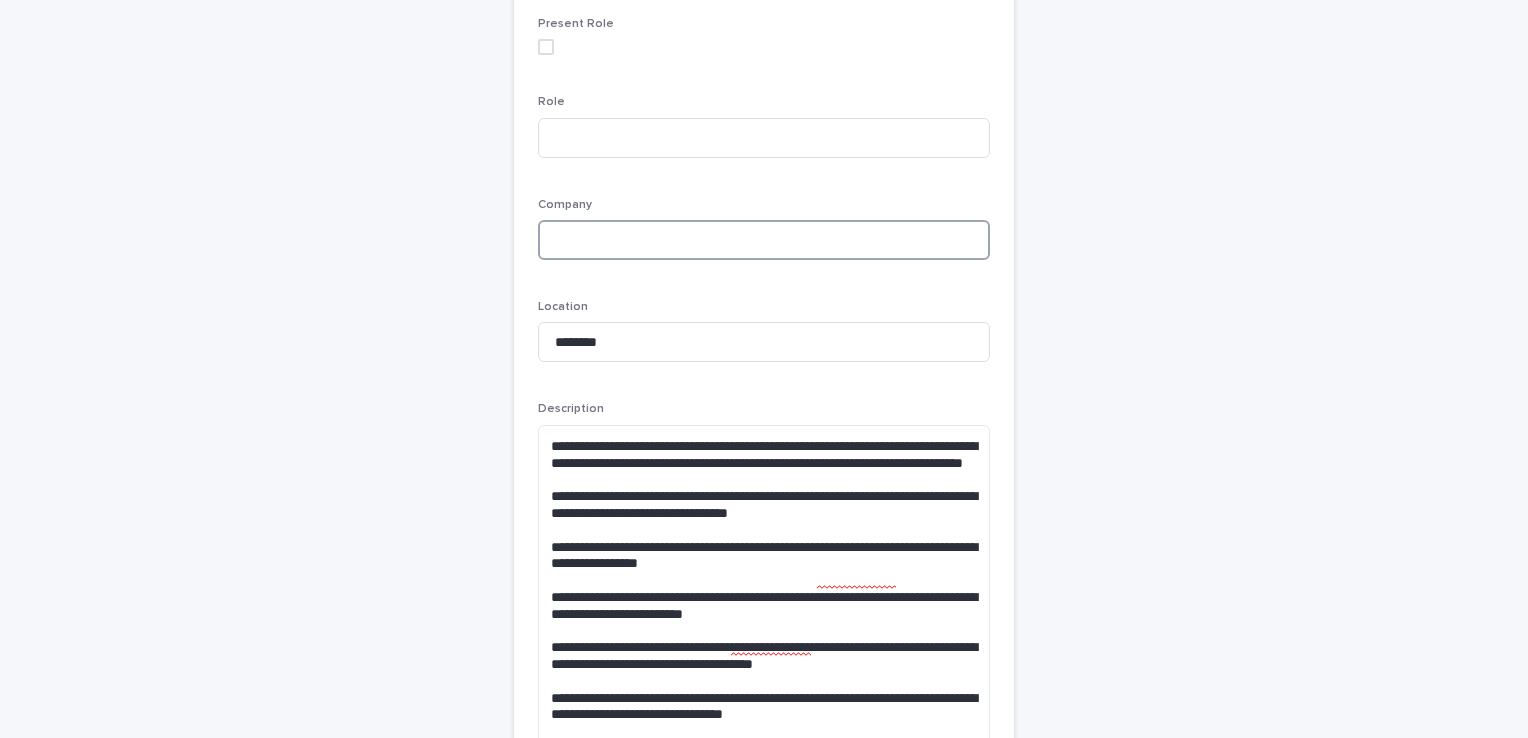 click at bounding box center (764, 240) 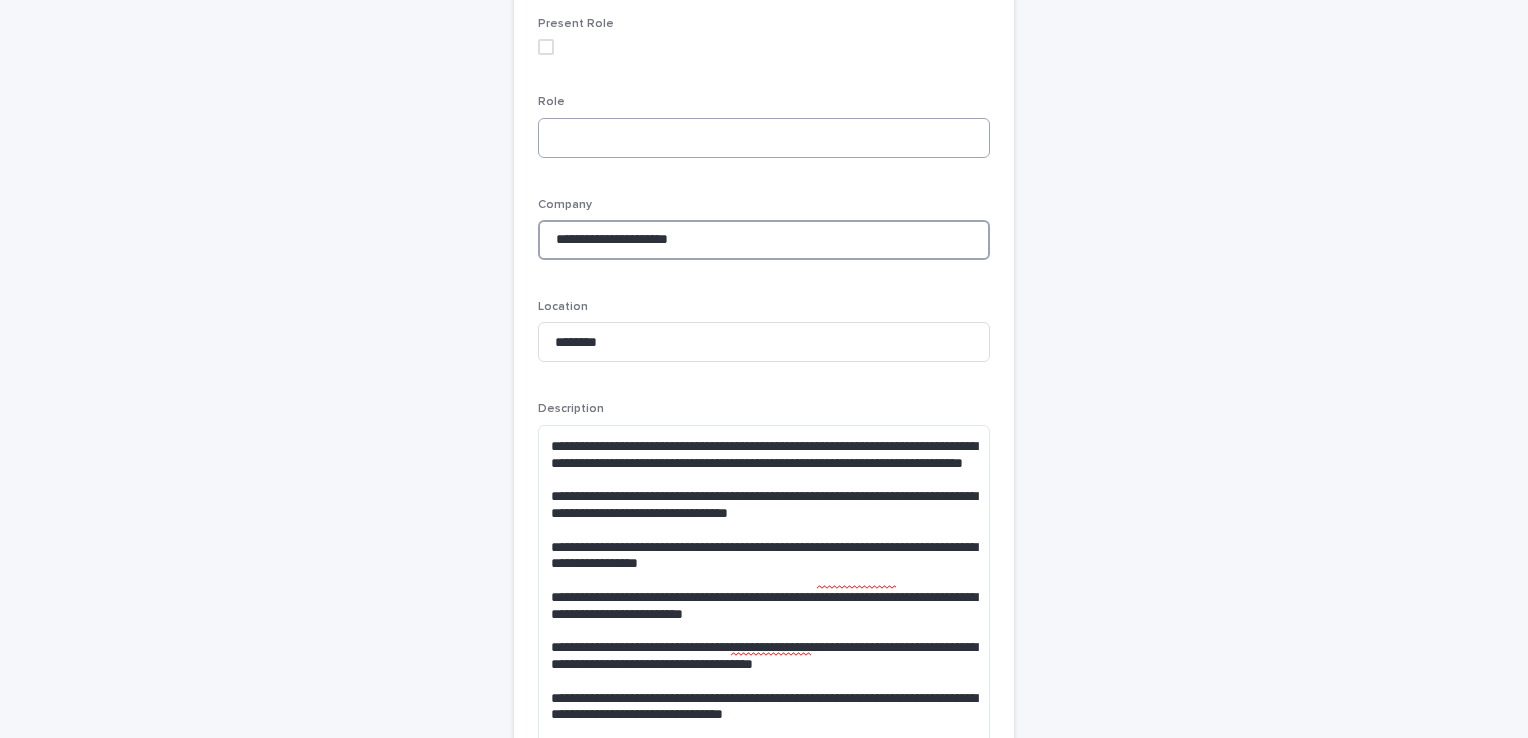type on "**********" 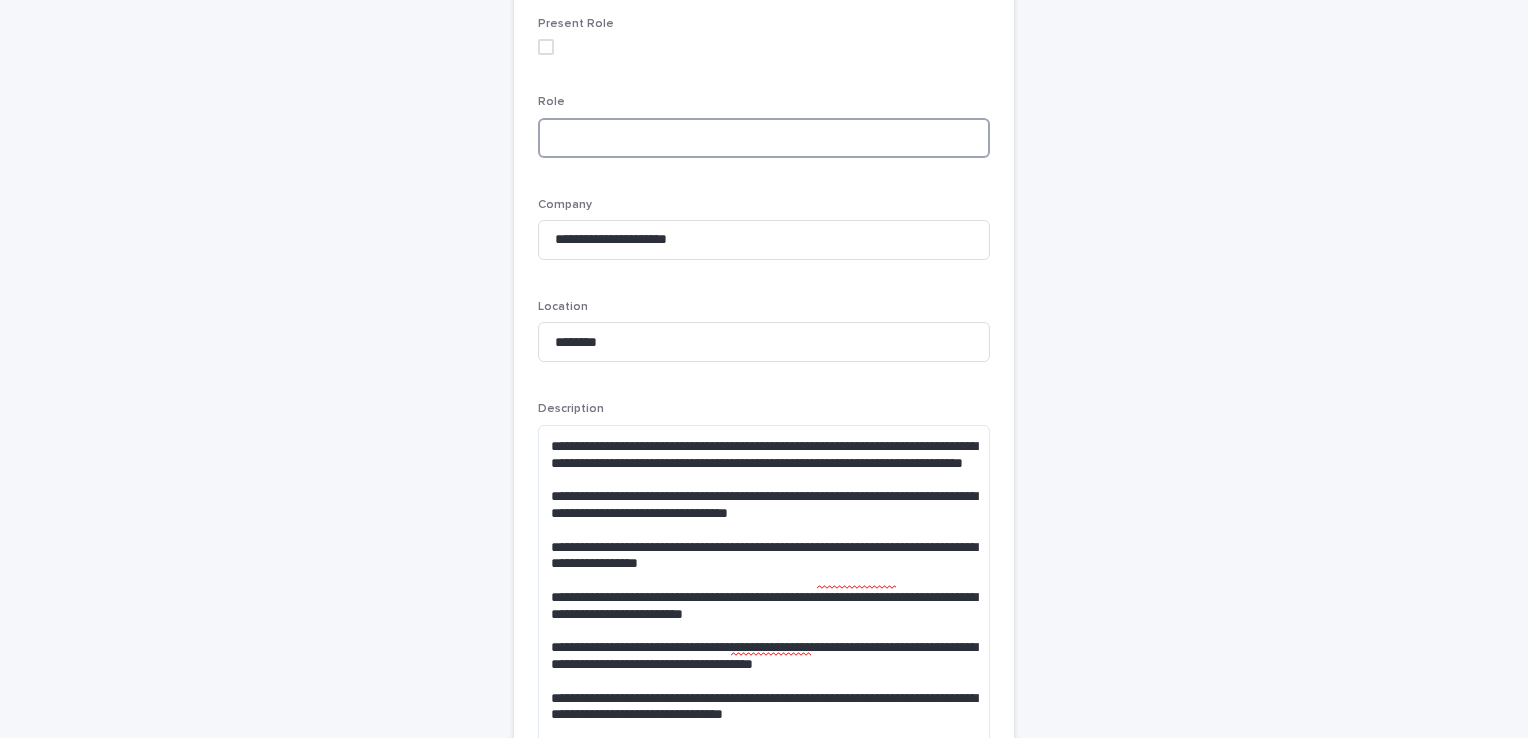 click at bounding box center (764, 138) 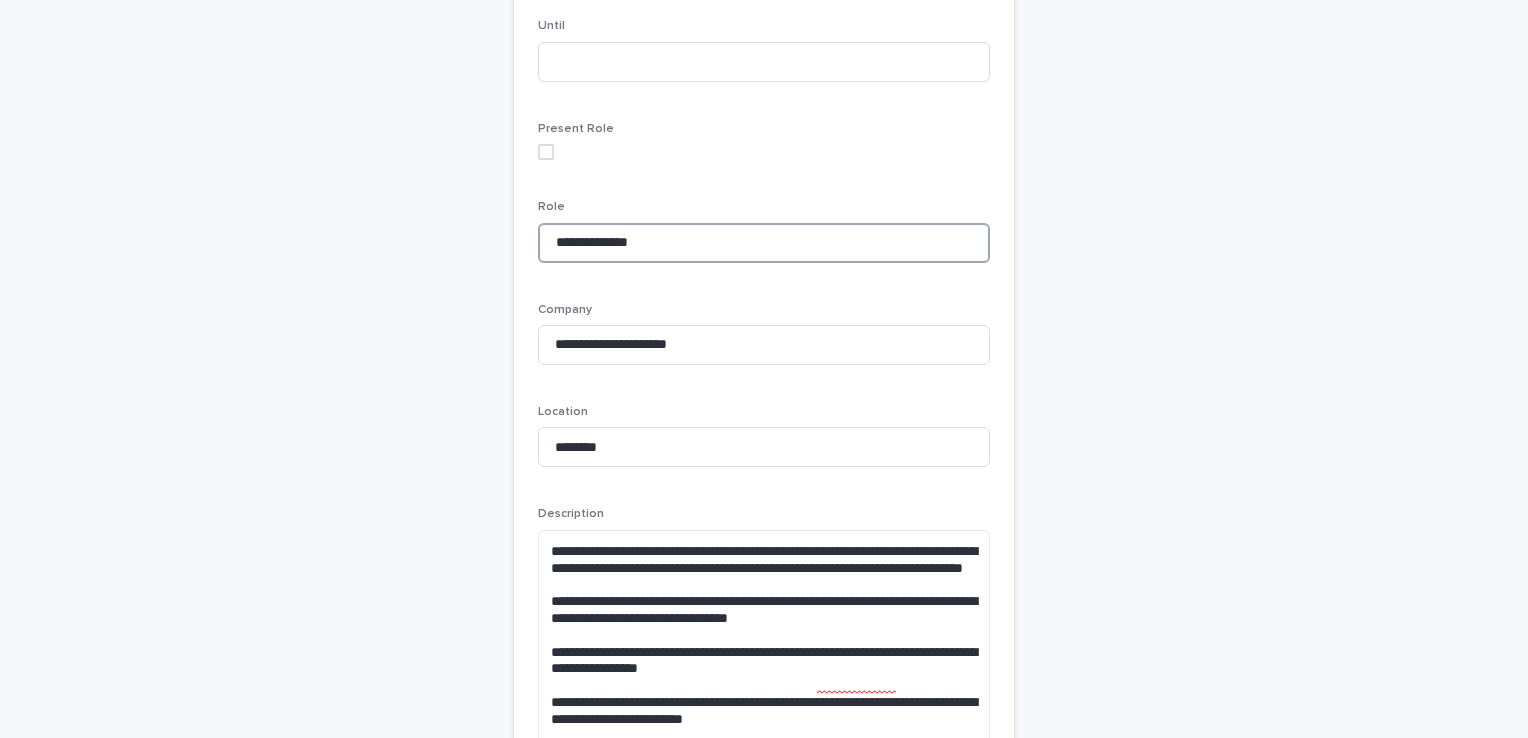 scroll, scrollTop: 366, scrollLeft: 0, axis: vertical 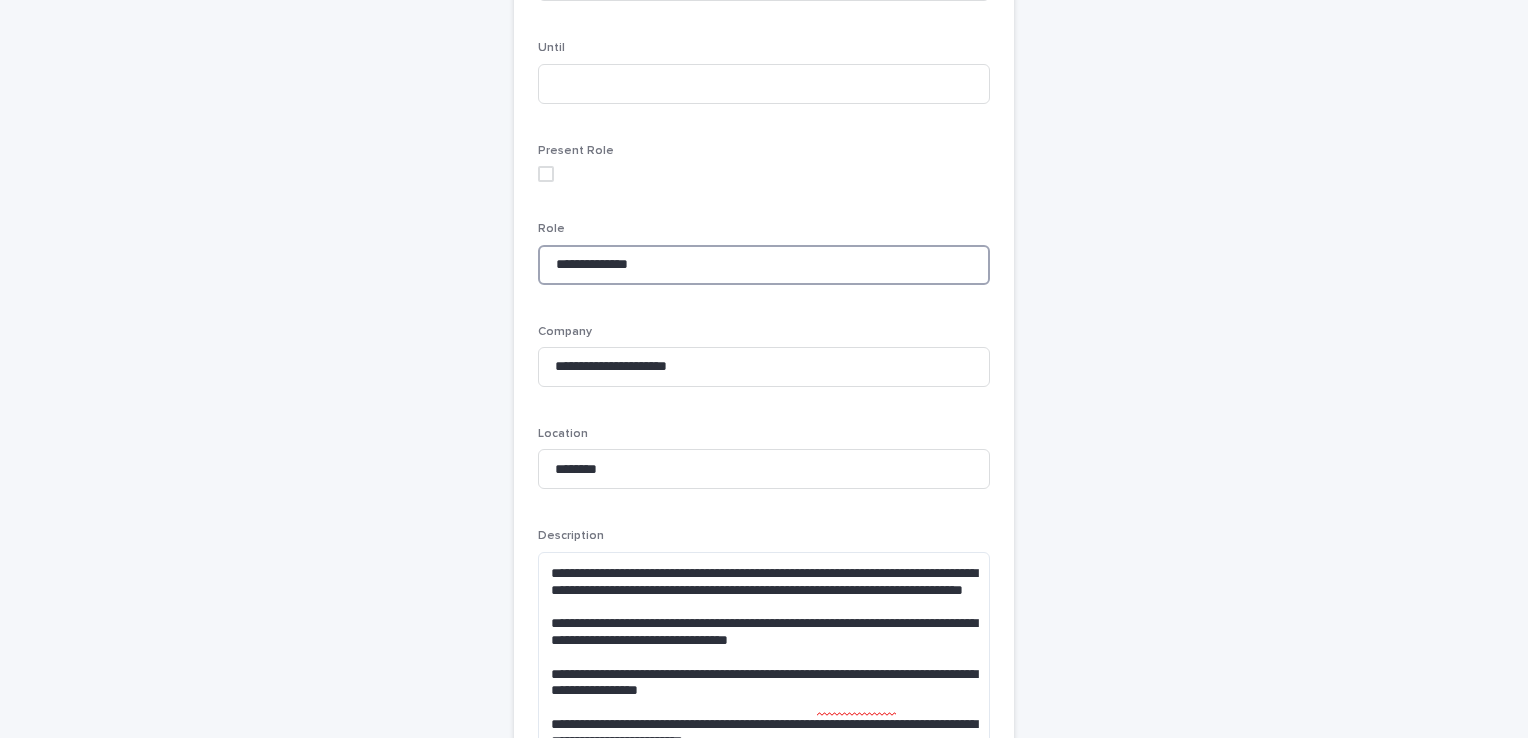 click on "**********" at bounding box center [764, 265] 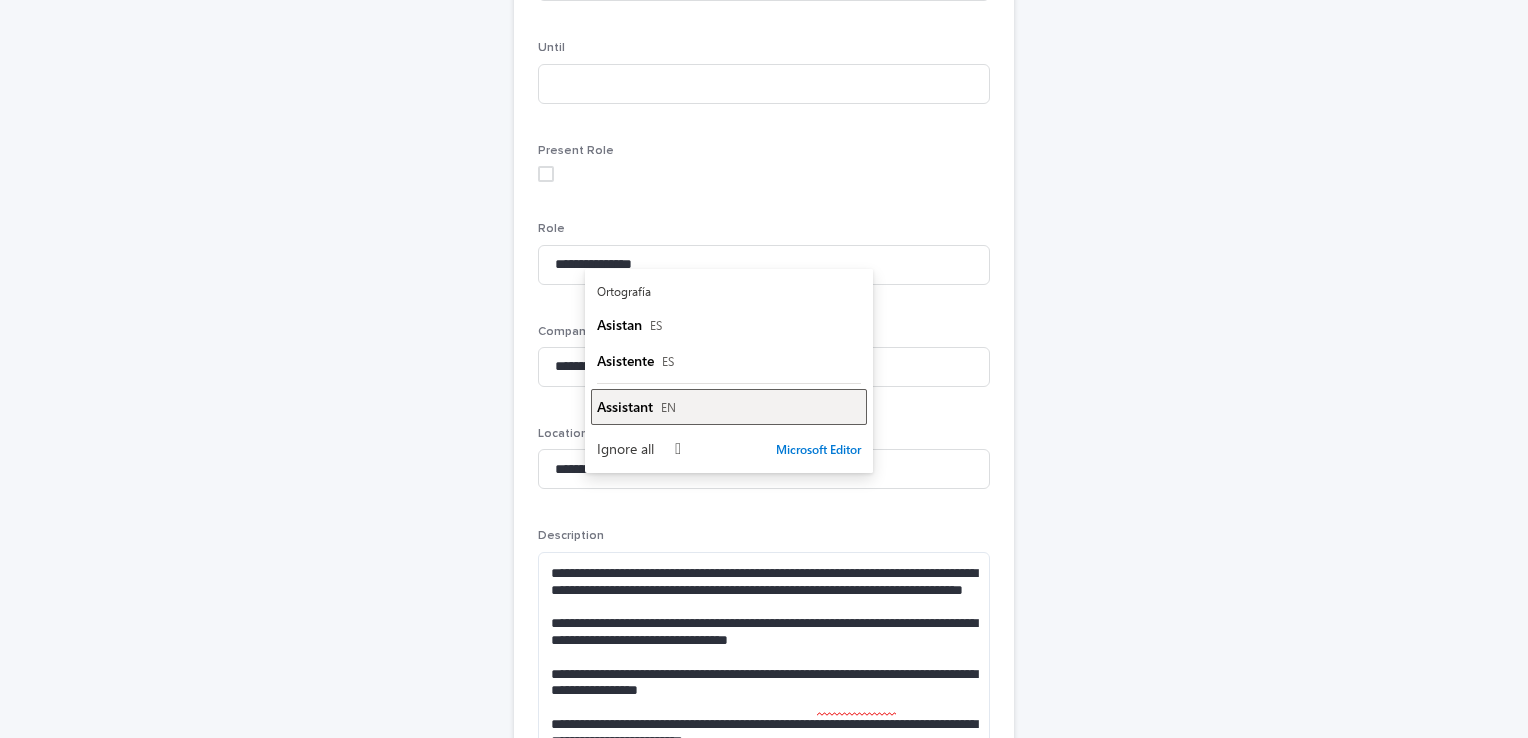click on "Assistant" at bounding box center [625, 406] 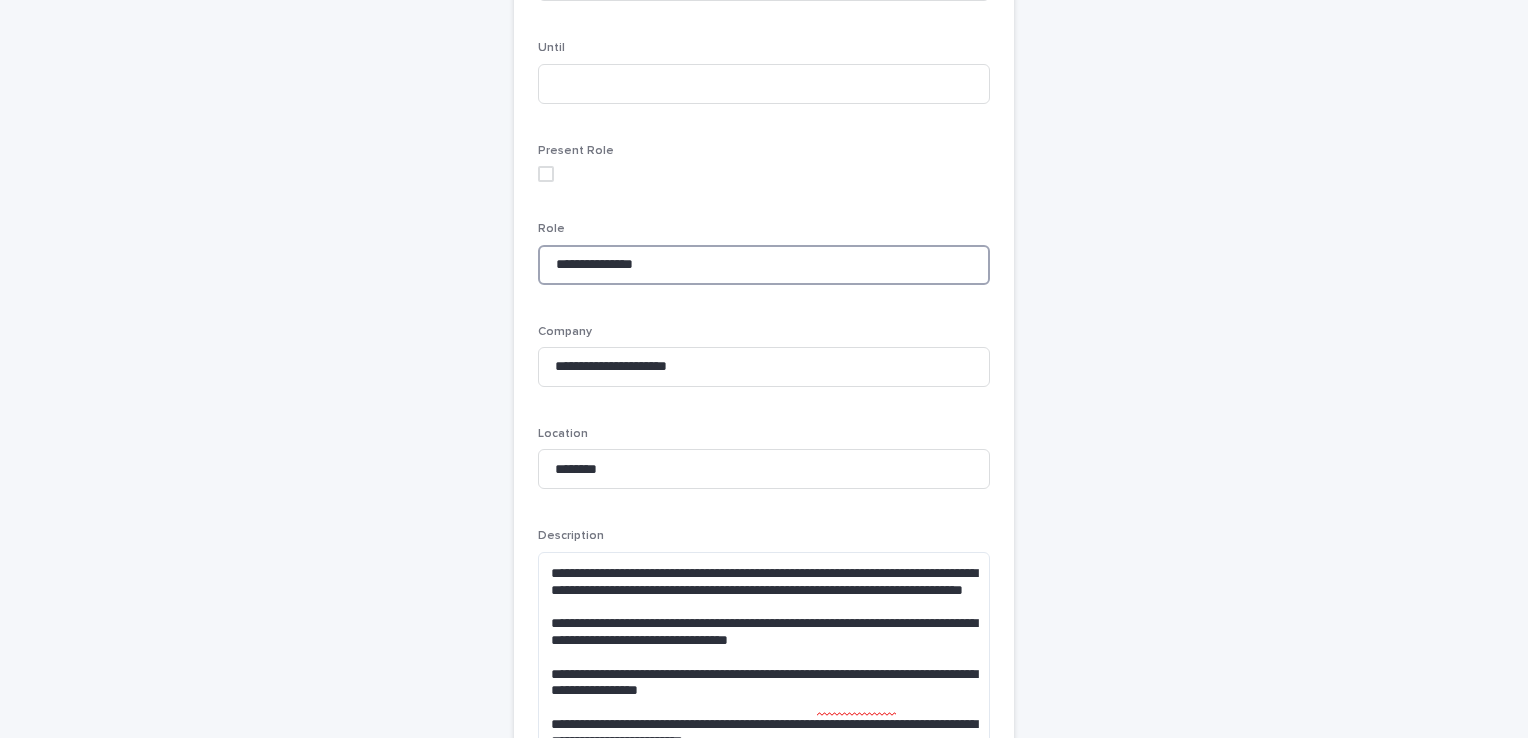 click on "**********" at bounding box center [764, 265] 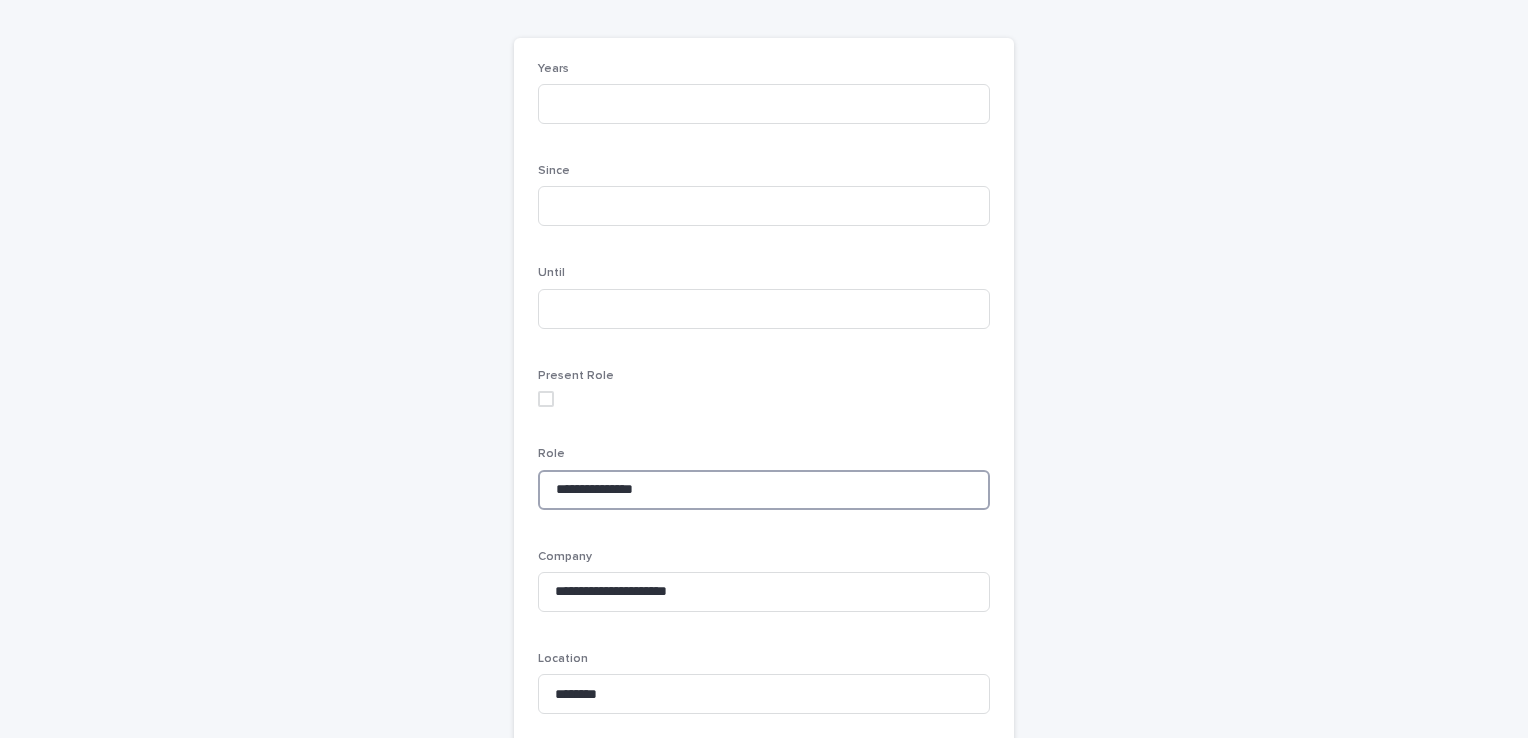scroll, scrollTop: 140, scrollLeft: 0, axis: vertical 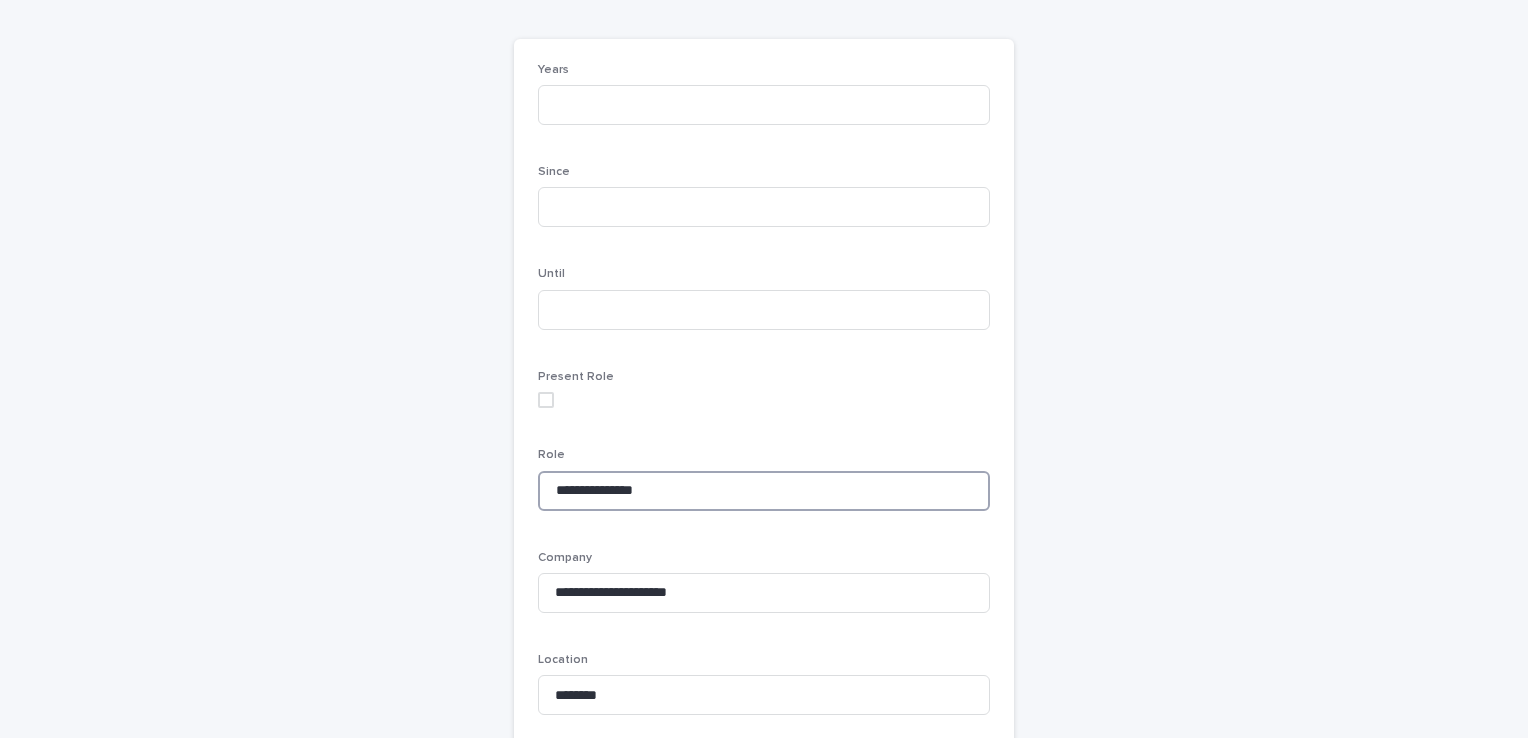 type on "**********" 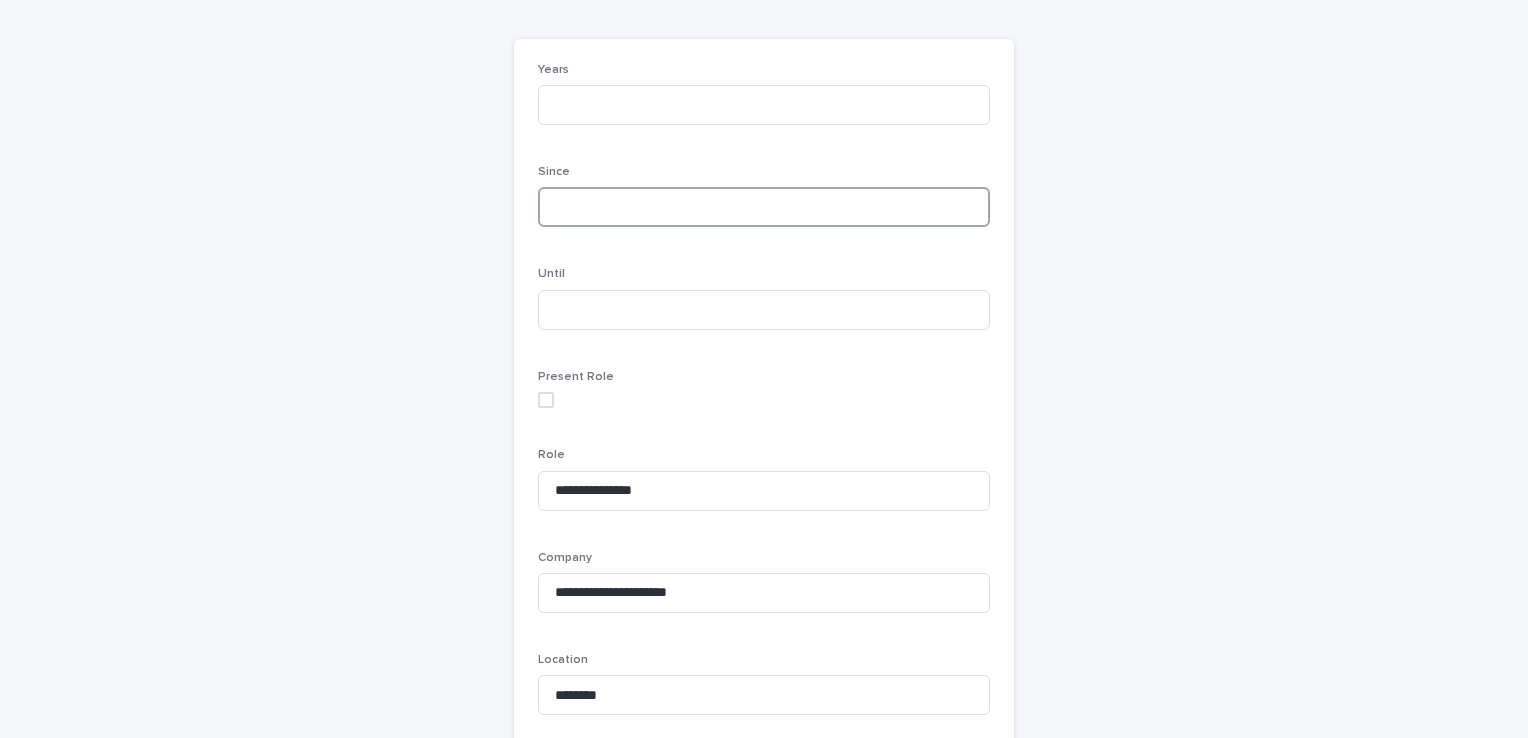 click at bounding box center [764, 207] 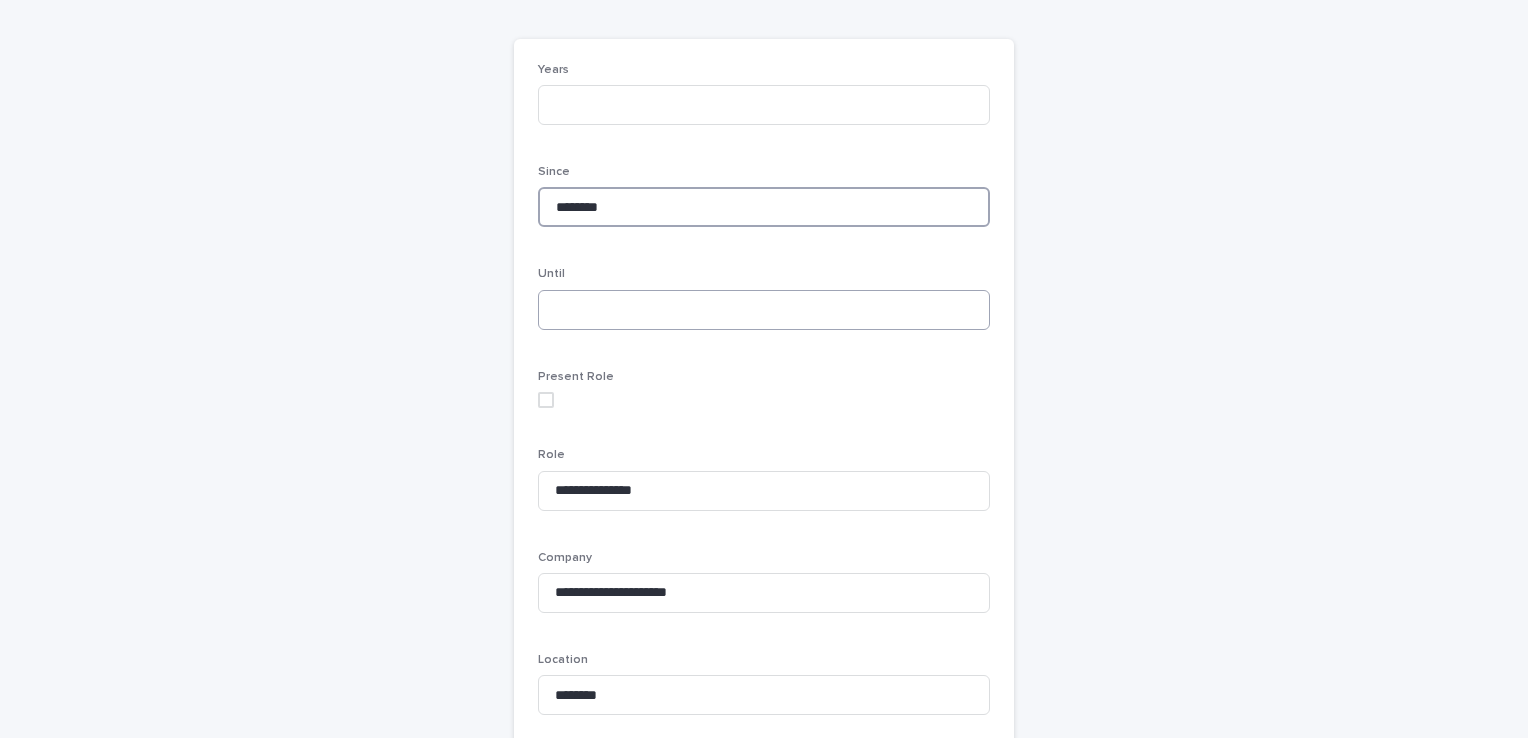 type on "********" 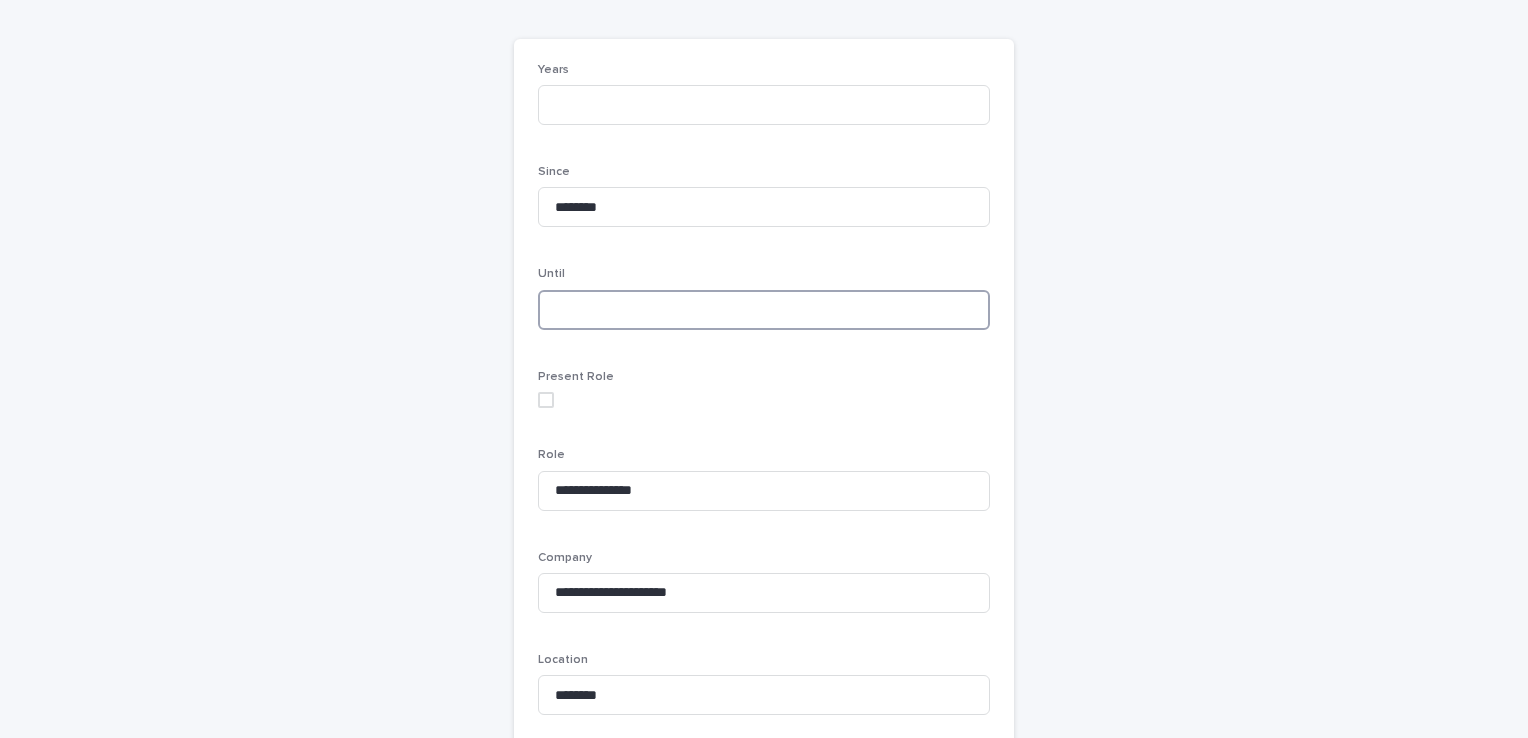 click at bounding box center [764, 310] 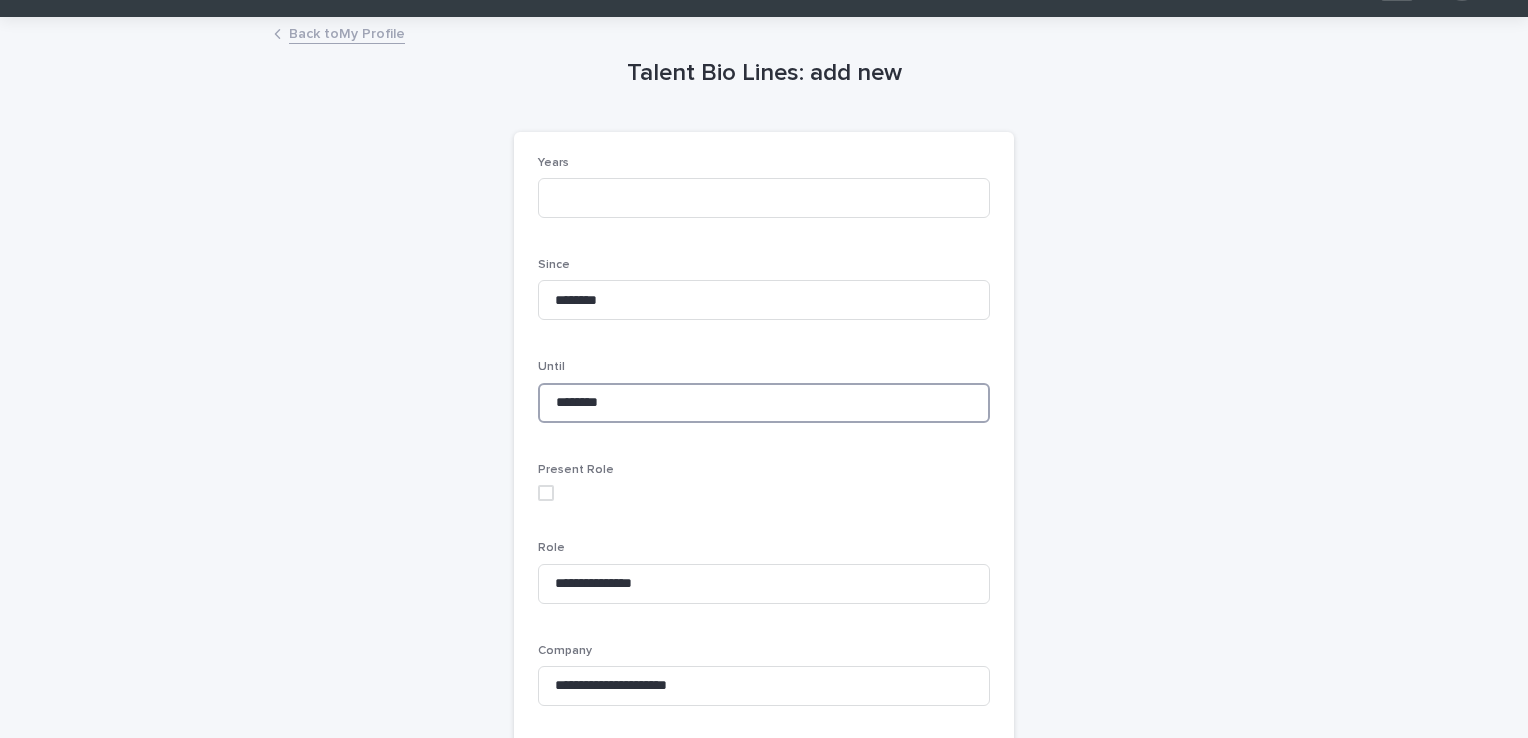 scroll, scrollTop: 0, scrollLeft: 0, axis: both 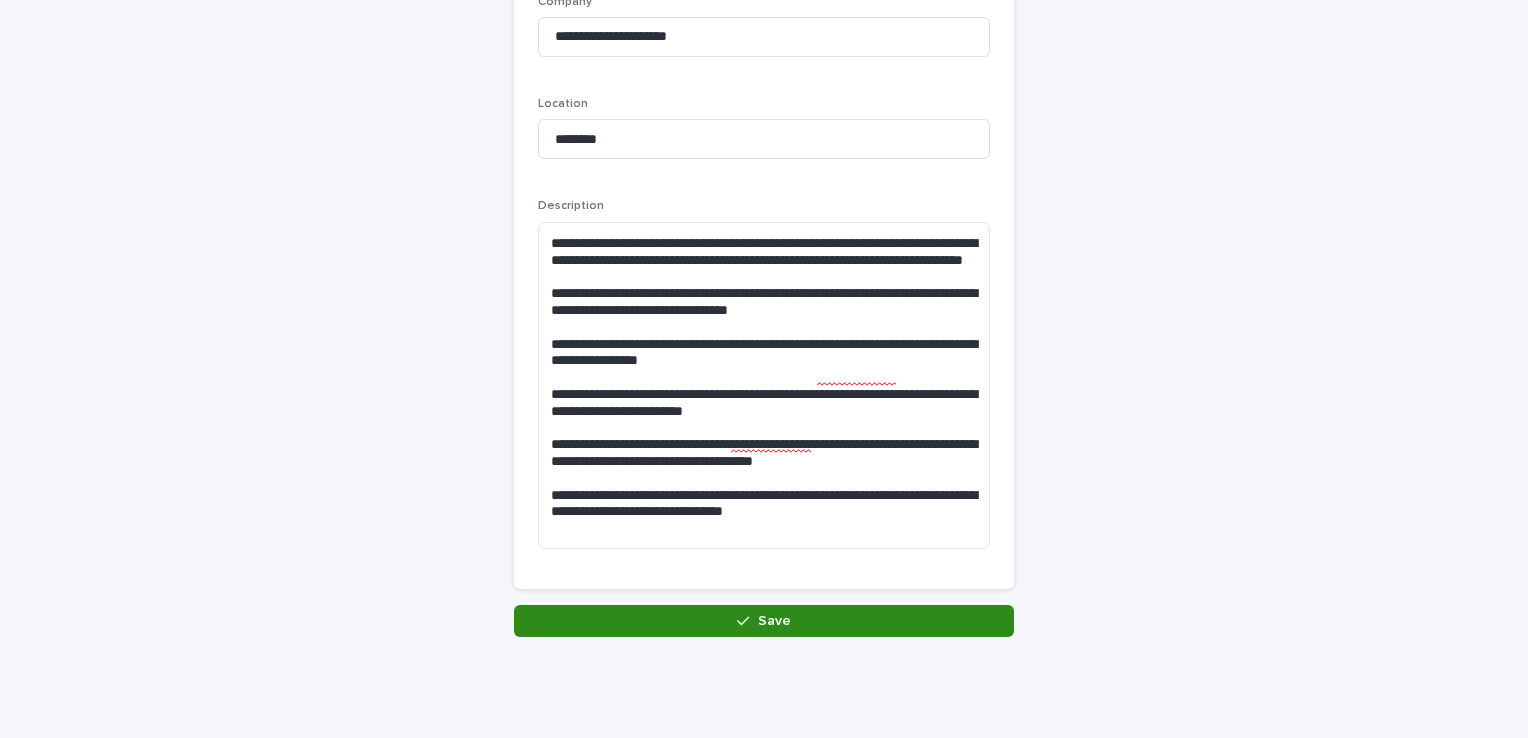 type on "********" 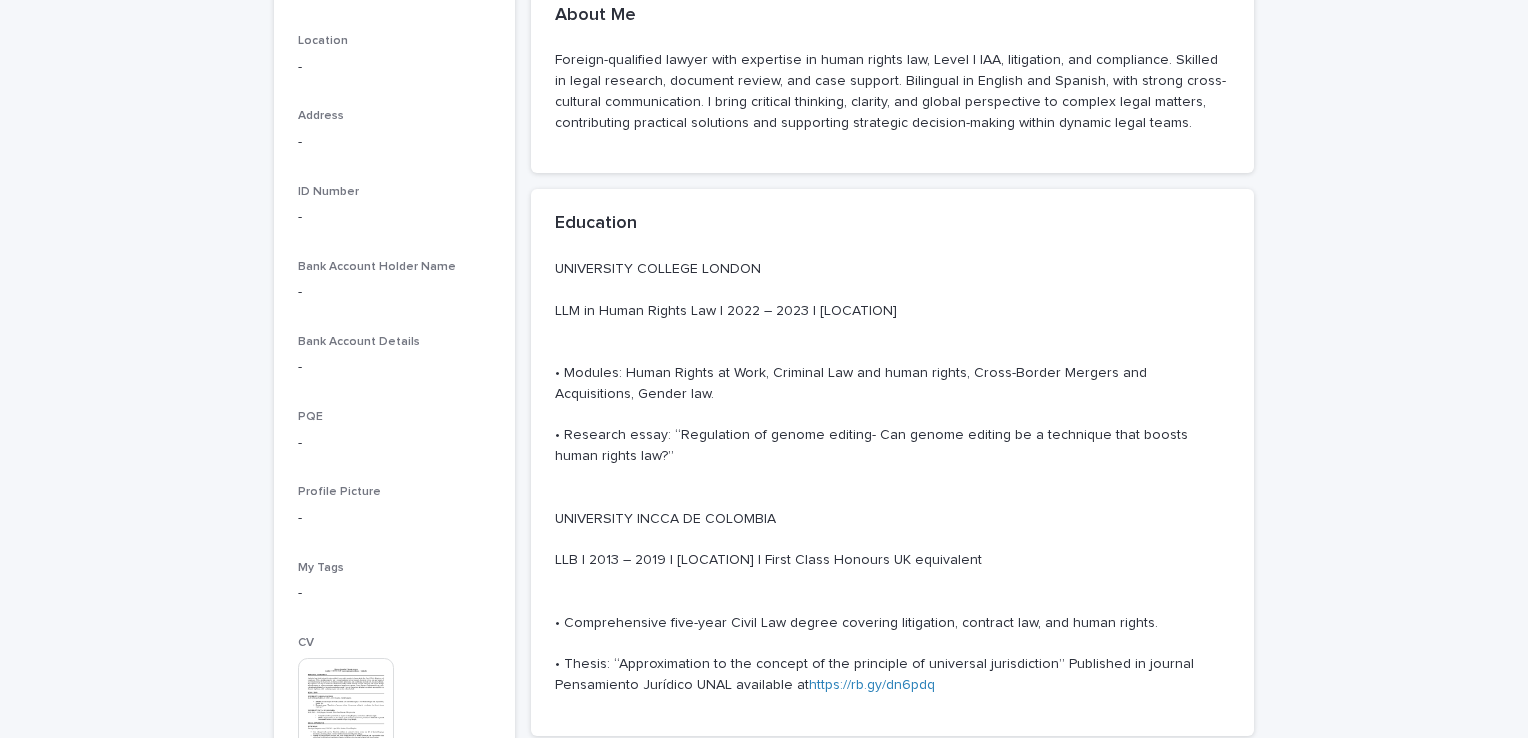 scroll, scrollTop: 0, scrollLeft: 0, axis: both 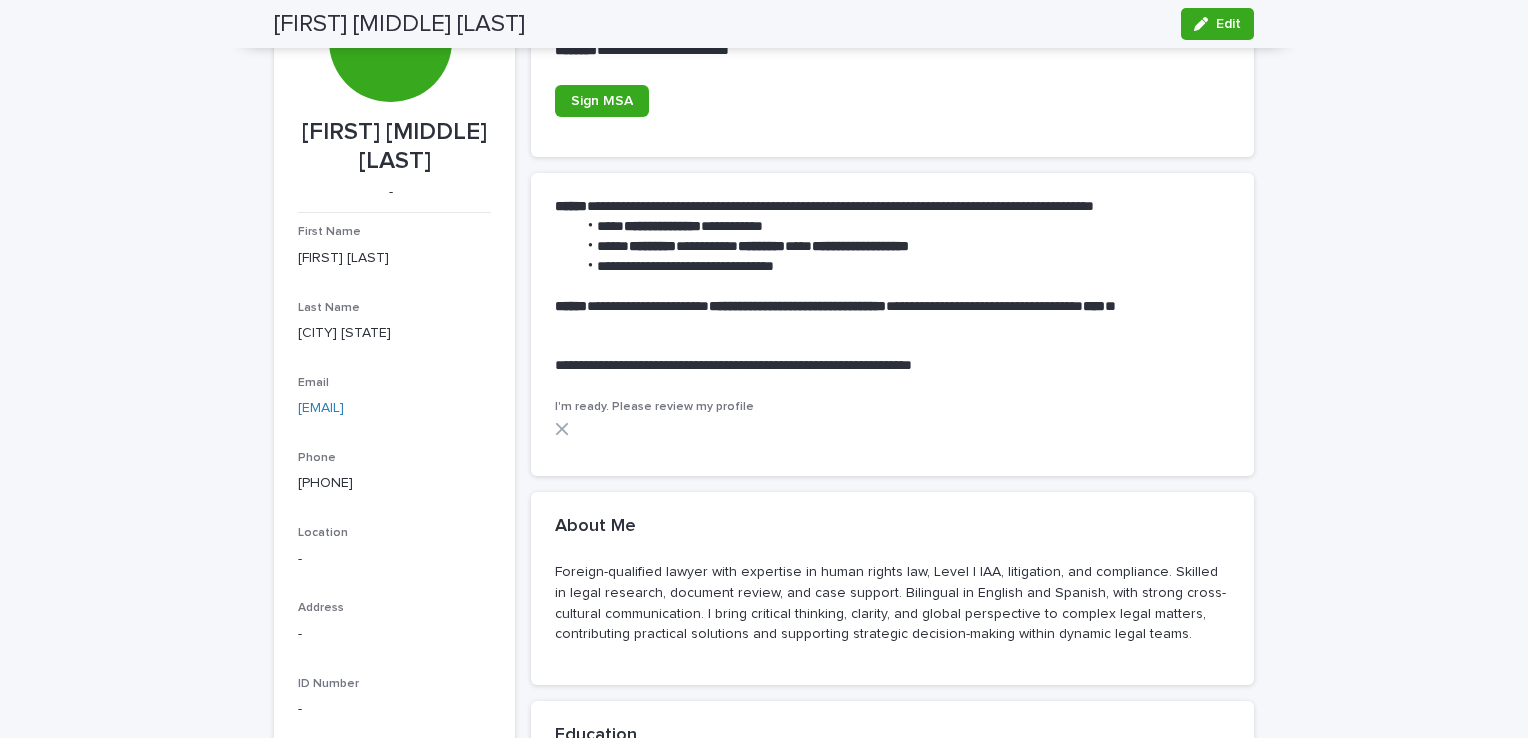 click 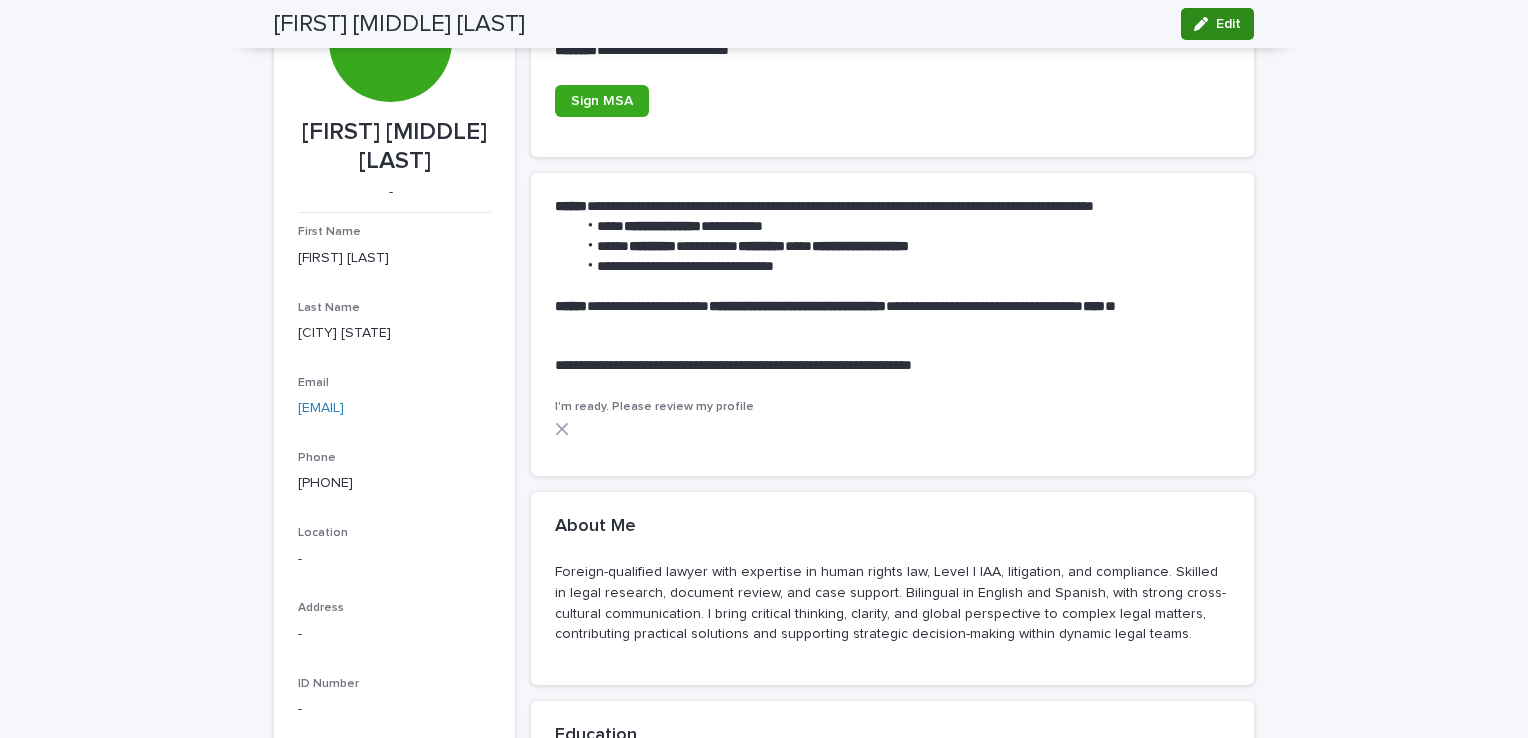 click on "Edit" at bounding box center [1228, 24] 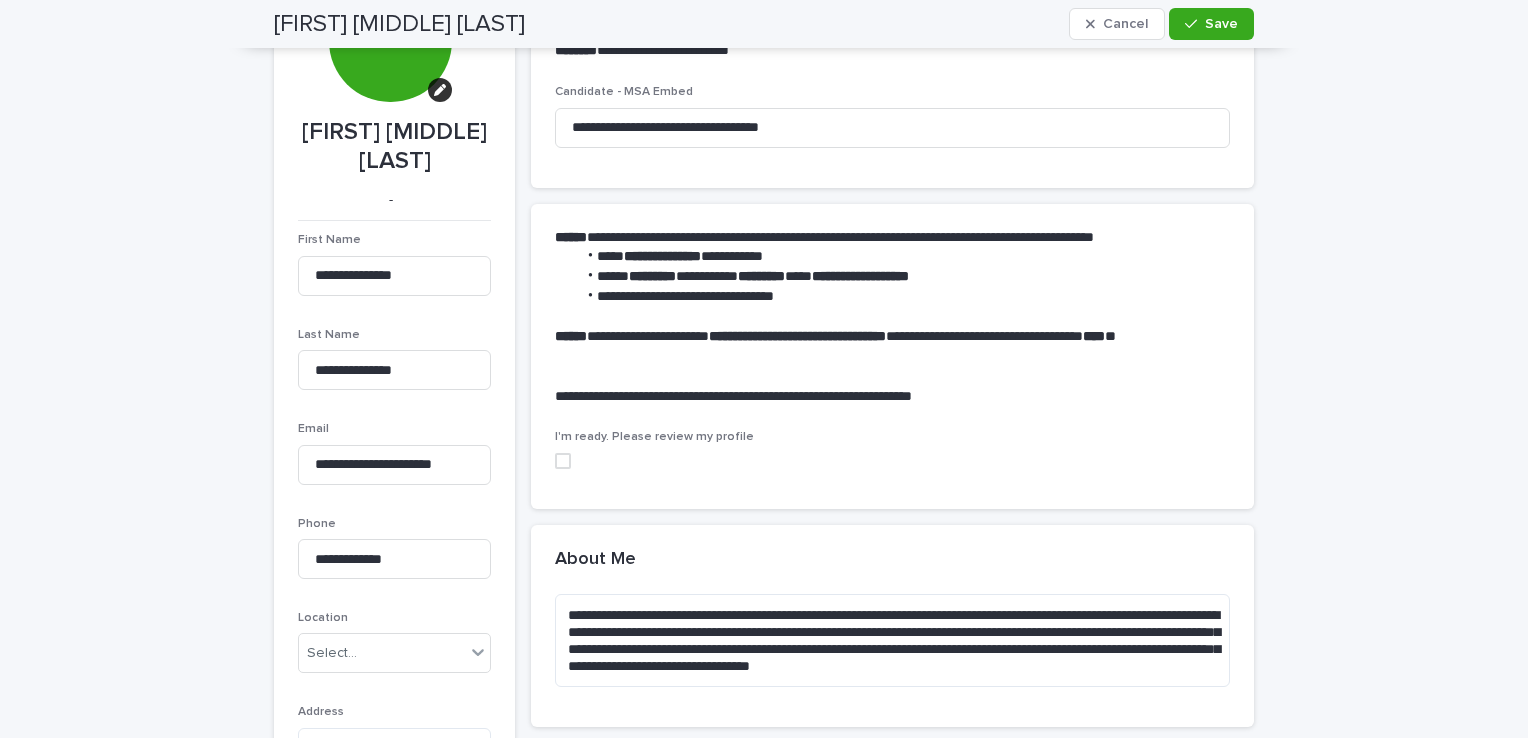 click at bounding box center (563, 461) 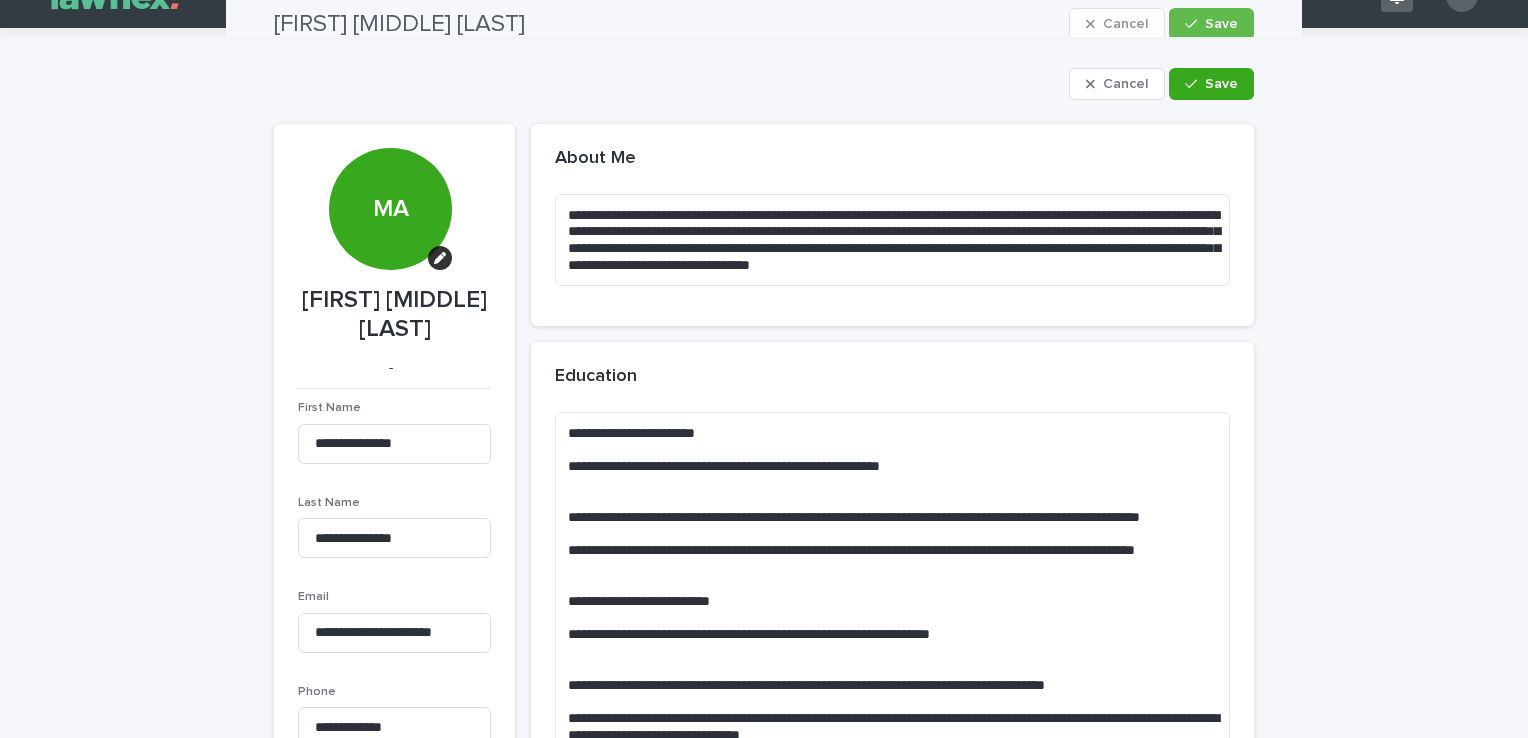 scroll, scrollTop: 0, scrollLeft: 0, axis: both 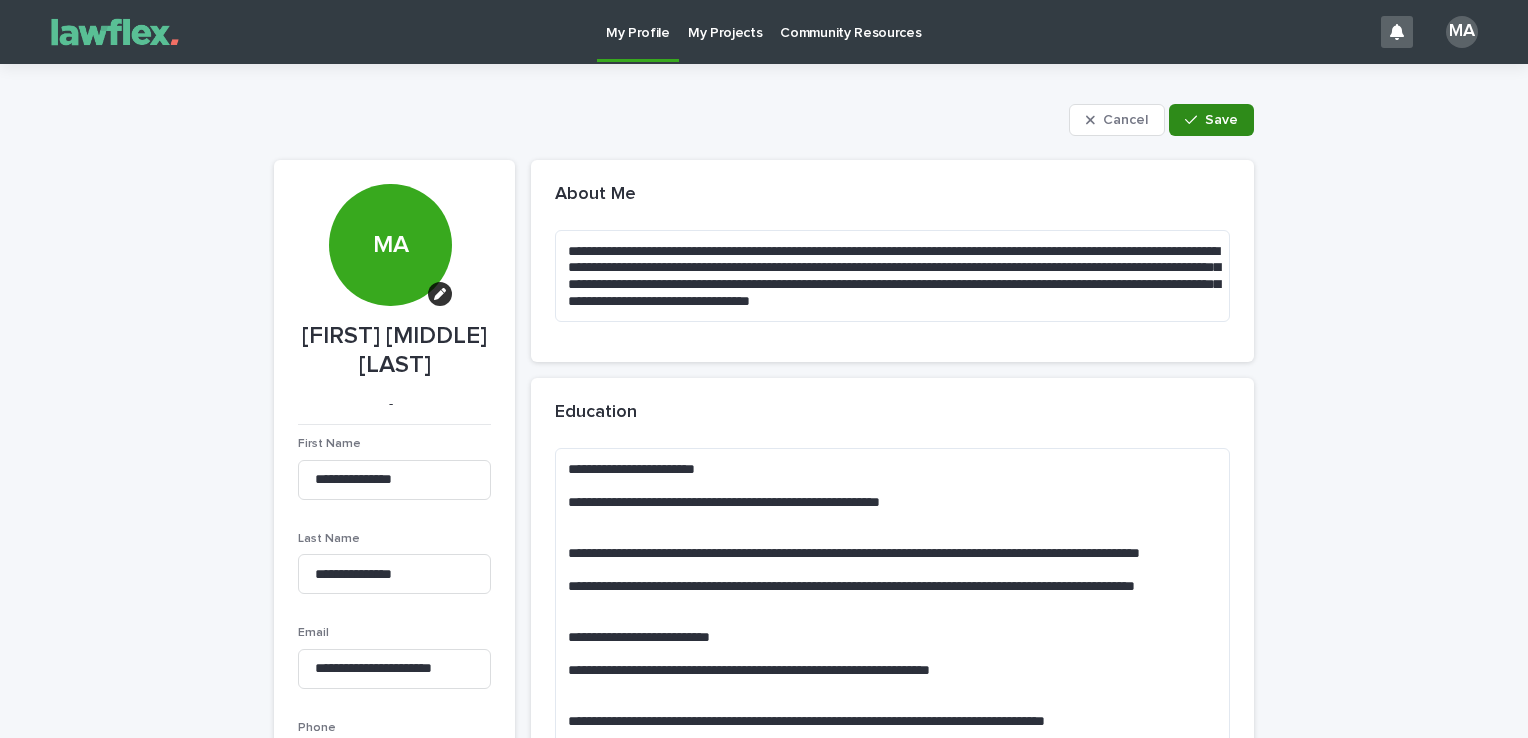 click on "Save" at bounding box center [1211, 120] 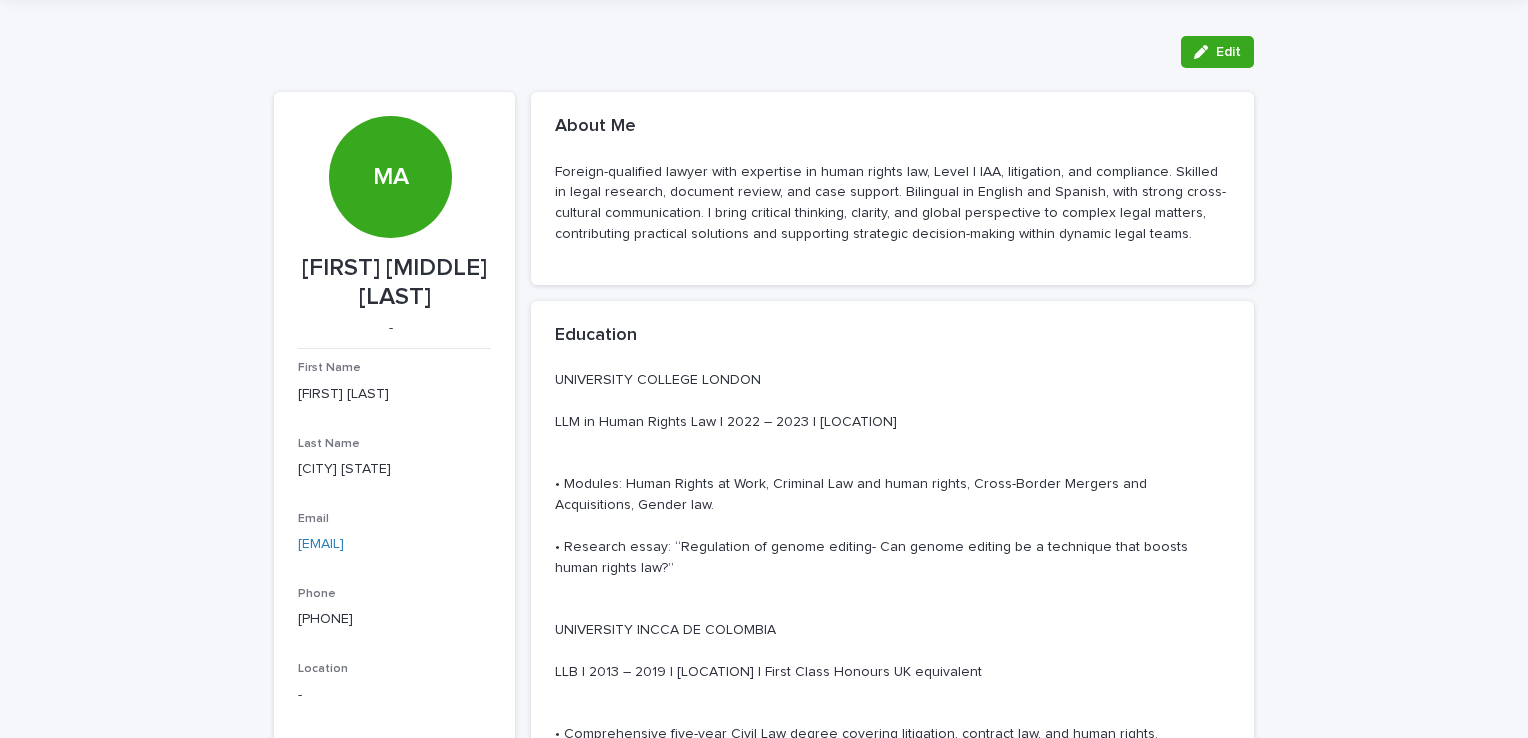 scroll, scrollTop: 0, scrollLeft: 0, axis: both 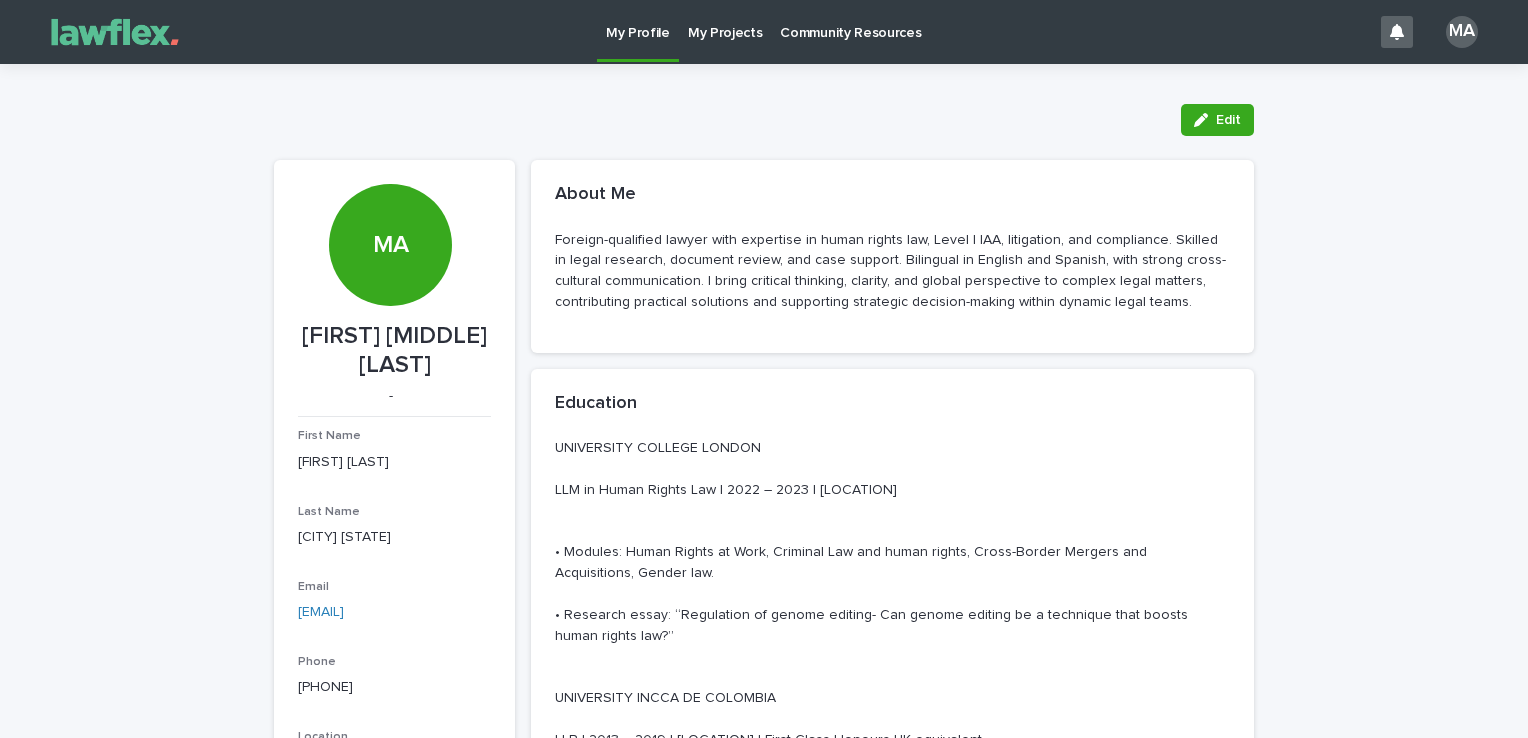 click on "Community Resources" at bounding box center [850, 21] 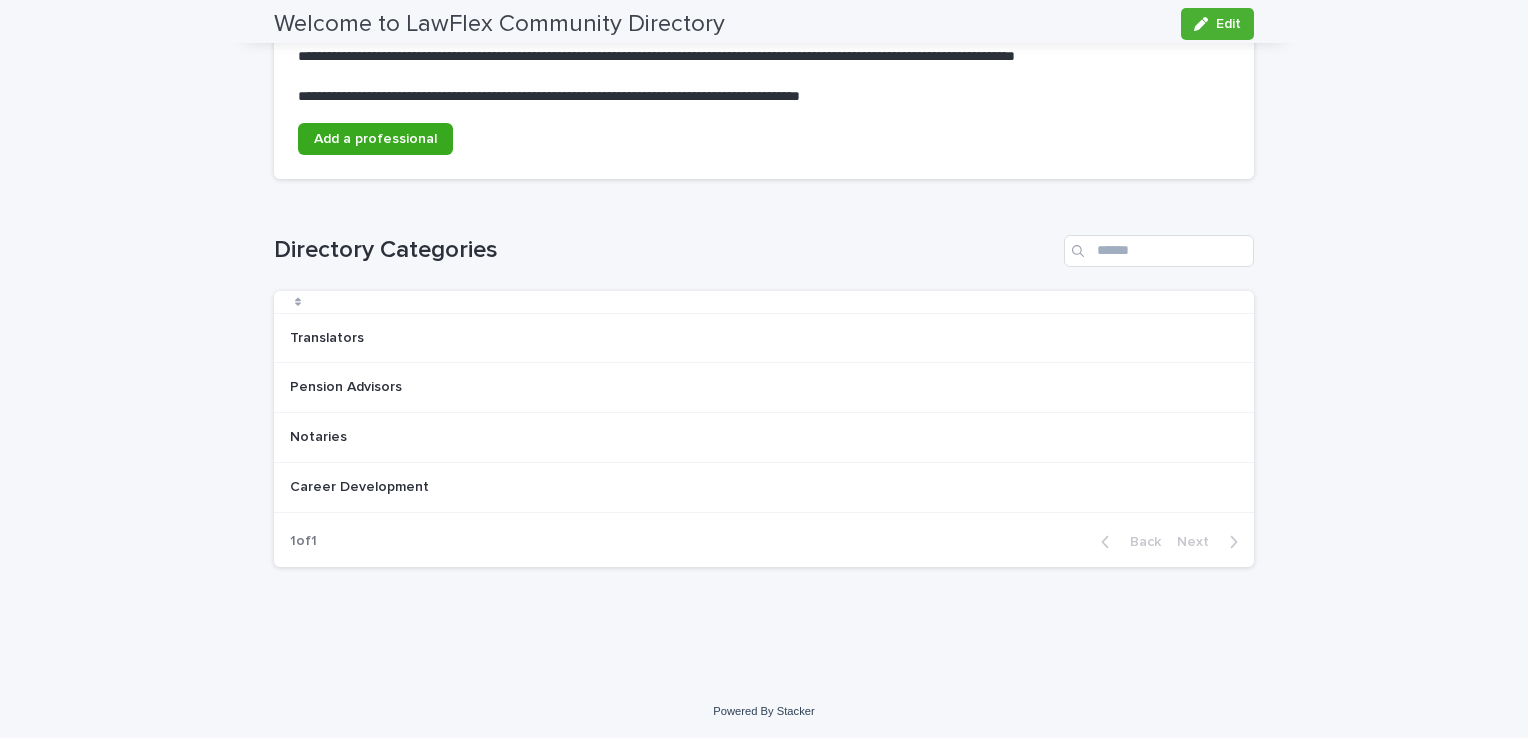 scroll, scrollTop: 0, scrollLeft: 0, axis: both 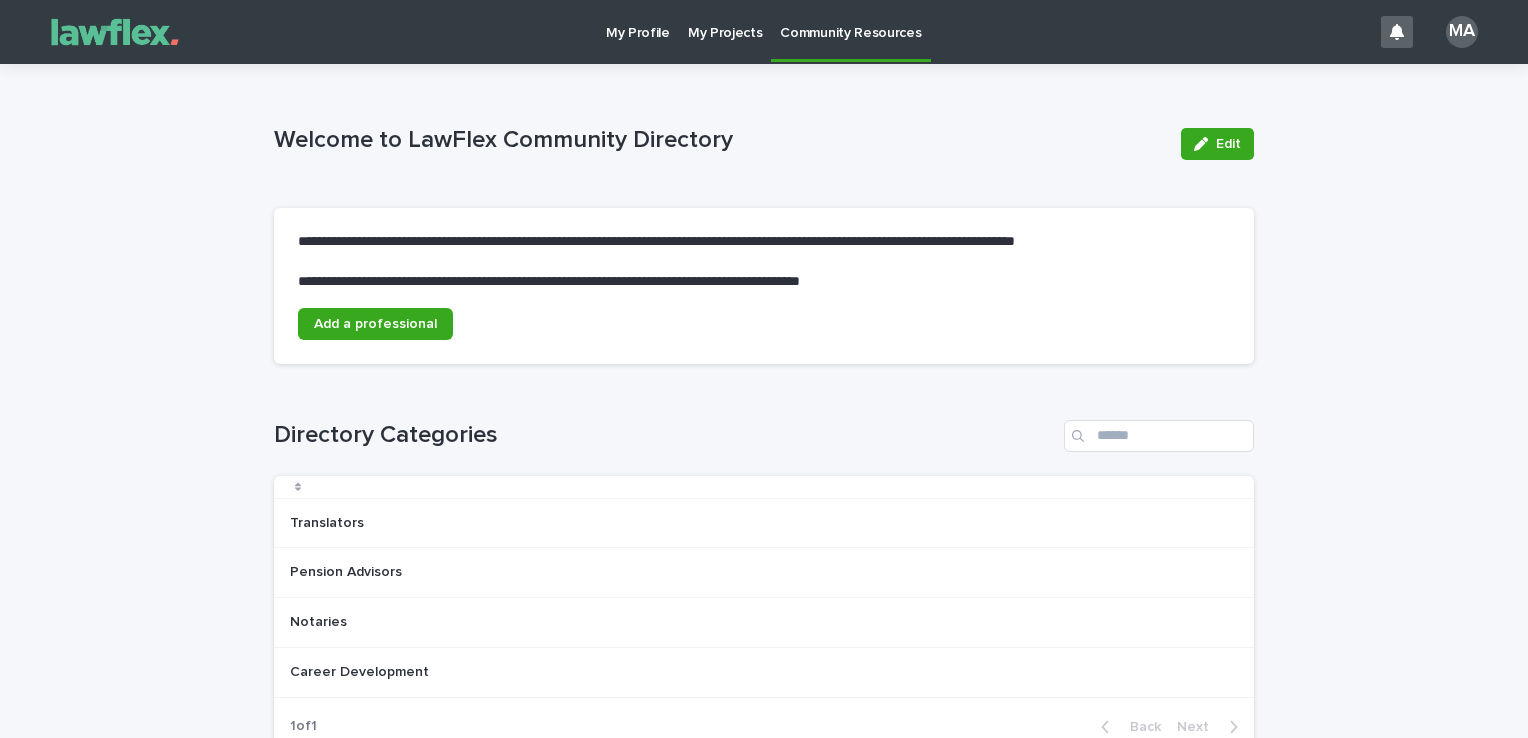 click on "My Projects" at bounding box center [725, 31] 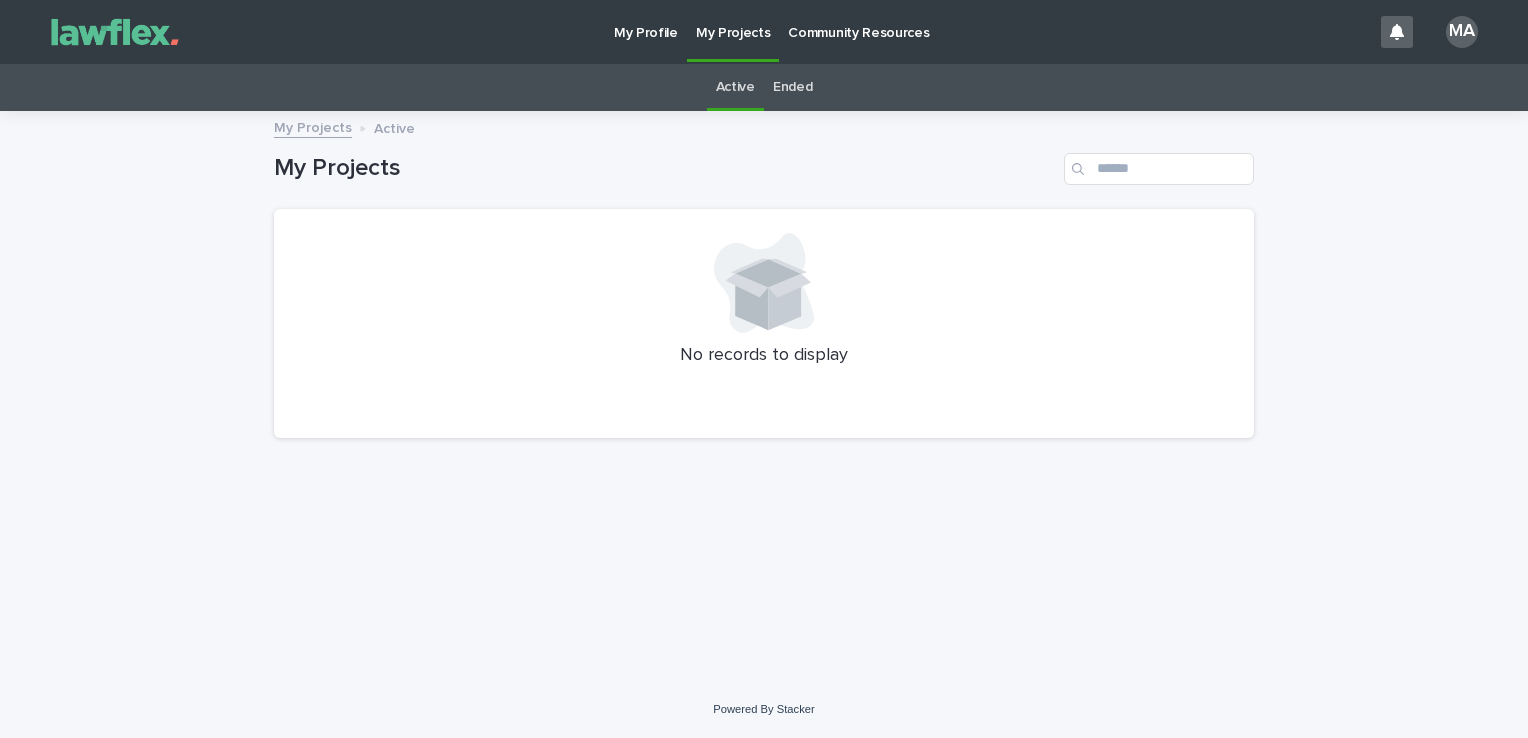 click on "My Profile" at bounding box center (646, 31) 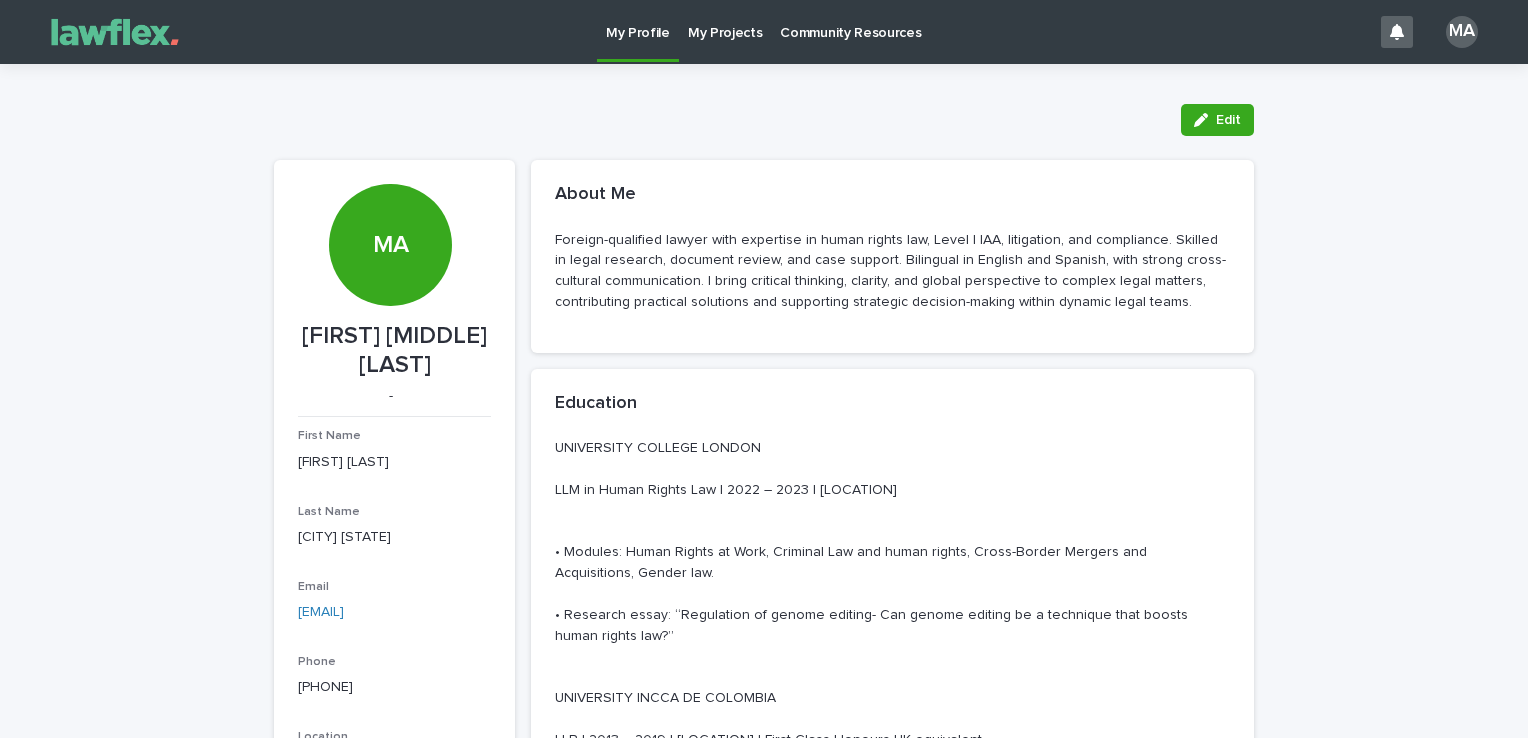 click on "MA" at bounding box center (1462, 32) 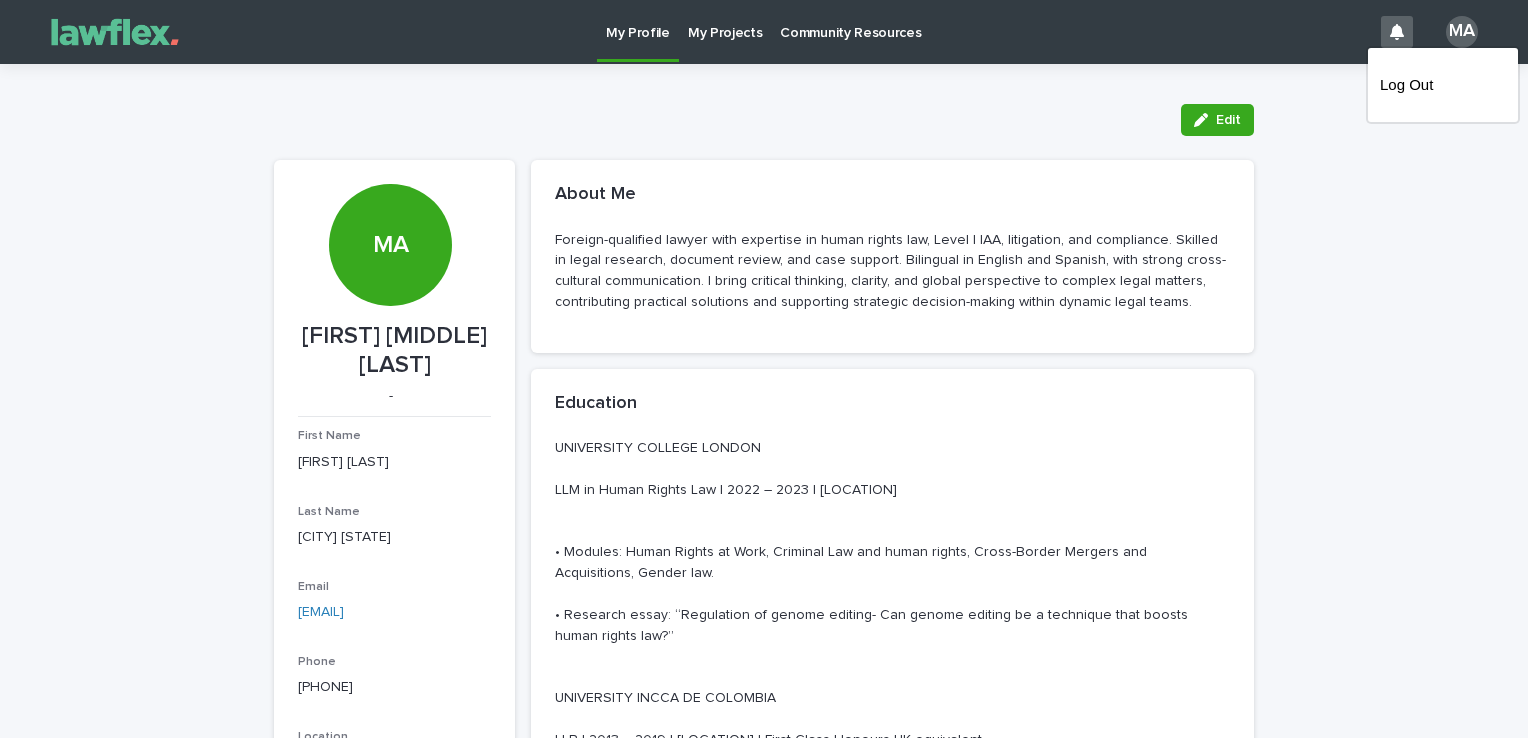 click on "**********" at bounding box center (764, 2351) 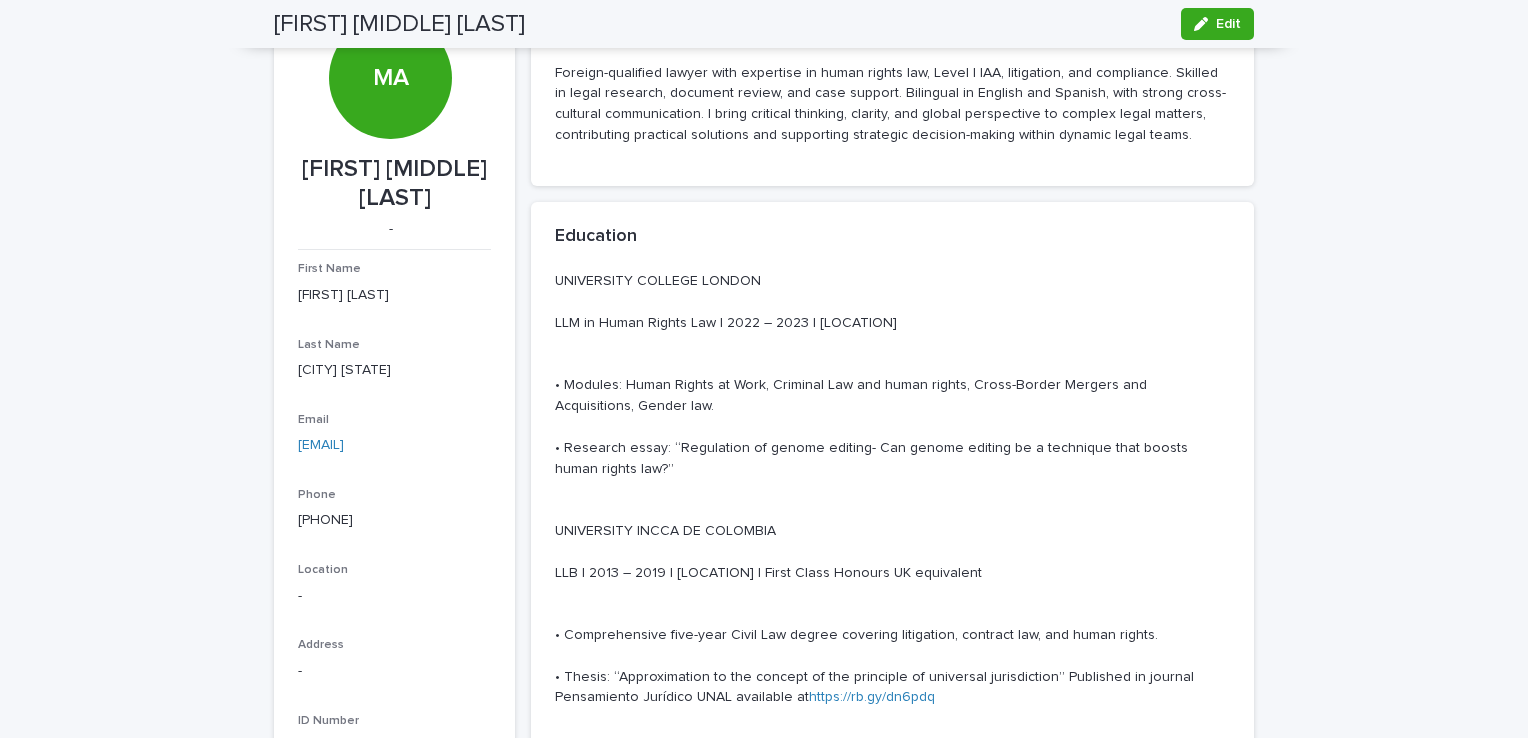 scroll, scrollTop: 0, scrollLeft: 0, axis: both 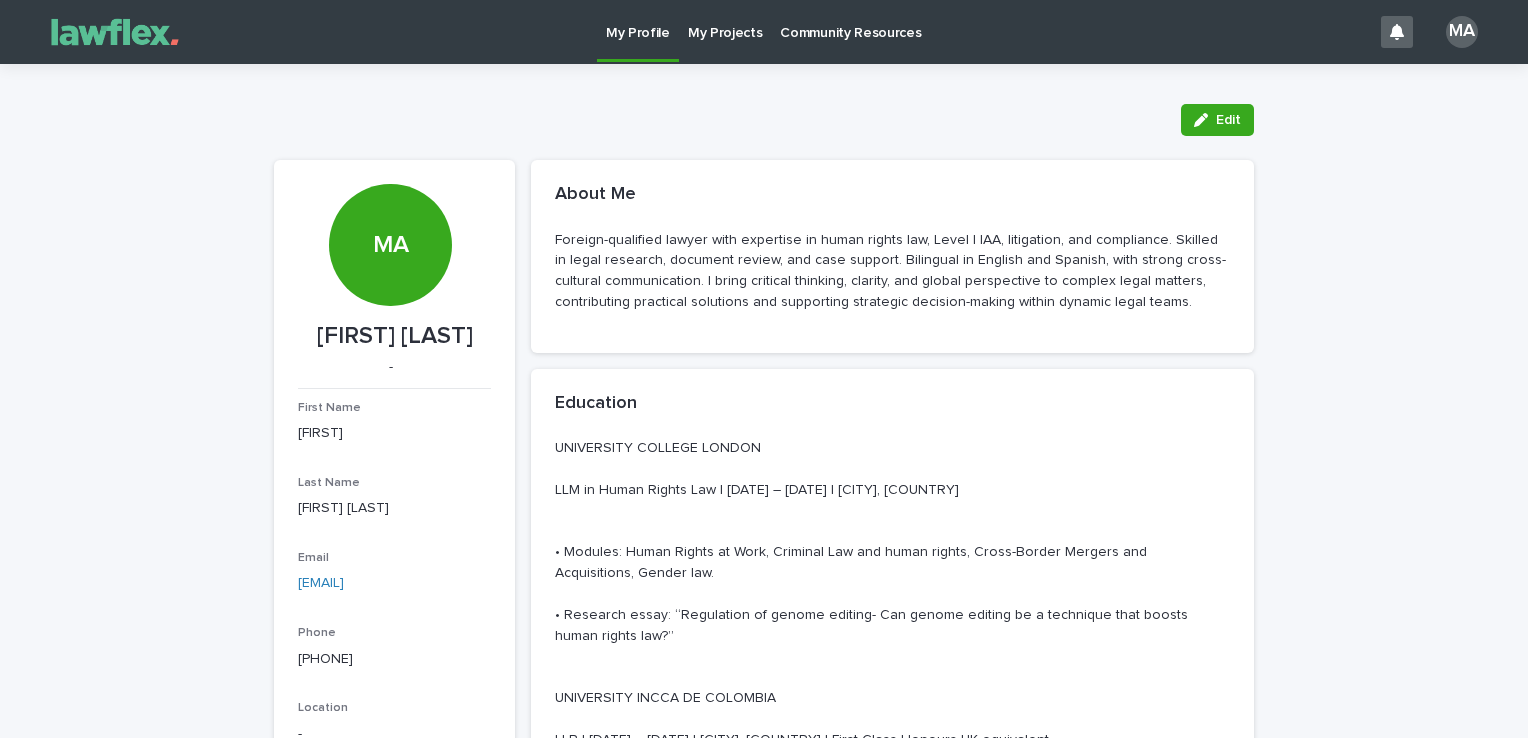 click on "**********" at bounding box center [764, 2234] 